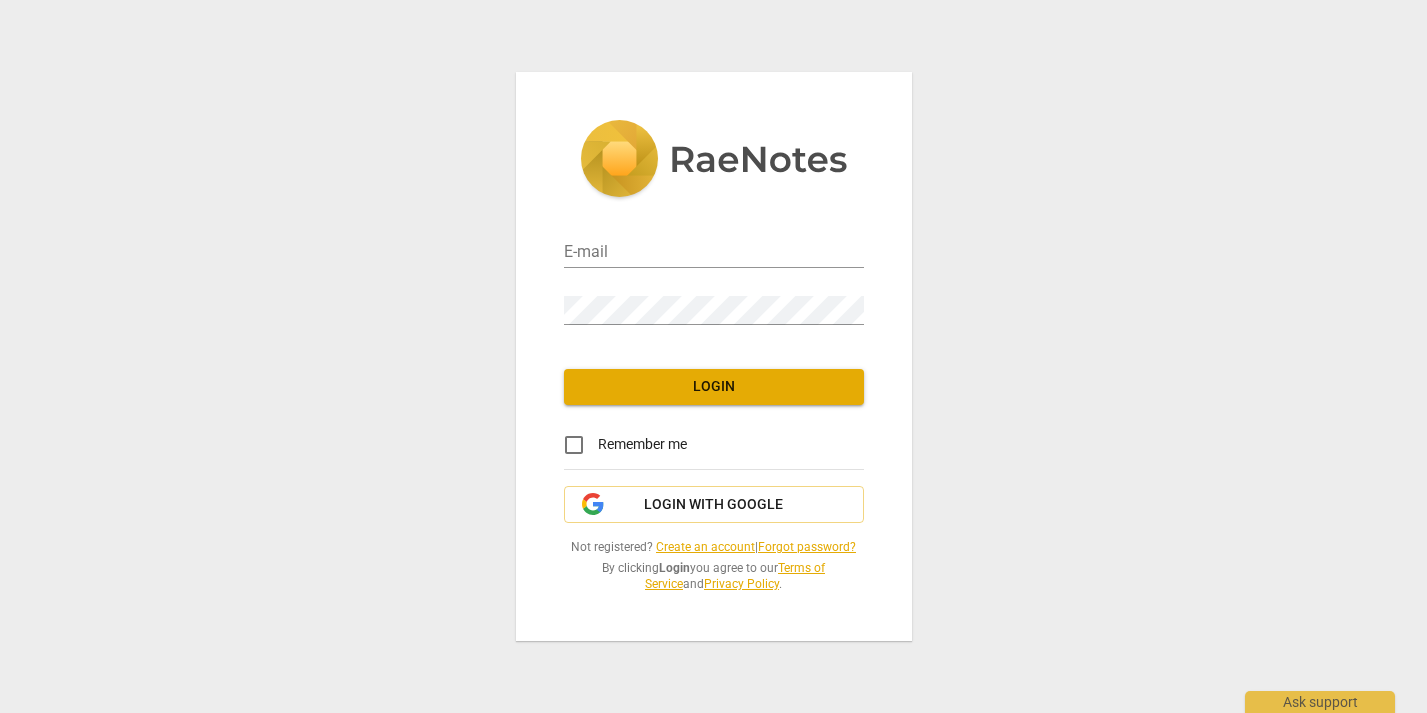 scroll, scrollTop: 0, scrollLeft: 0, axis: both 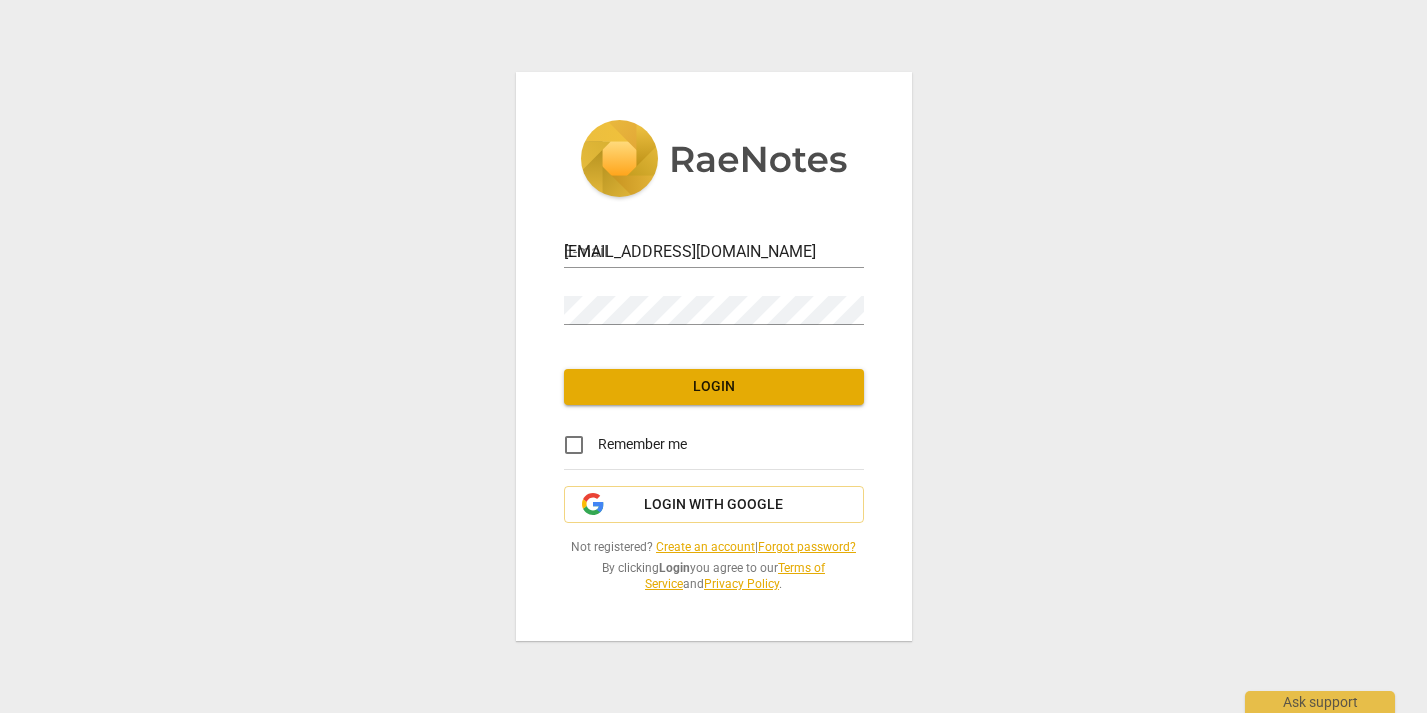 click on "Login" at bounding box center [714, 387] 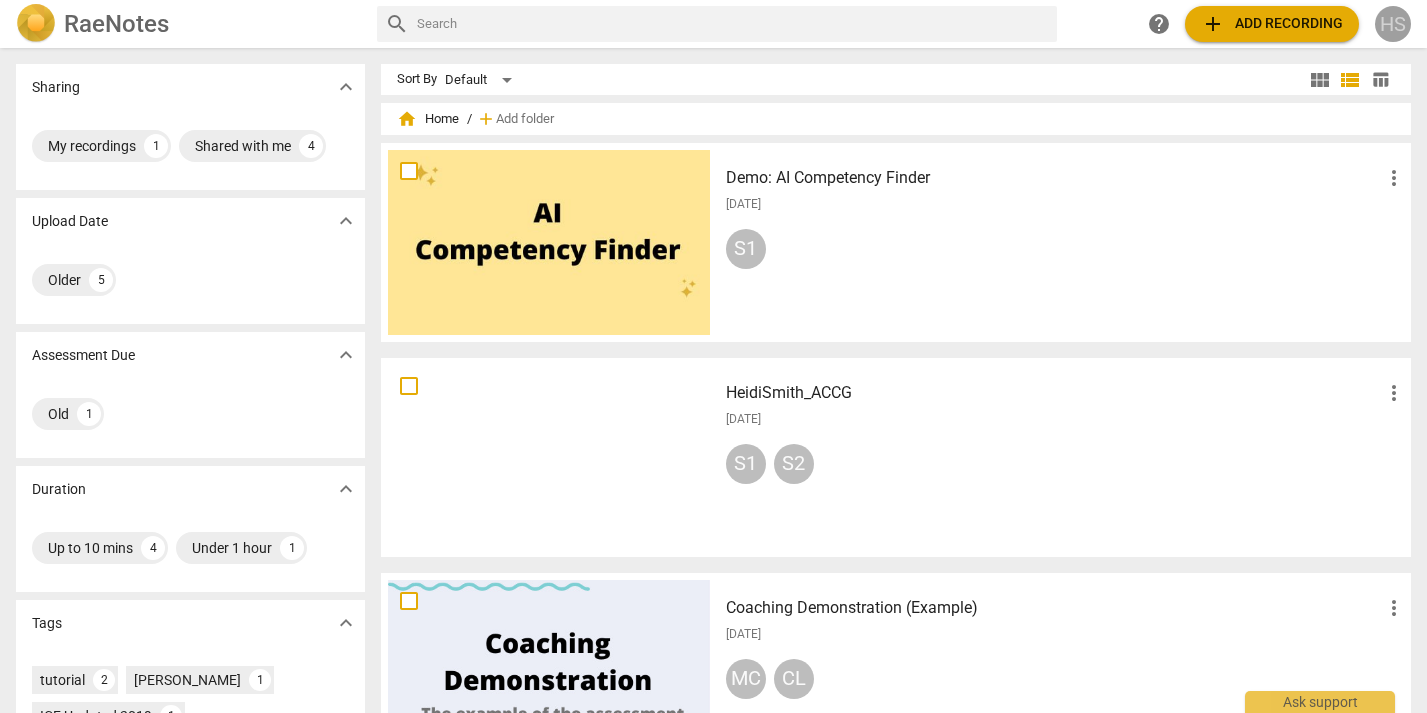 click on "HS" at bounding box center (1393, 24) 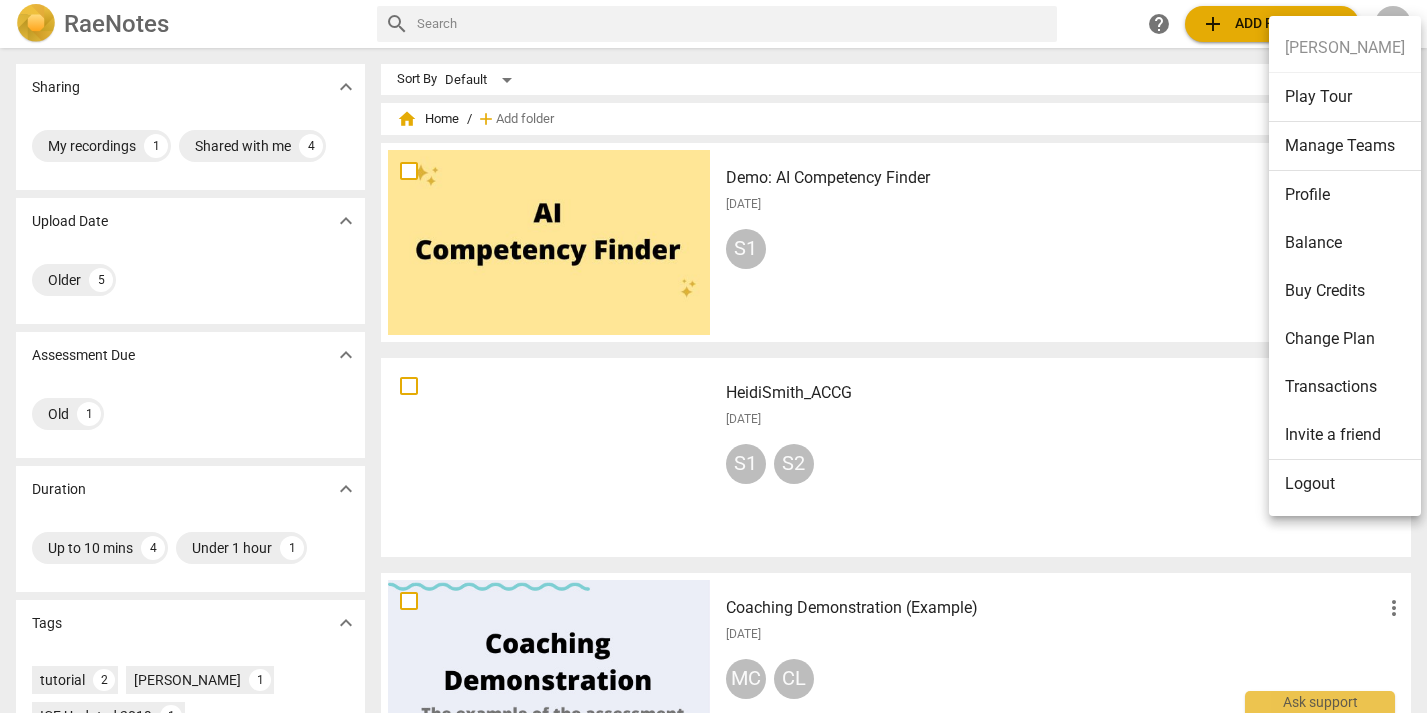 click at bounding box center [713, 356] 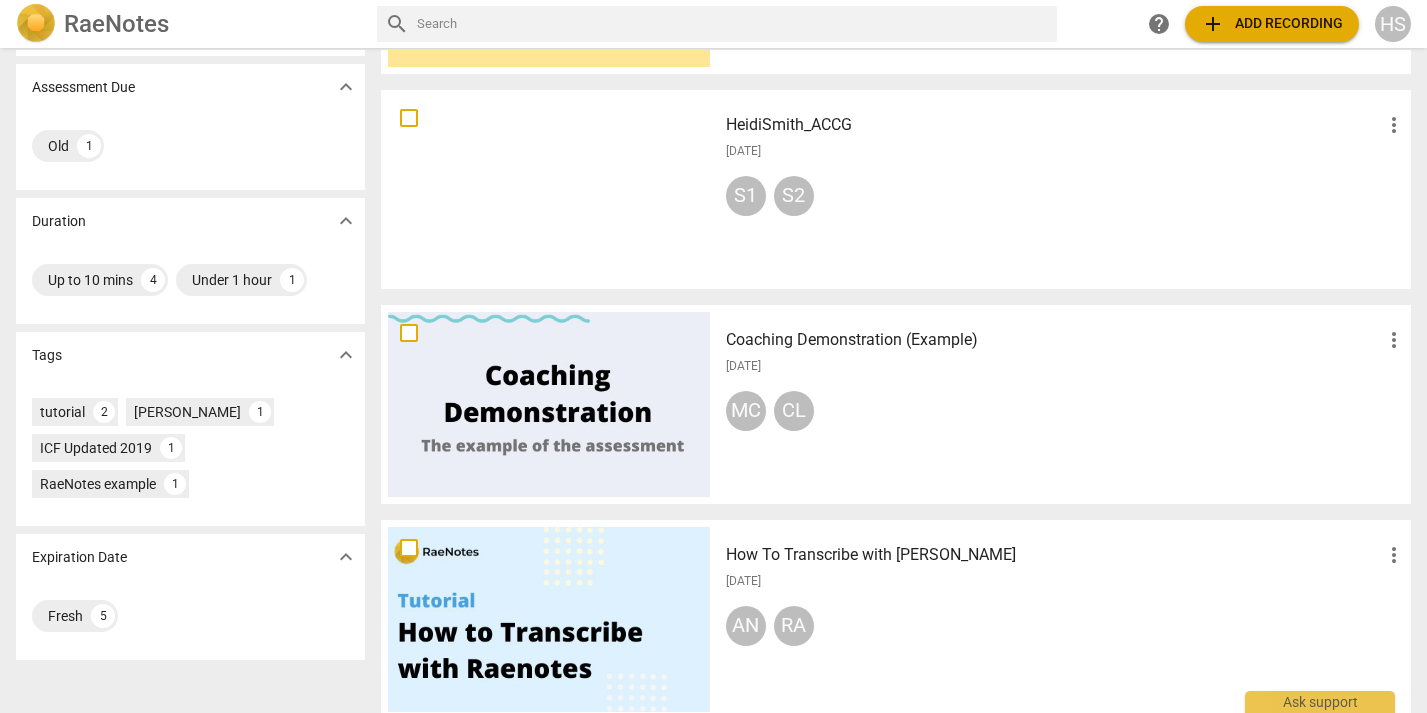 scroll, scrollTop: 270, scrollLeft: 0, axis: vertical 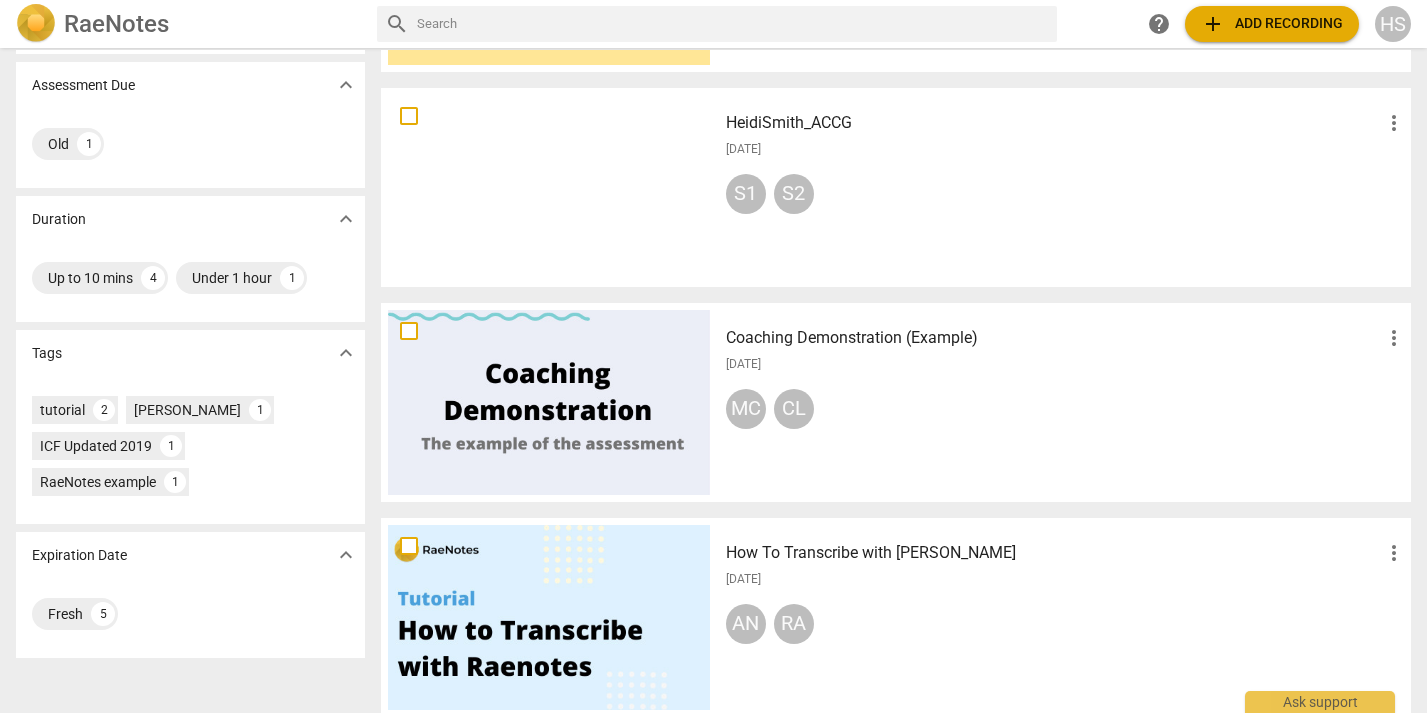 click on "HS" at bounding box center (1393, 24) 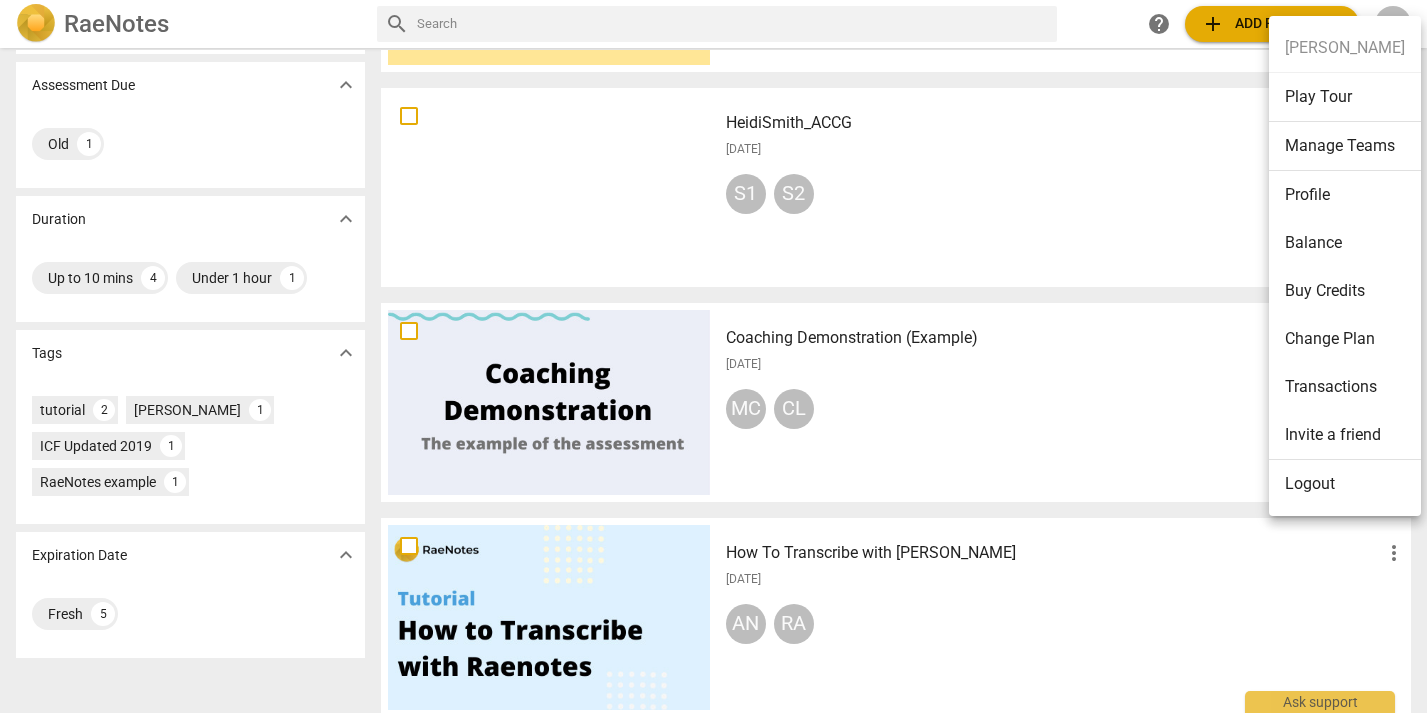 click on "Profile" at bounding box center (1345, 195) 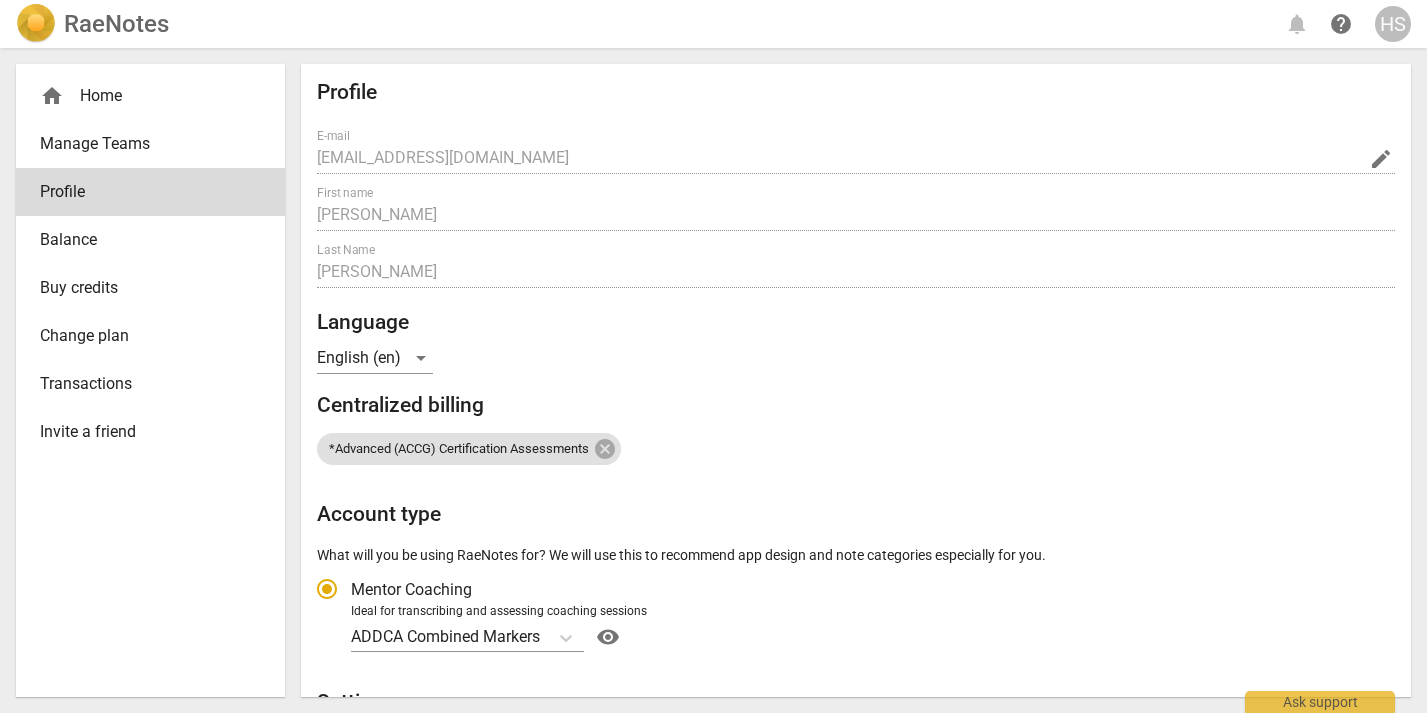 radio on "false" 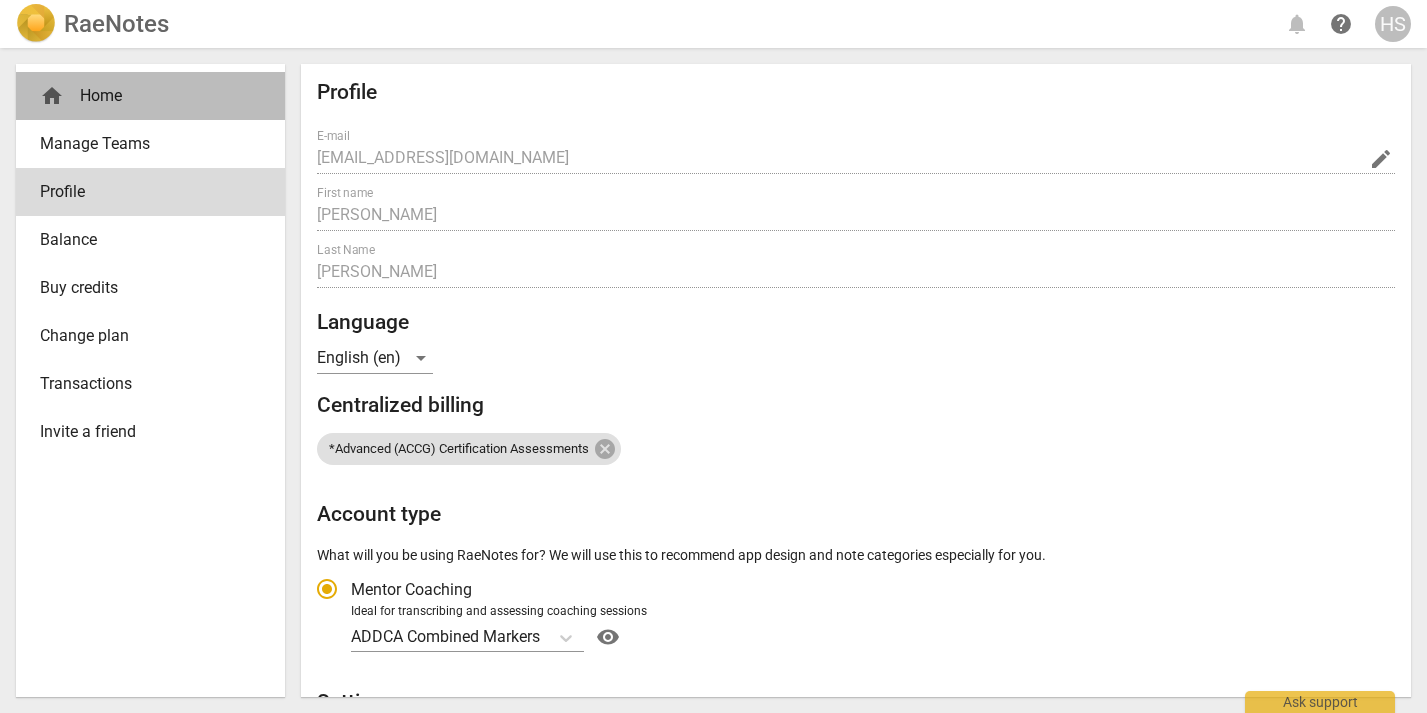 click on "home Home" at bounding box center (142, 96) 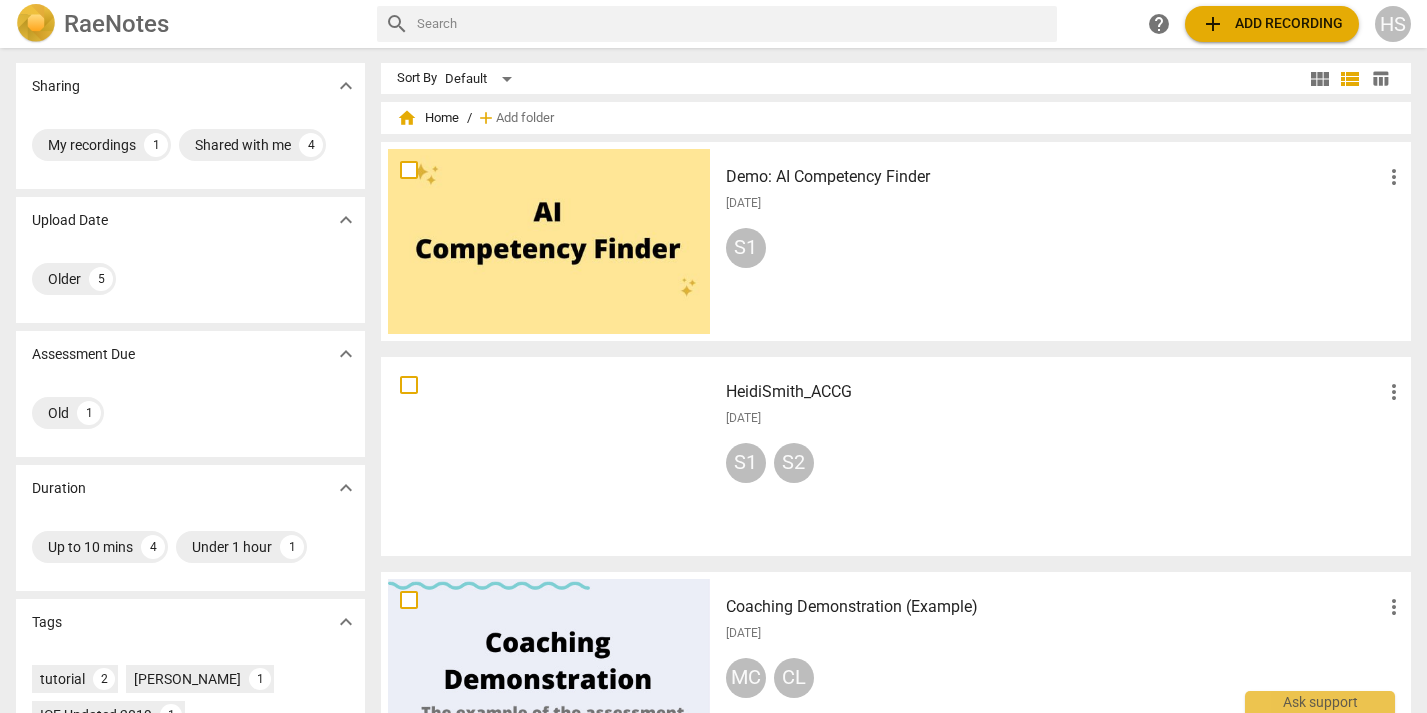scroll, scrollTop: 0, scrollLeft: 0, axis: both 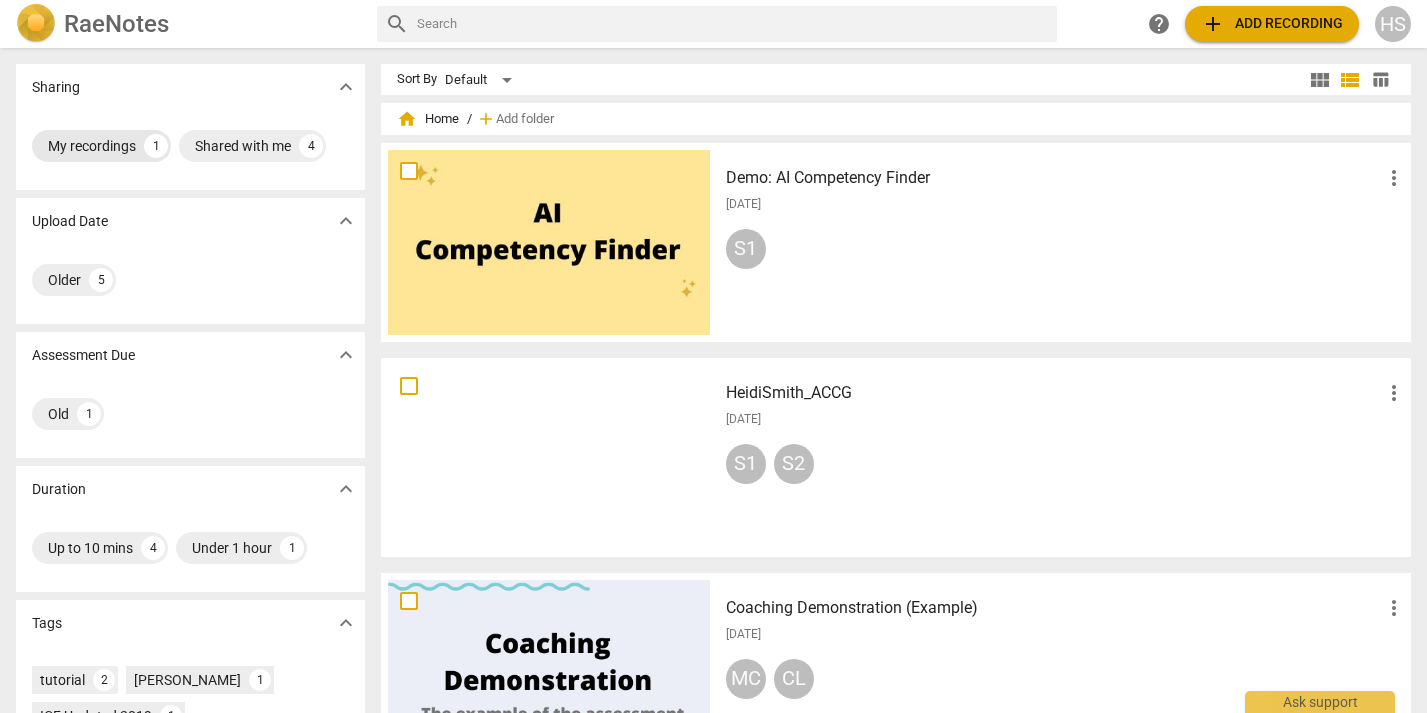 click on "My recordings" at bounding box center (92, 146) 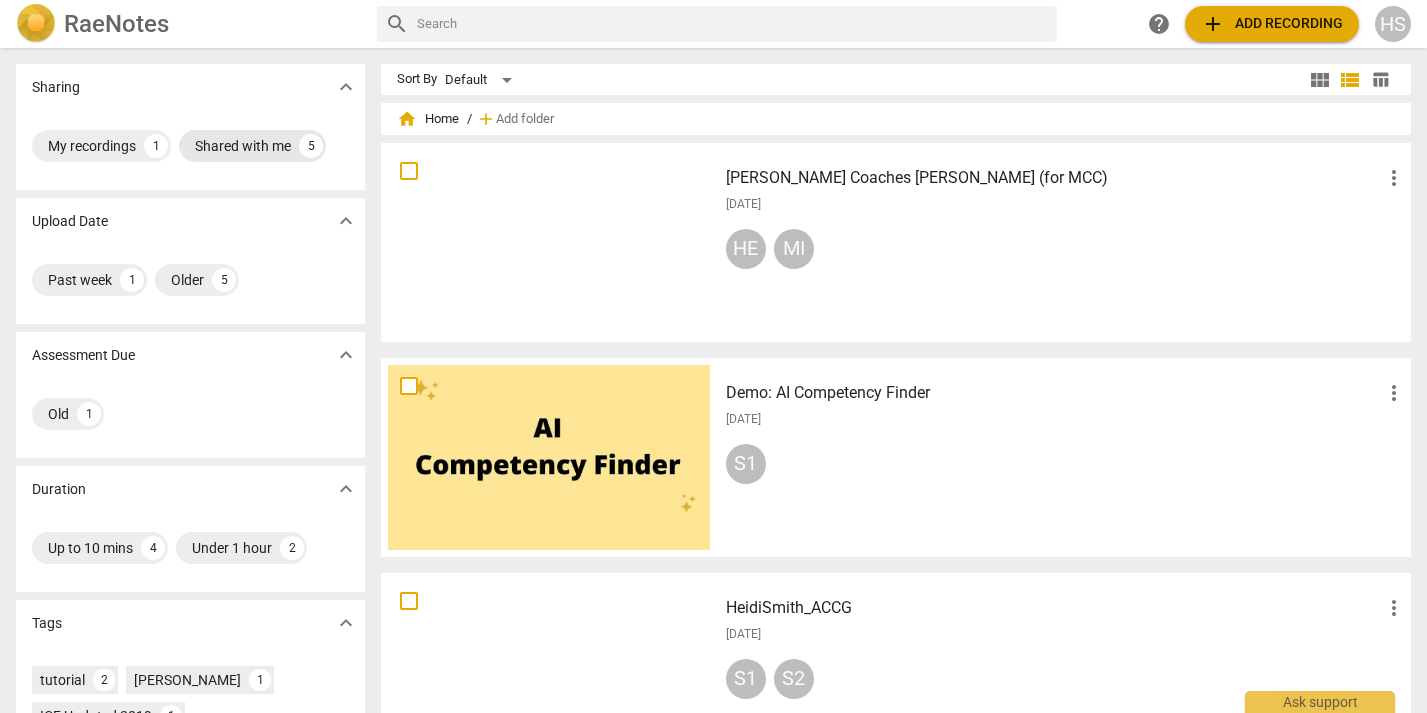 click on "Shared with me" at bounding box center (243, 146) 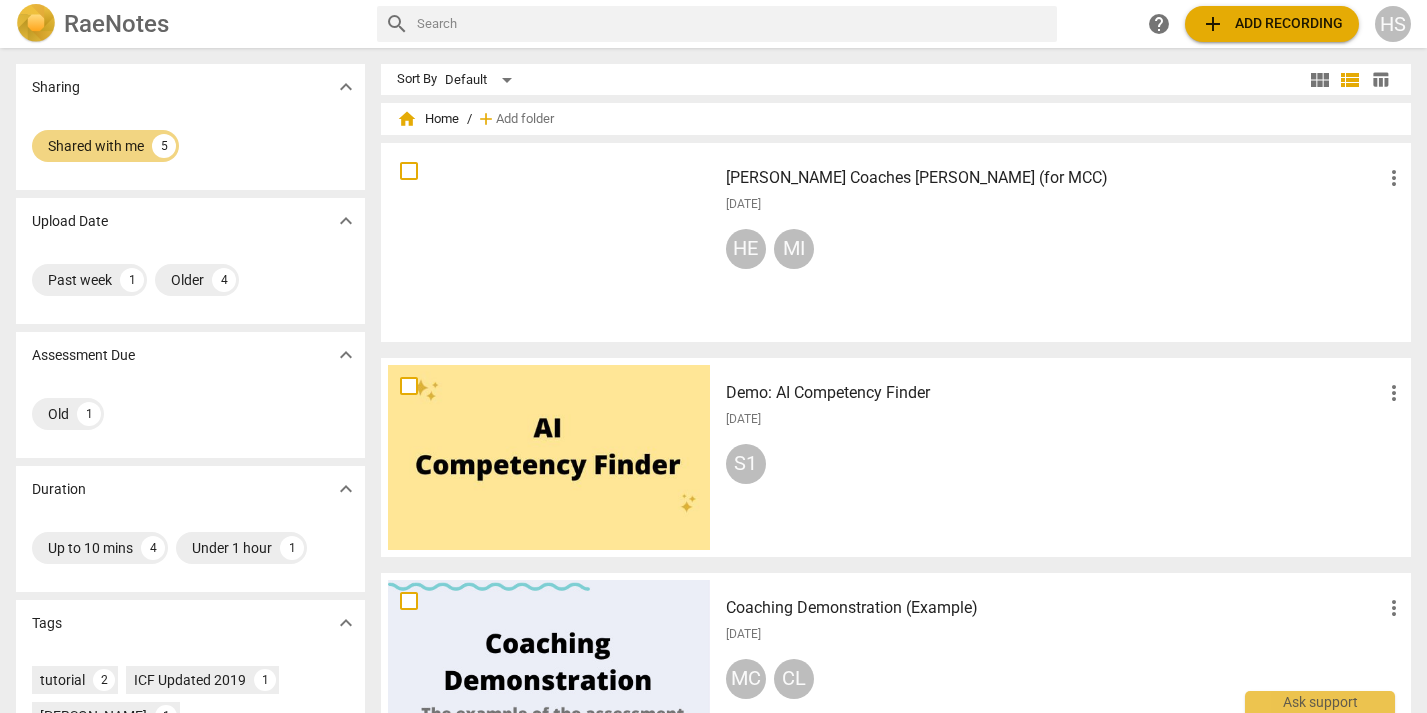 click on "[PERSON_NAME] Coaches [PERSON_NAME] (for MCC)" at bounding box center (1054, 178) 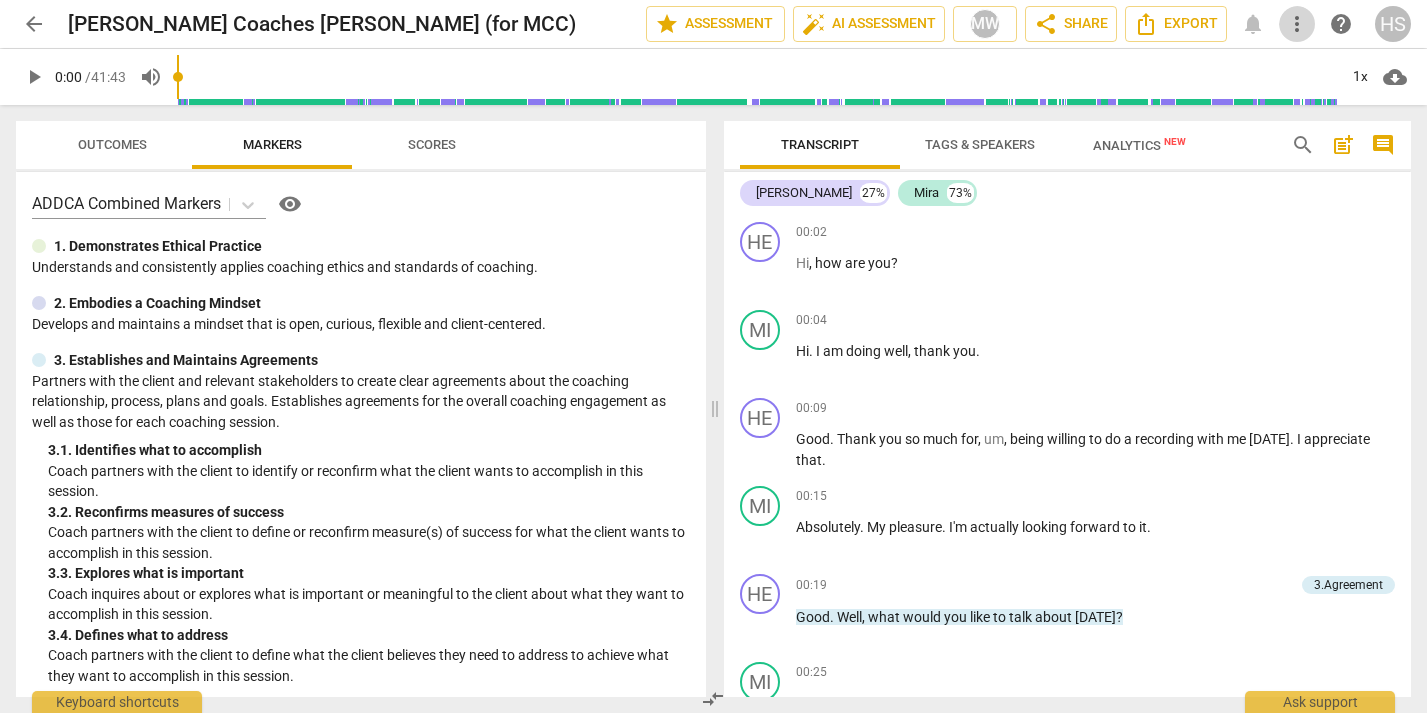 click on "more_vert" at bounding box center [1297, 24] 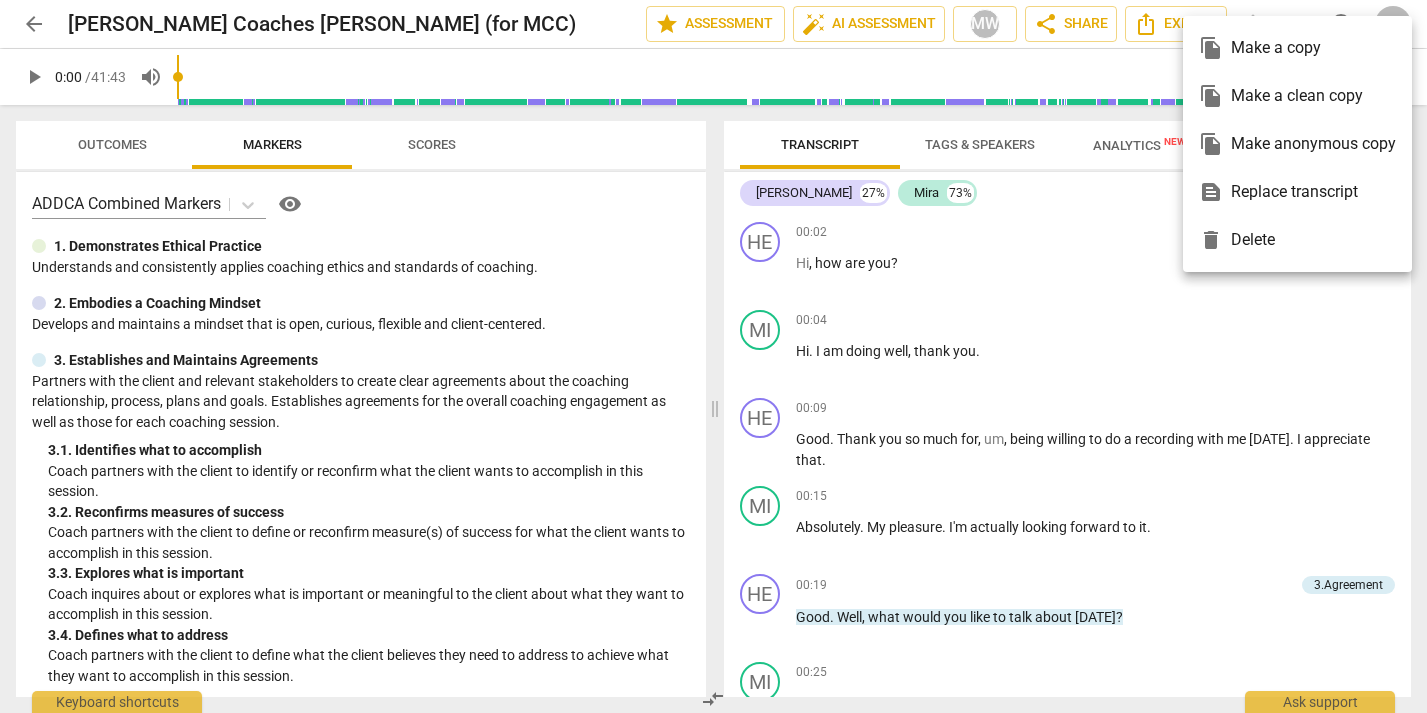 click on "file_copy    Make a clean copy" at bounding box center (1297, 96) 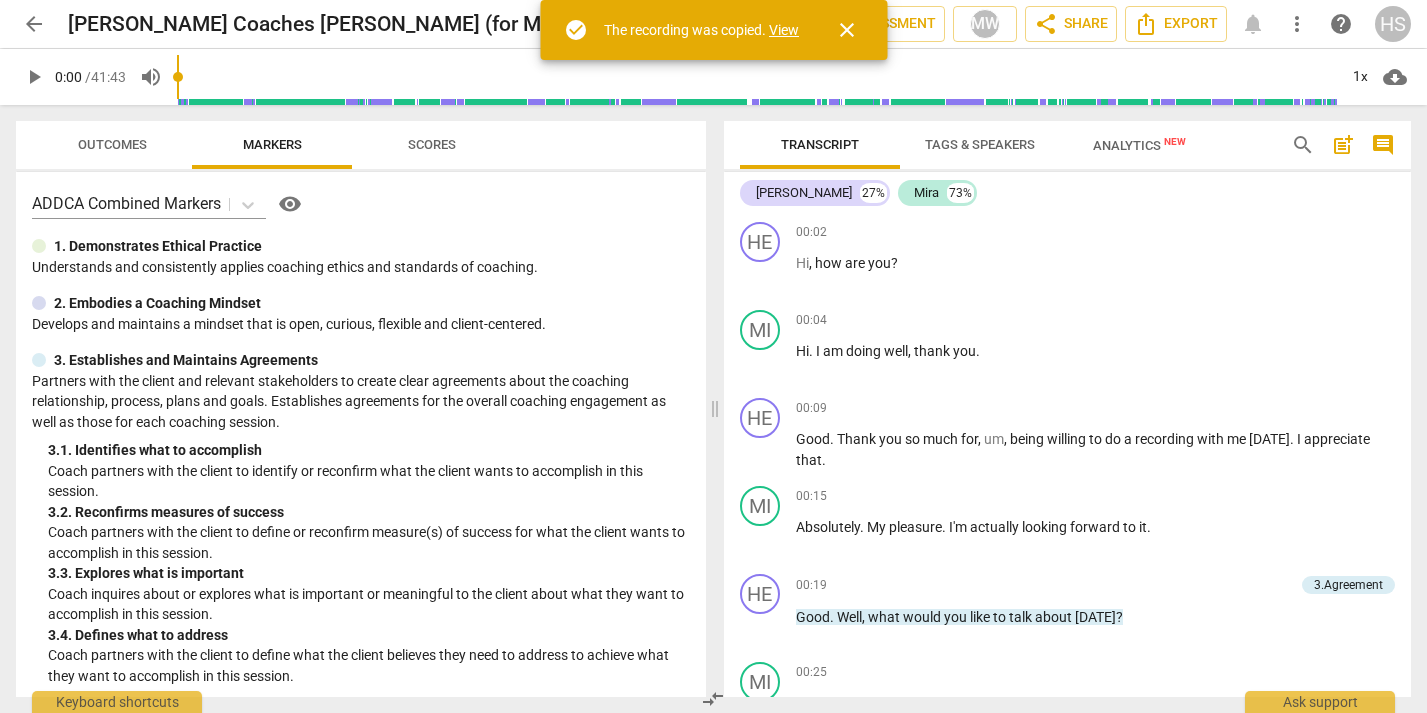click on "Heidi Coaches Mira (for MCC) edit" at bounding box center (349, 24) 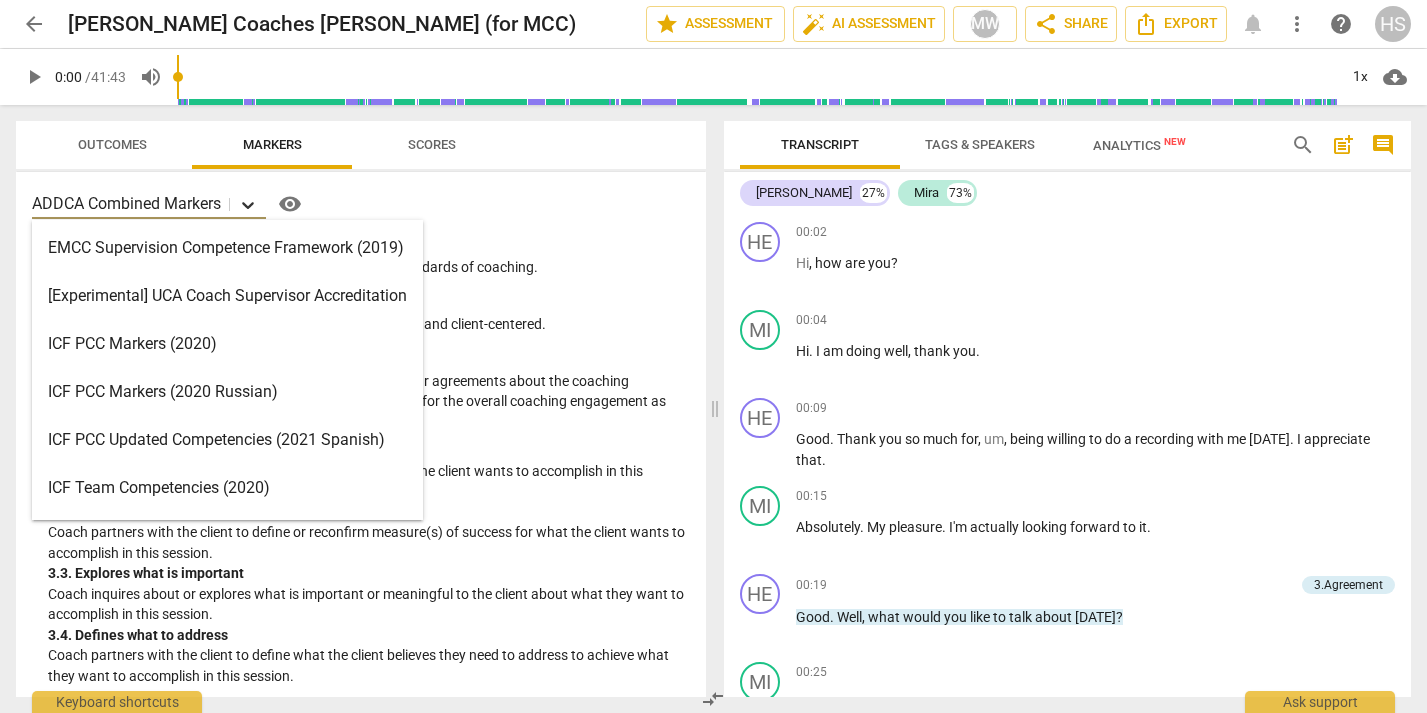 click 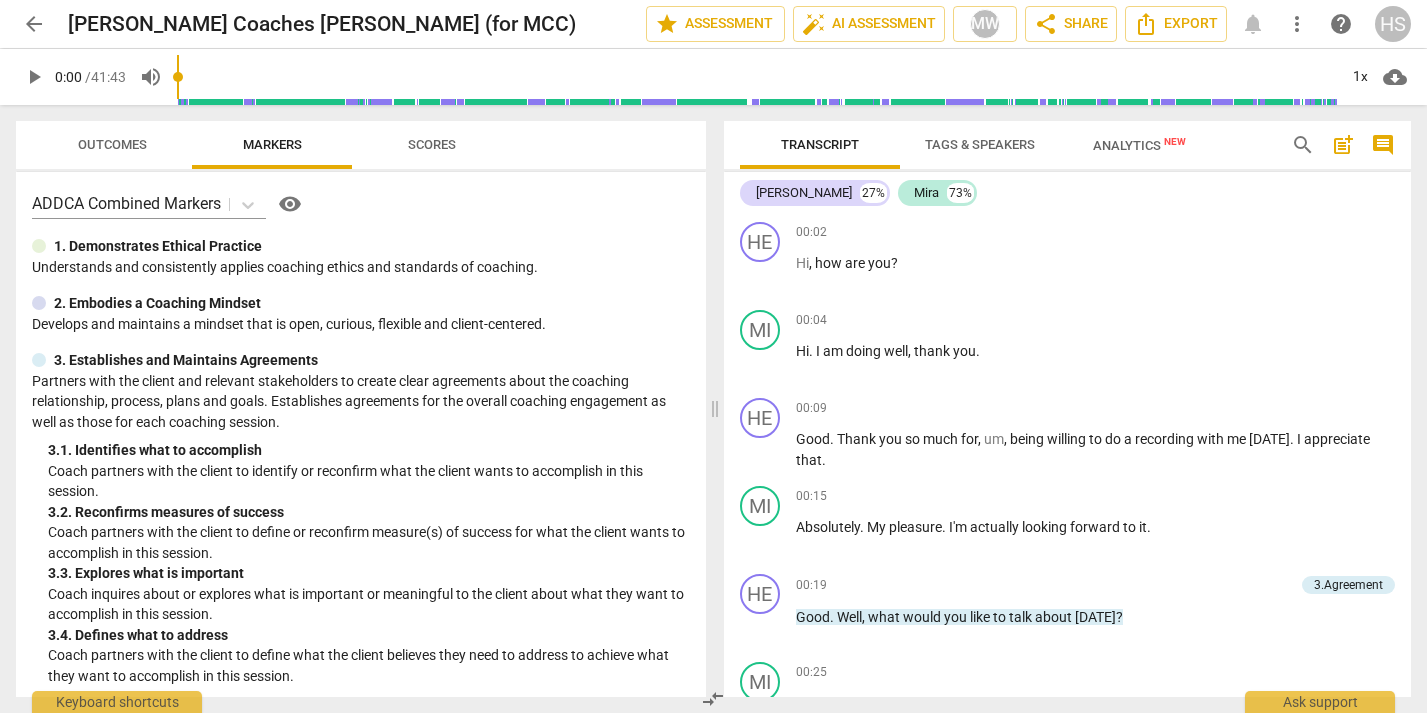 click on "ADDCA Combined Markers visibility" at bounding box center [361, 204] 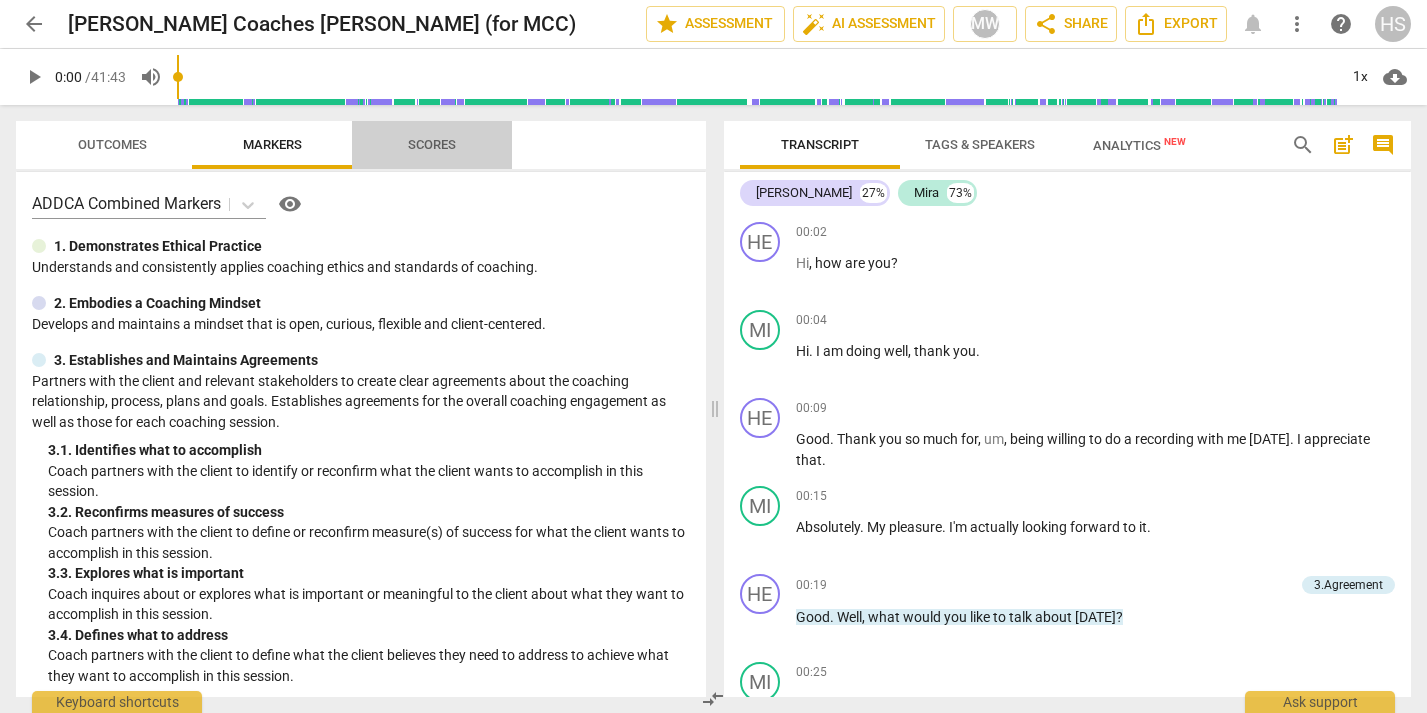 click on "Scores" at bounding box center (432, 144) 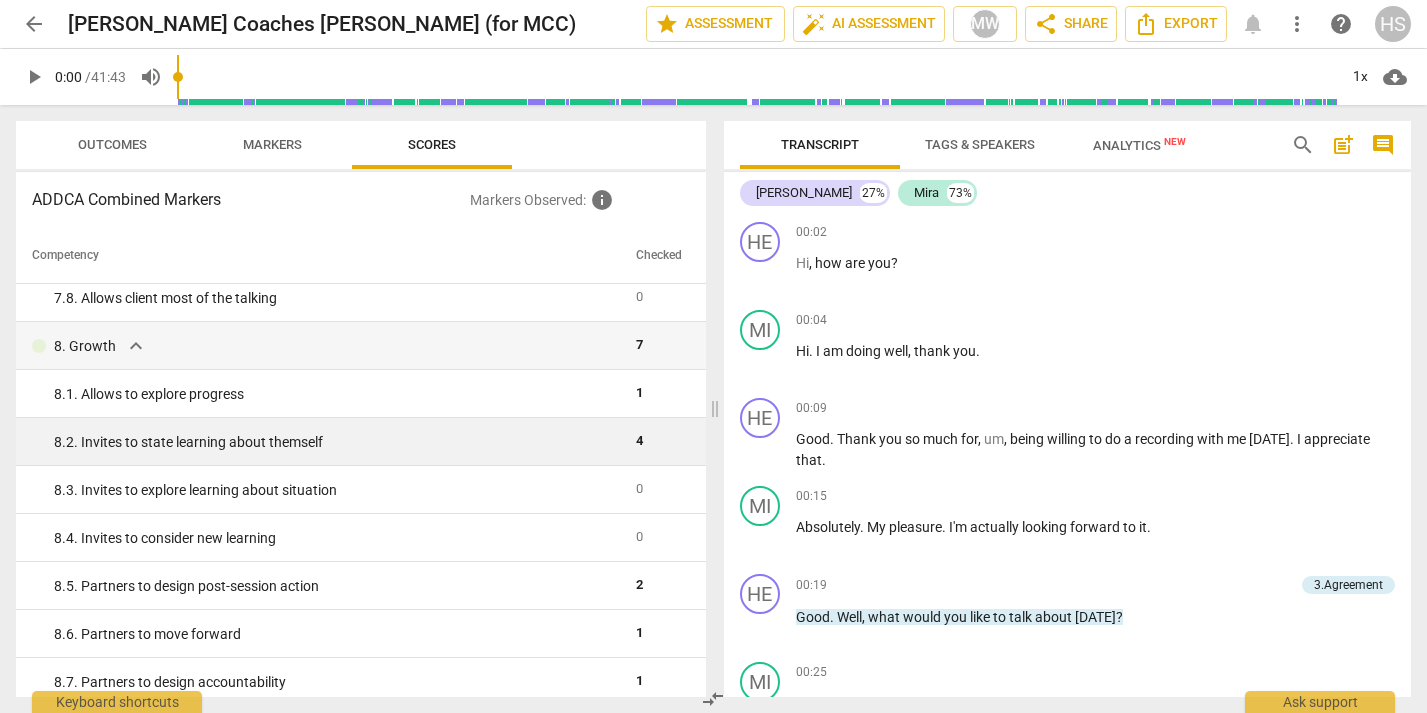 scroll, scrollTop: 1640, scrollLeft: 0, axis: vertical 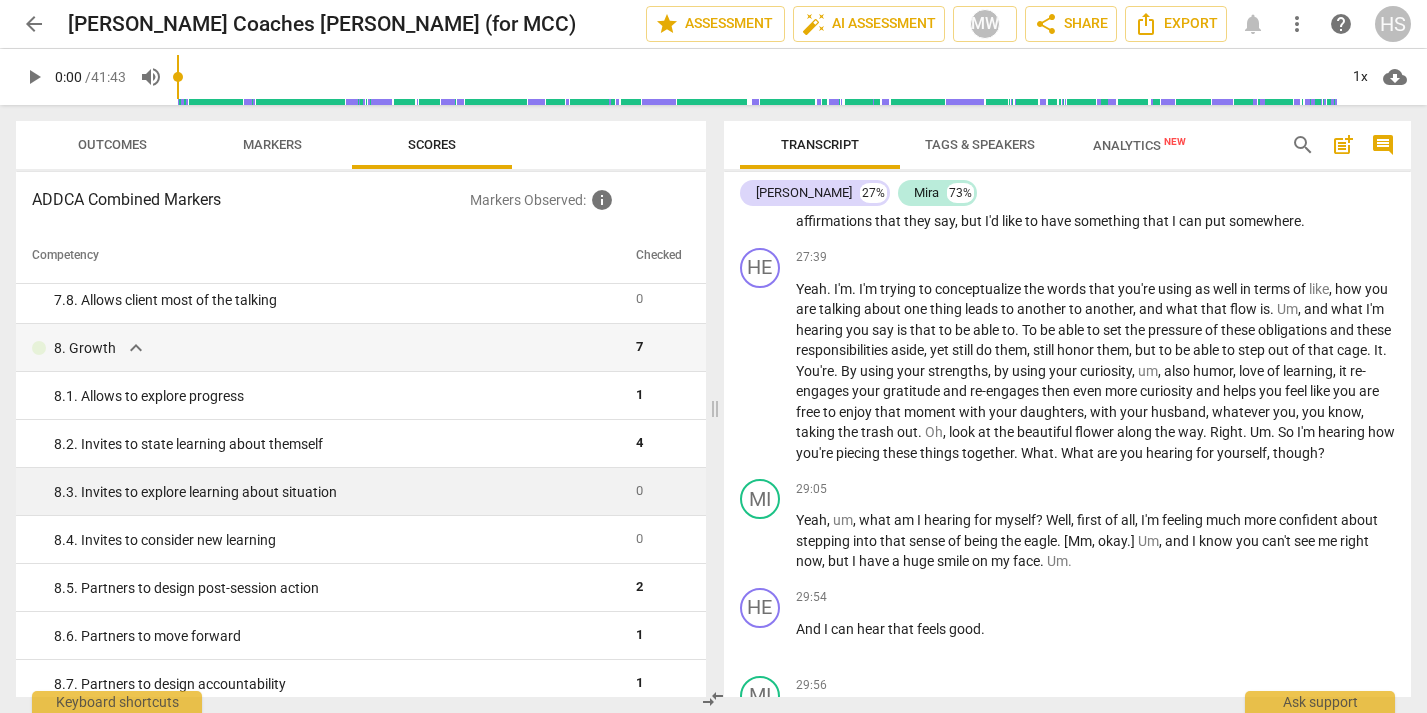 click on "0" at bounding box center (659, 492) 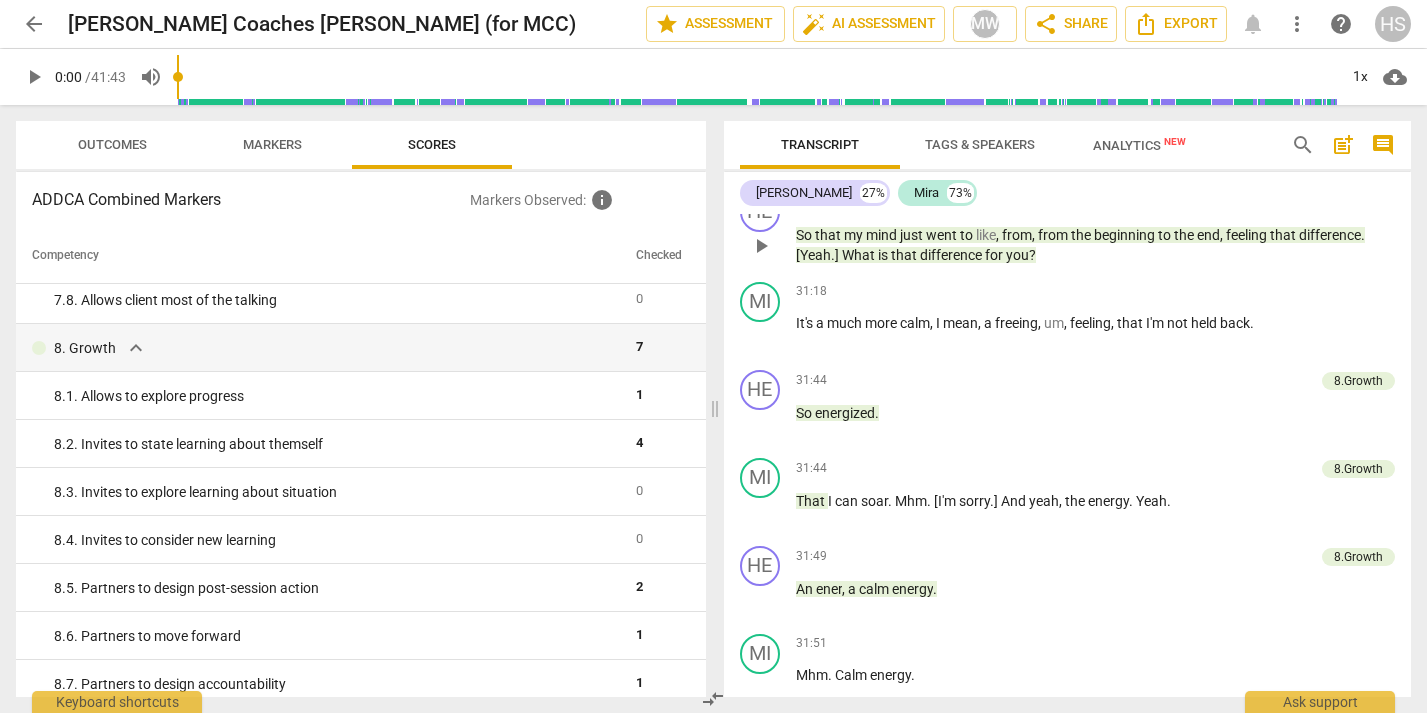 scroll, scrollTop: 7405, scrollLeft: 0, axis: vertical 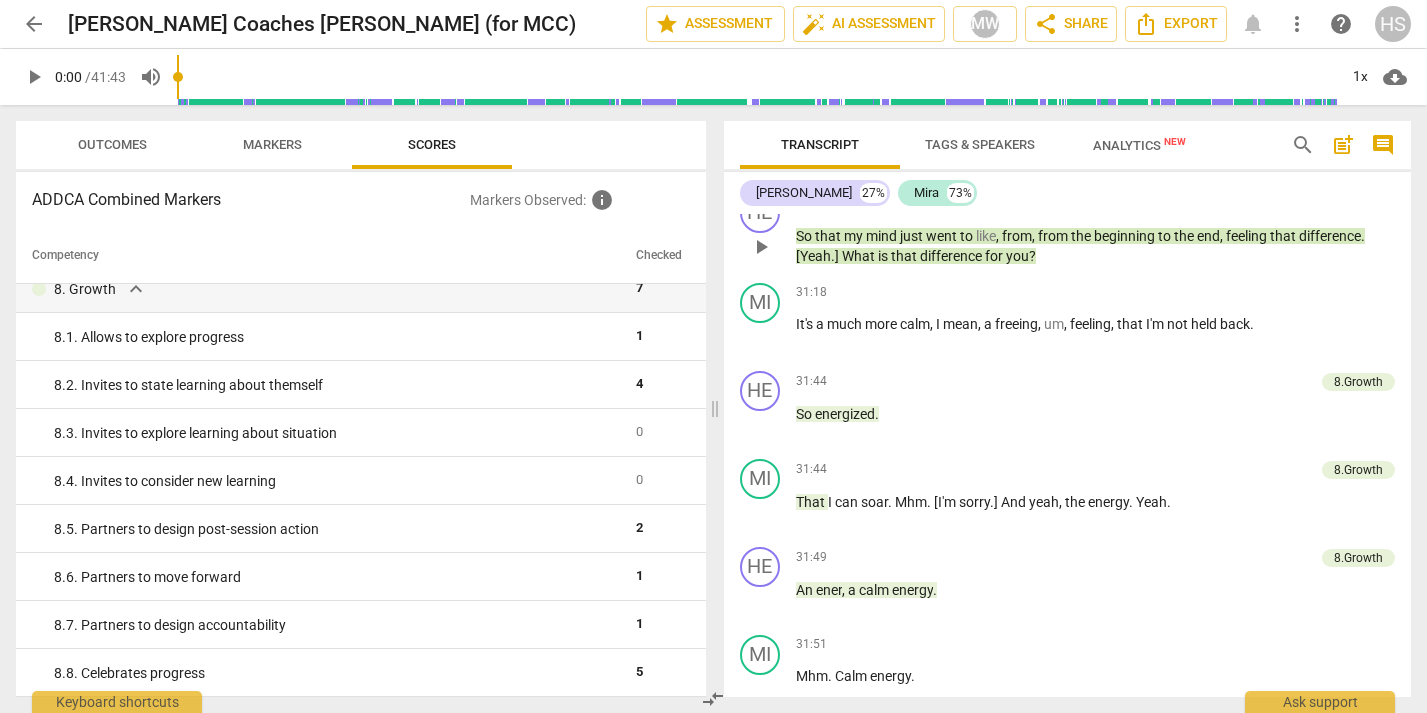 click on "Note" at bounding box center (1370, 204) 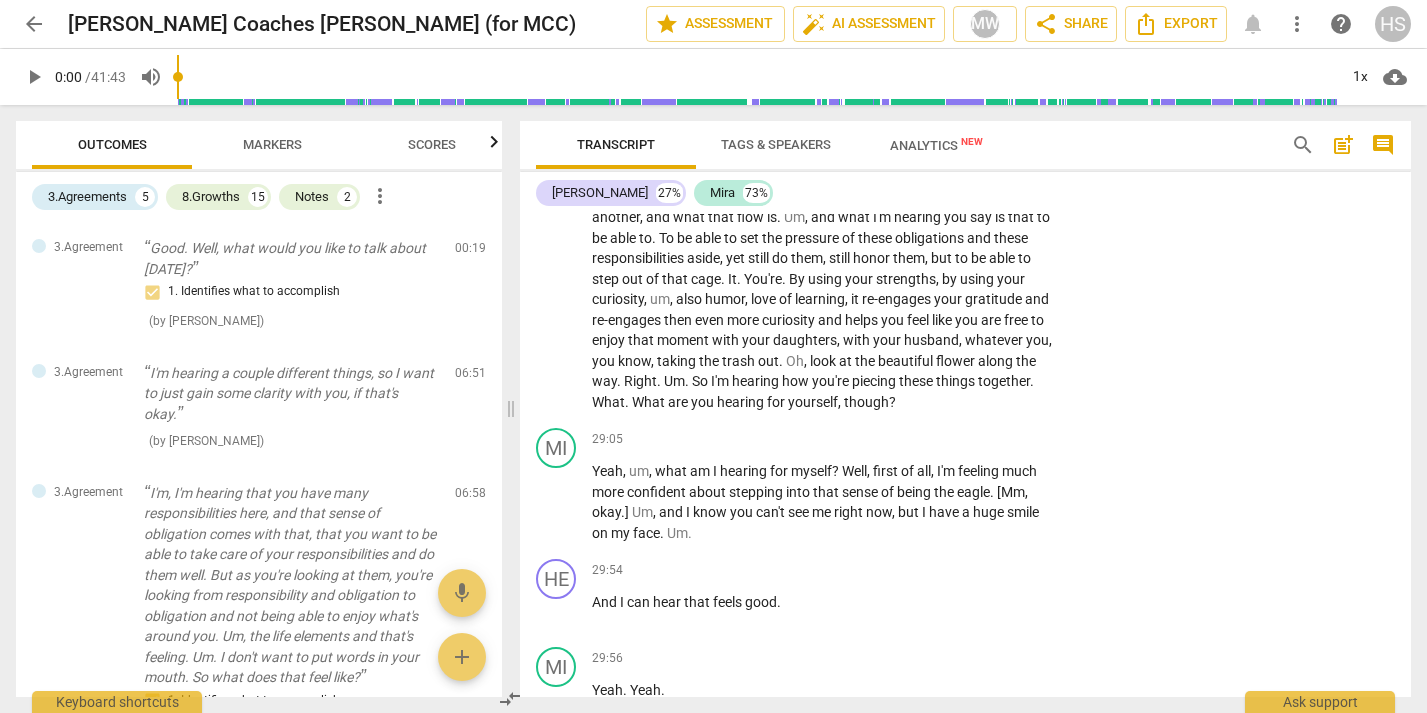 scroll, scrollTop: 8429, scrollLeft: 0, axis: vertical 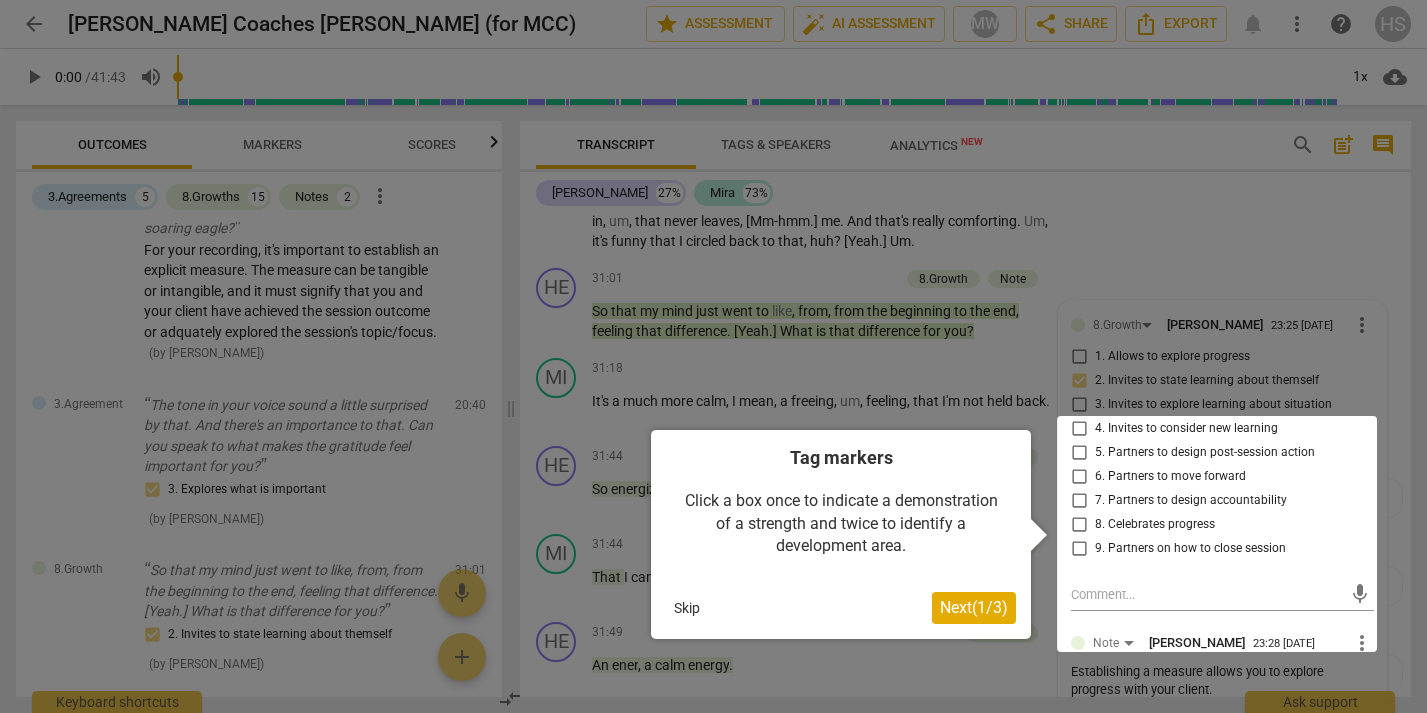 click at bounding box center (713, 356) 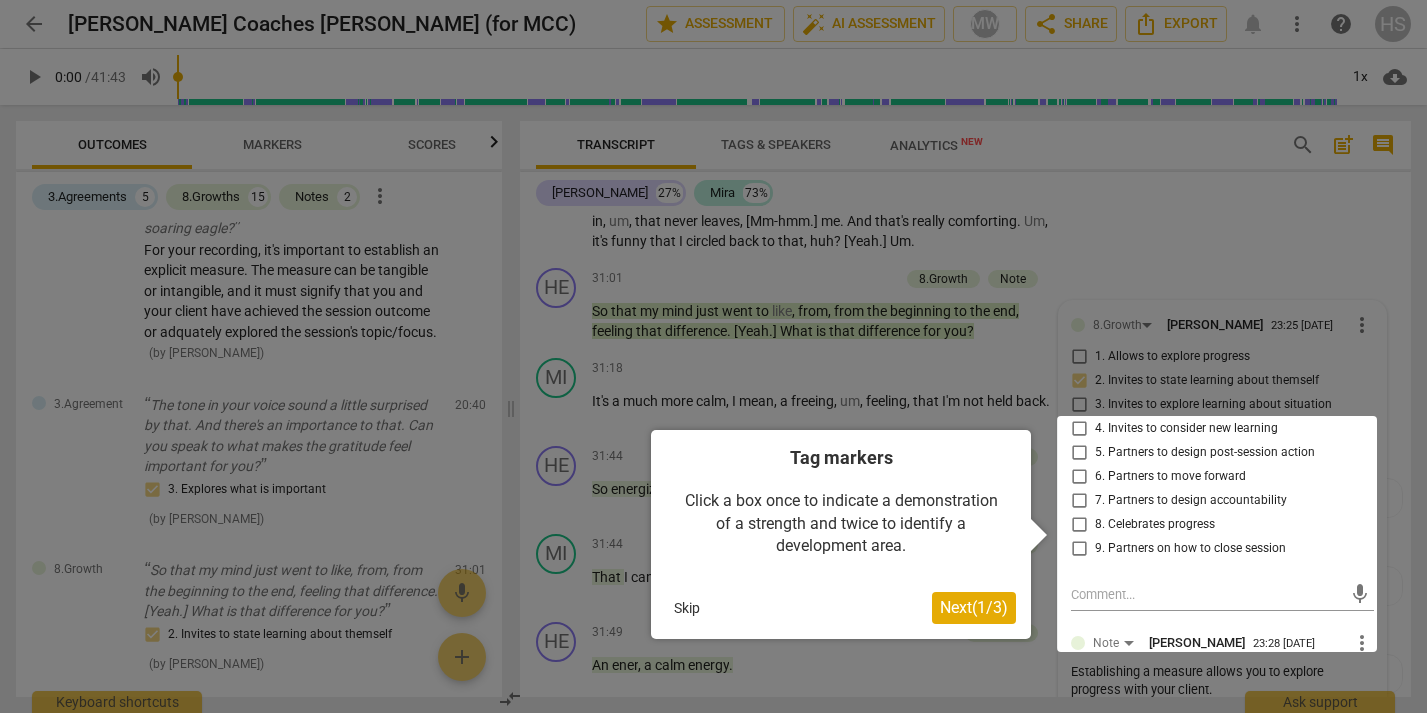 click at bounding box center (713, 356) 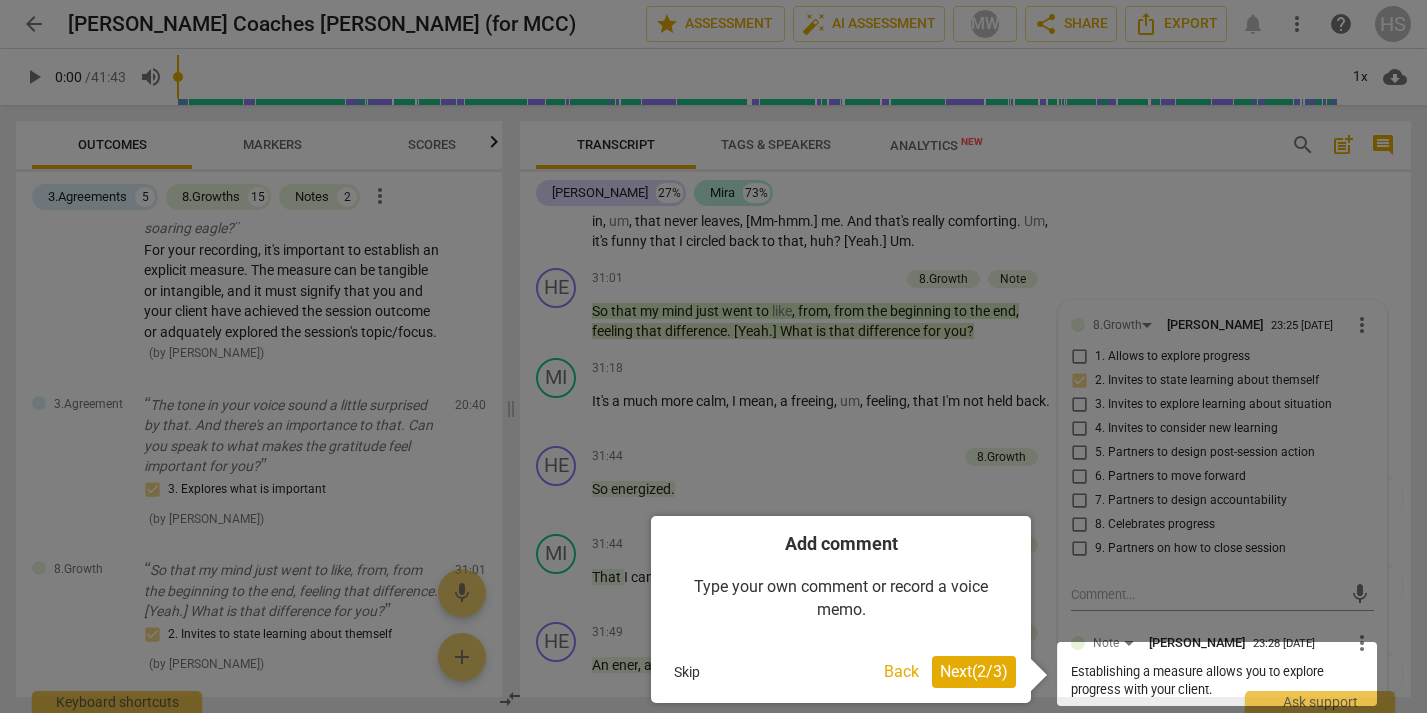 click at bounding box center (713, 356) 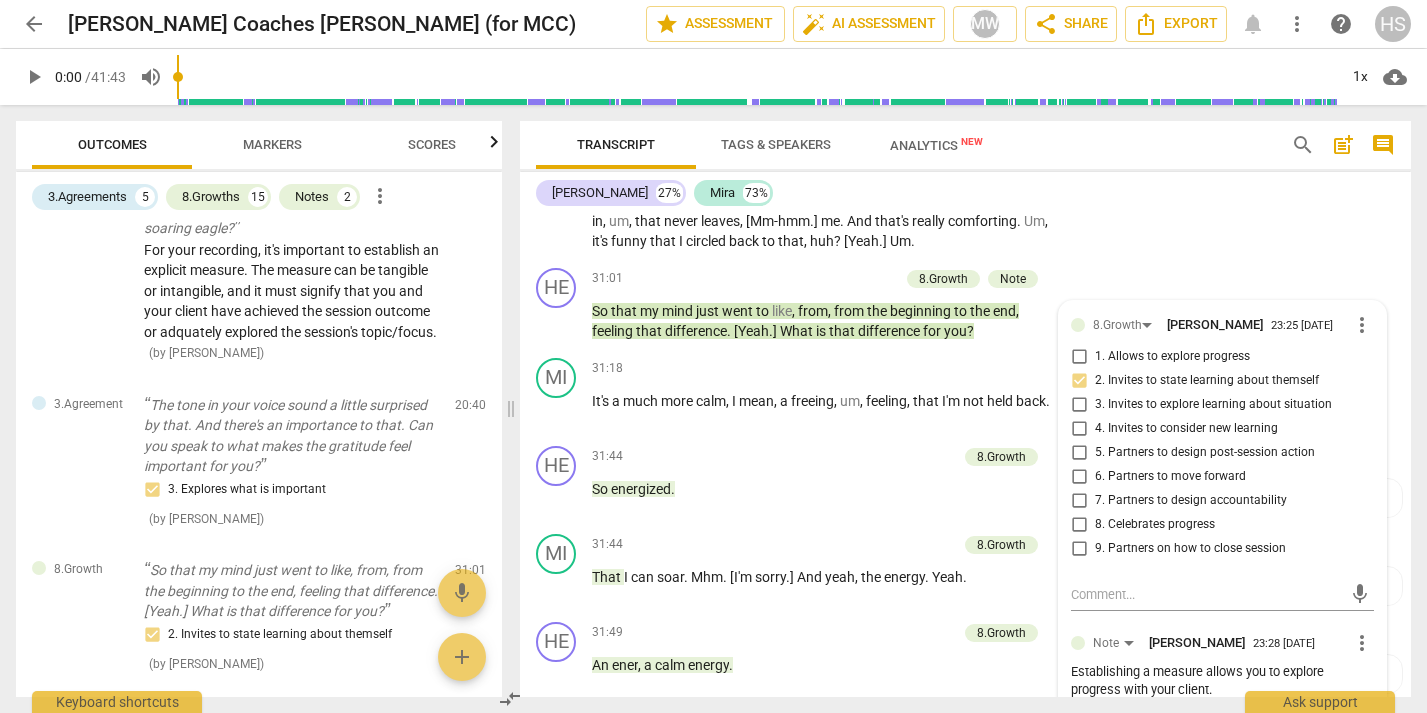 click on "MI play_arrow pause 30:10 + Add competency keyboard_arrow_right Yeah .   Yeah .   Oh ,   I   love   it   when   I   feel   that   sense   of   energy .   It's   just   so   reaffirming   for   me   in   a   way   because ,   um ,   I   know   scientifically ,   energy   cannot   be   created   nor   destroyed .   Um ,   and   I   feel   like   in   the   beginning   of   our   conversation ,   I   brought   up   Cora   and   I   brought   up   my   father .   Um ,   and   I   know   that   they're   still   here .   There's   this   energy ,   whatever   form   it's   in ,   um ,   that   never   leaves ,   [Mm-hmm . ]   me .   And   that's   really   comforting .   Um ,   it's   funny   that   I   circled   back   to   that ,   huh ?   [Yeah . ]   Um ." at bounding box center [965, 163] 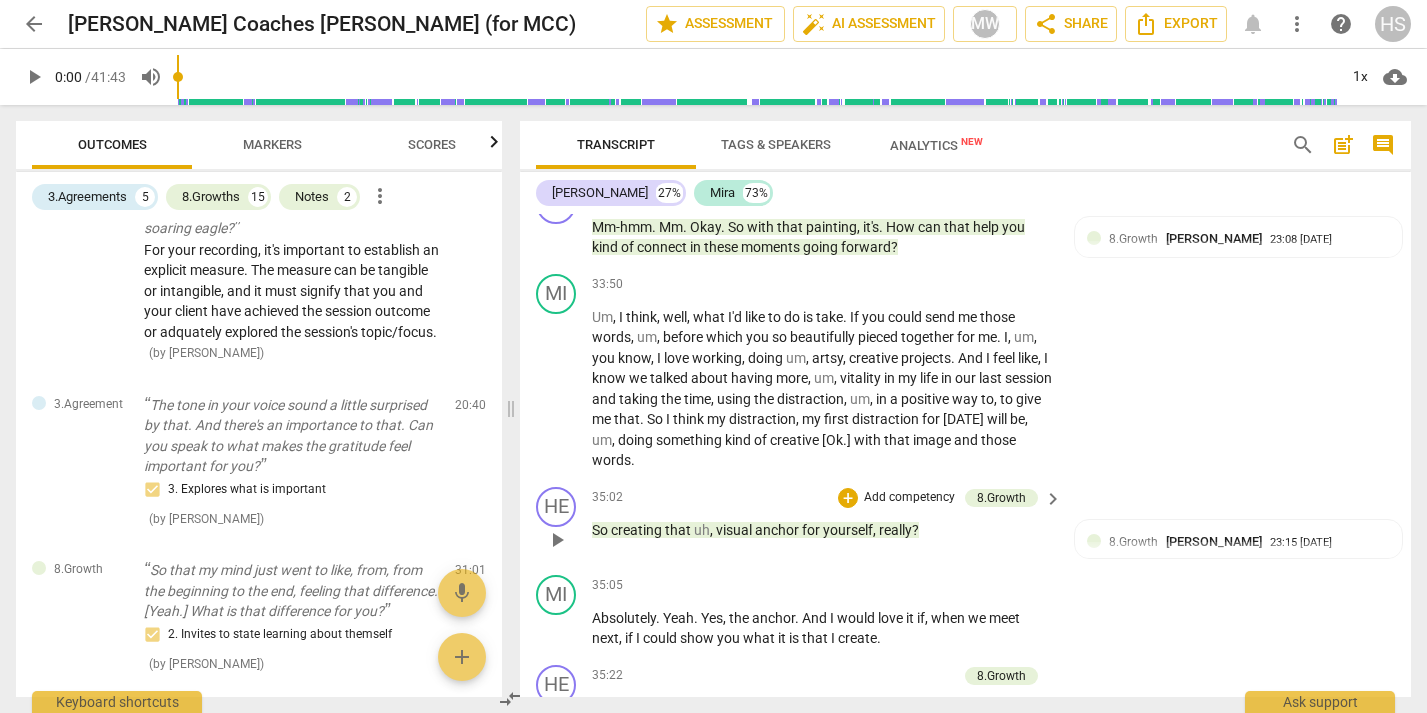 scroll, scrollTop: 9464, scrollLeft: 0, axis: vertical 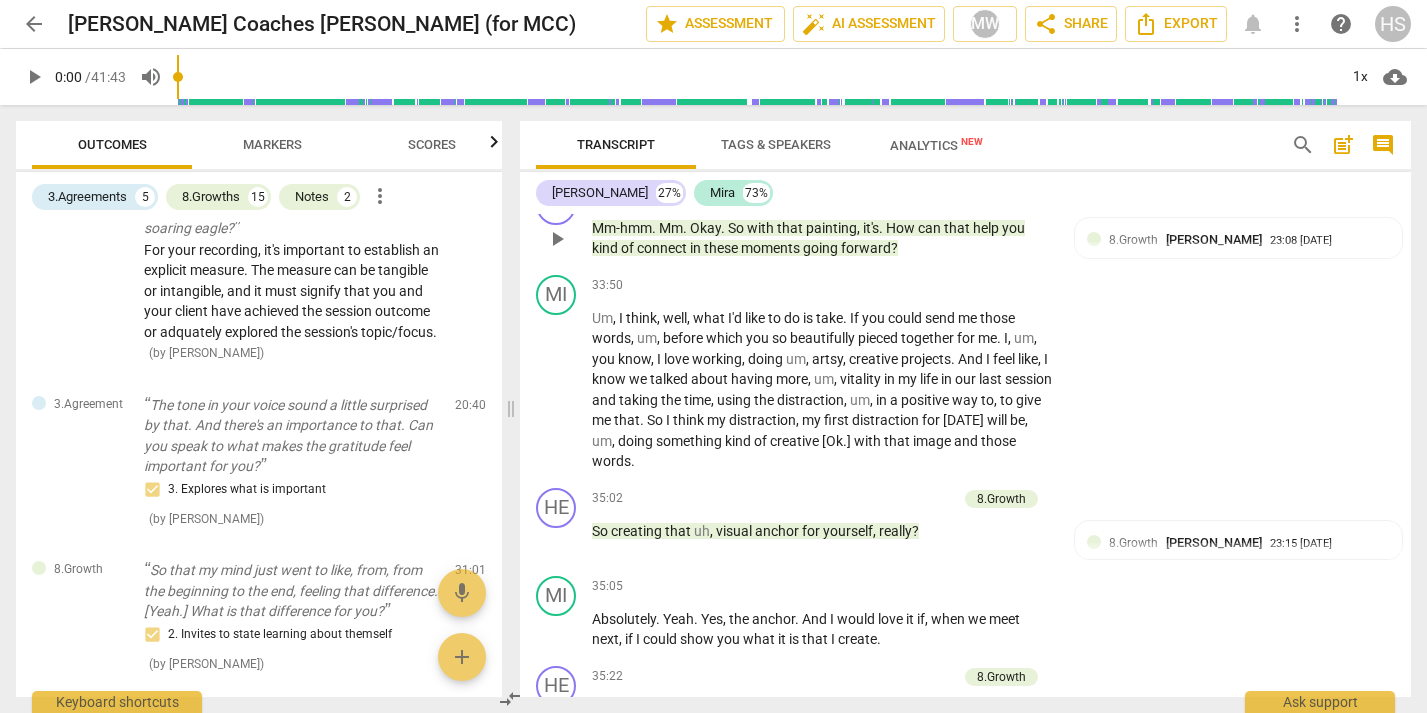 click on "Mm" at bounding box center (671, 228) 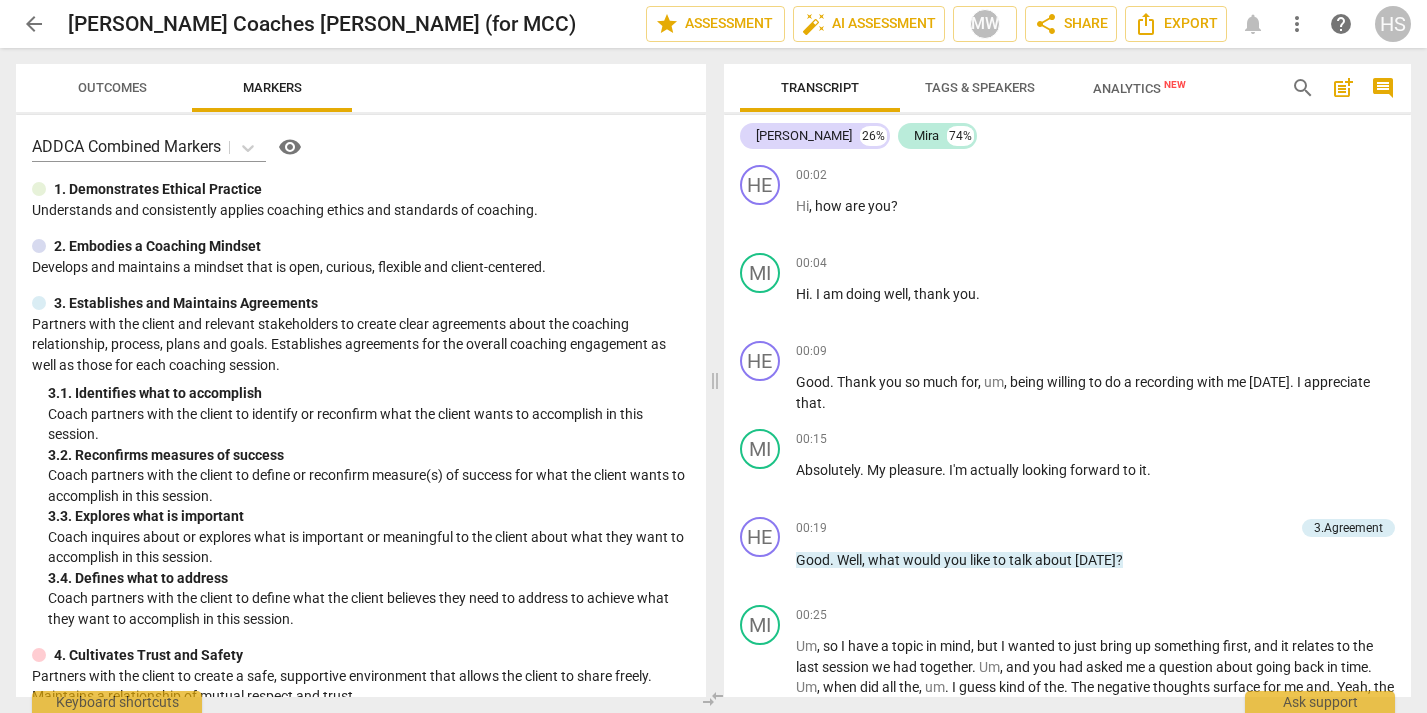 scroll, scrollTop: 0, scrollLeft: 0, axis: both 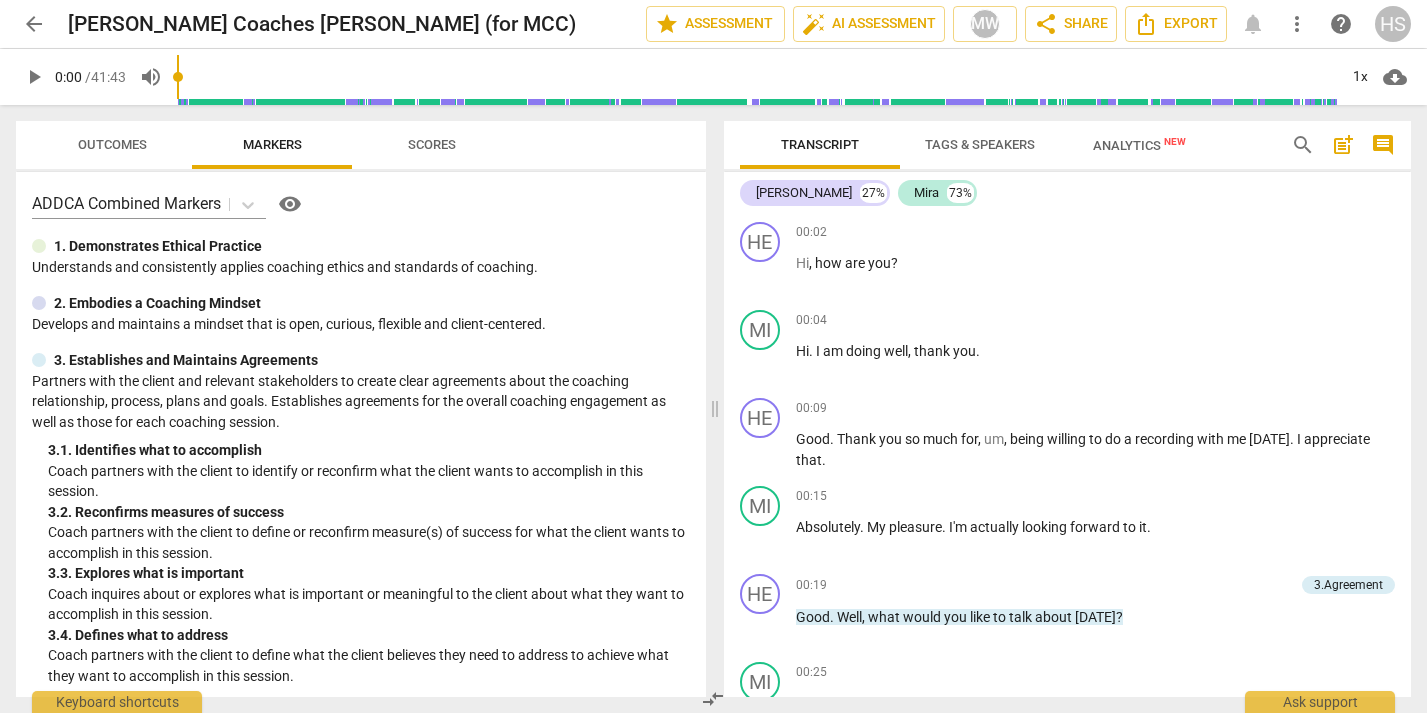 click on "Scores" at bounding box center [432, 145] 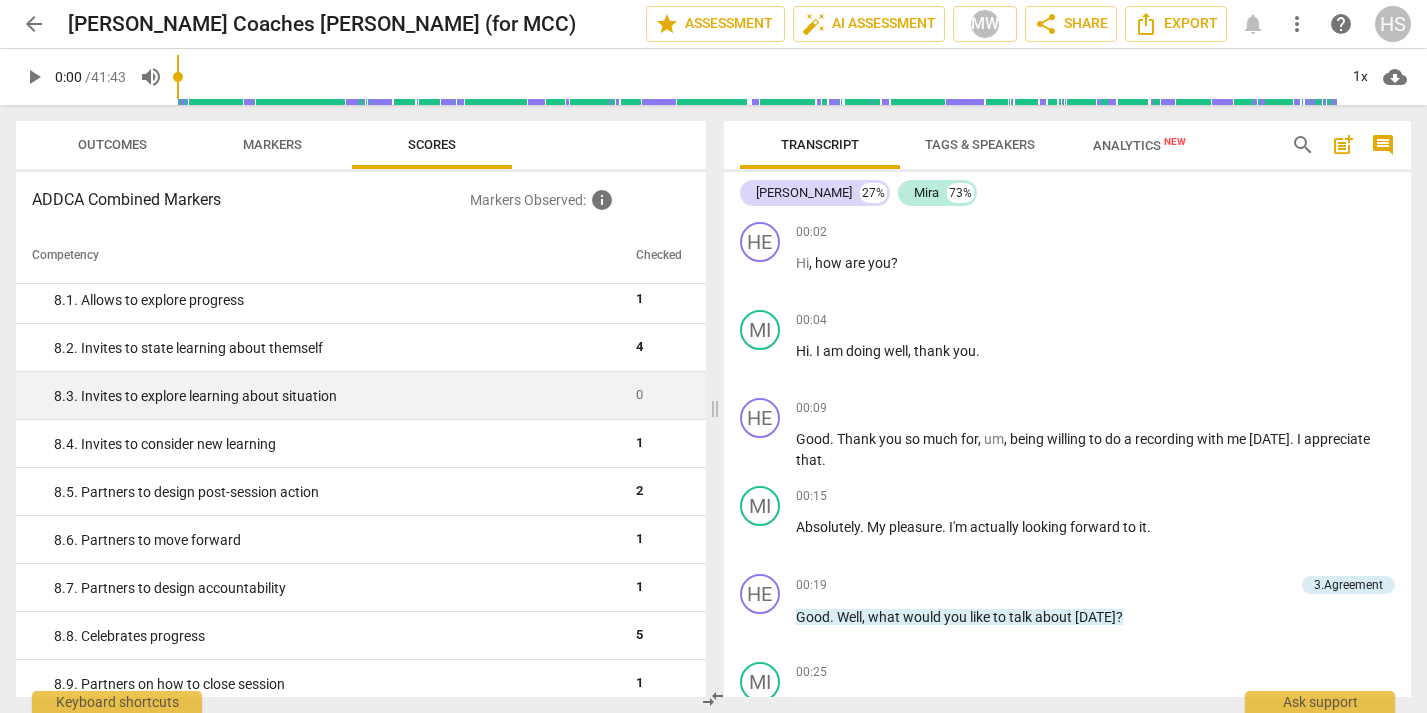 scroll, scrollTop: 1732, scrollLeft: 0, axis: vertical 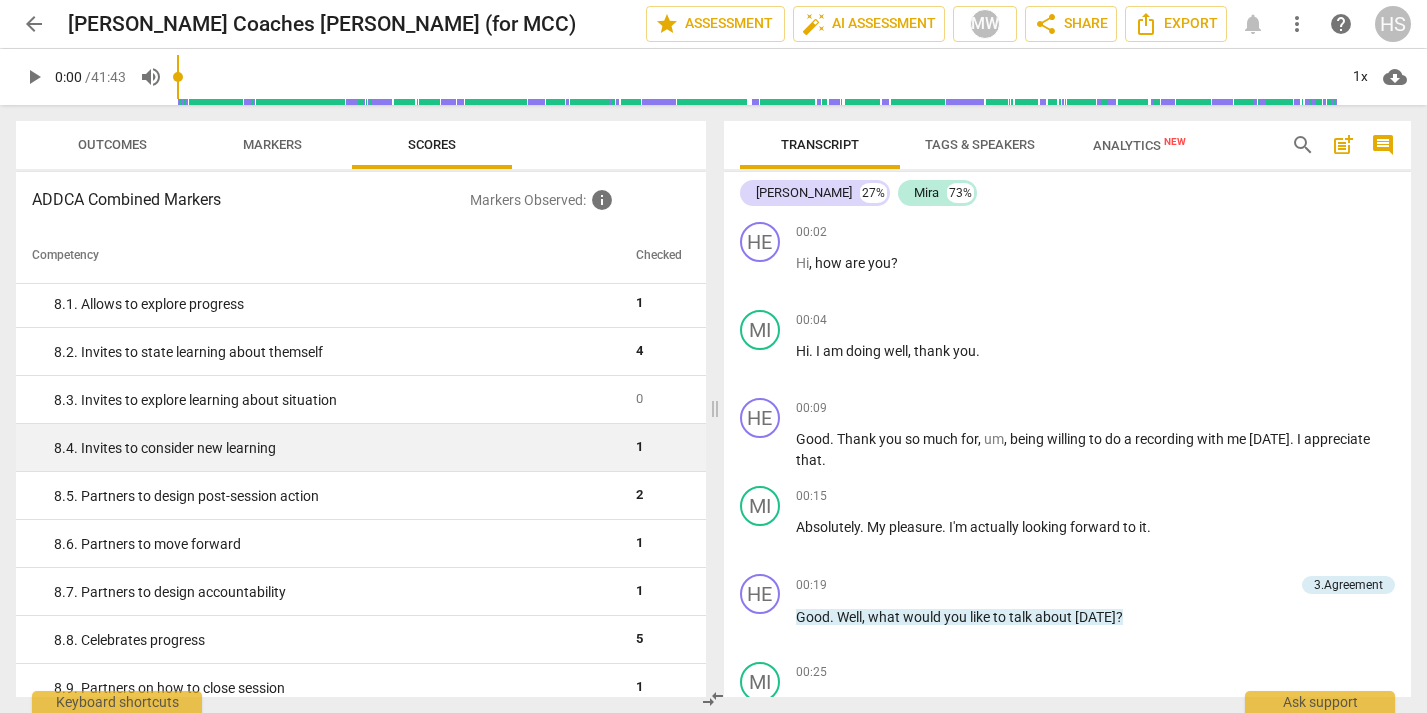 click on "8. 4. Invites to consider new learning" at bounding box center (337, 448) 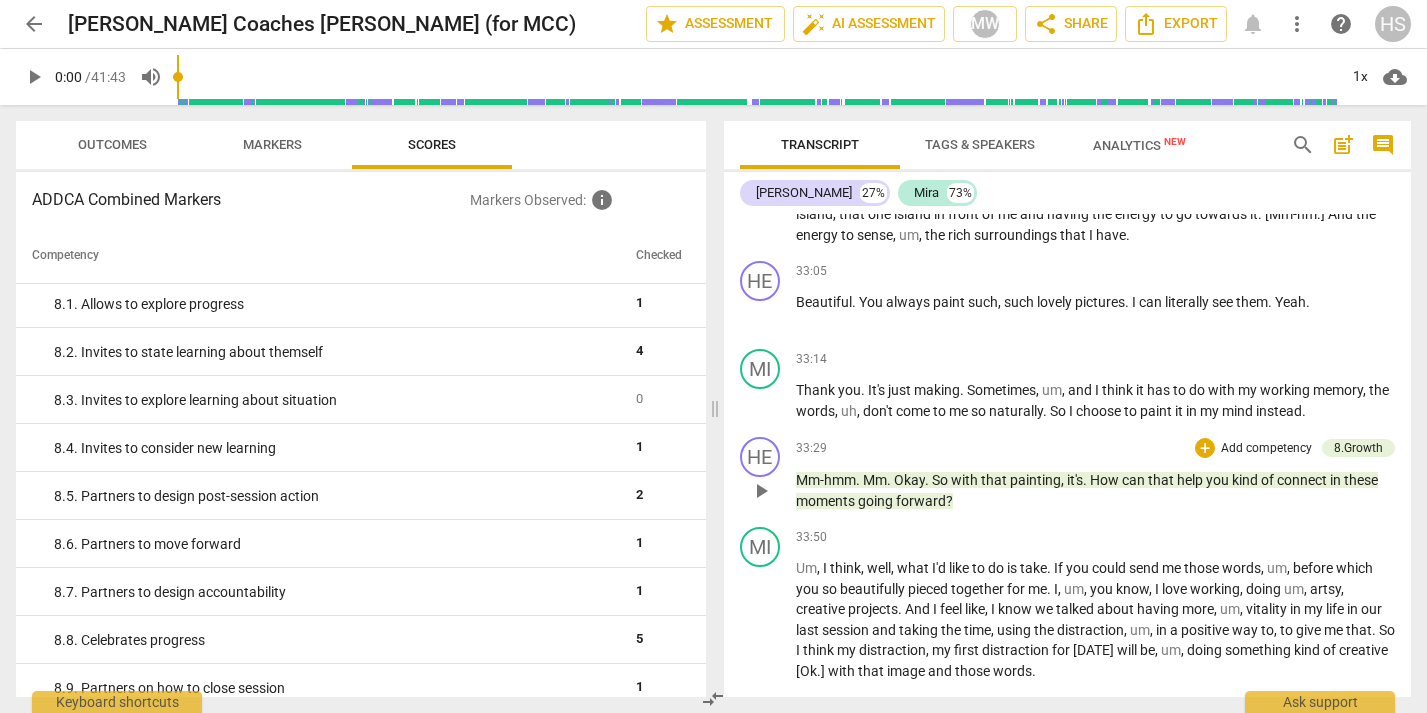 scroll, scrollTop: 8166, scrollLeft: 0, axis: vertical 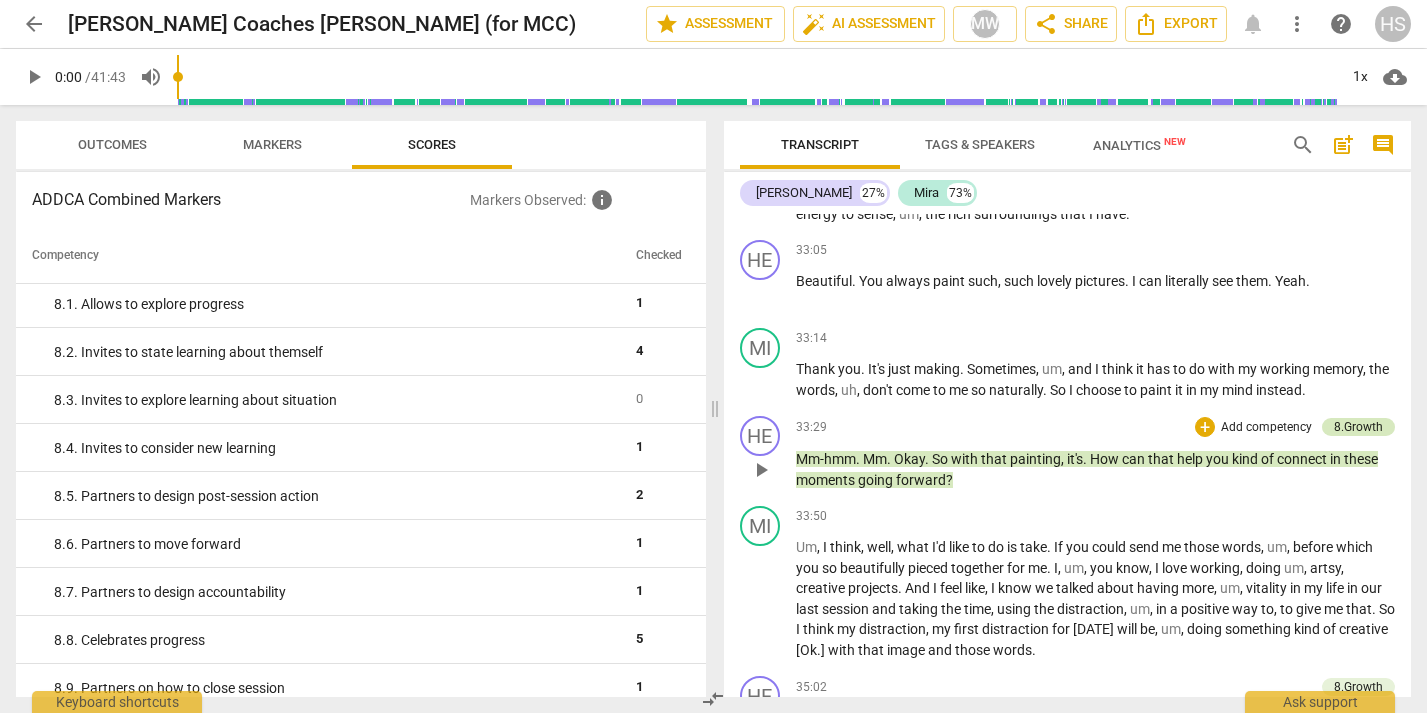 click on "8.Growth" at bounding box center (1358, 427) 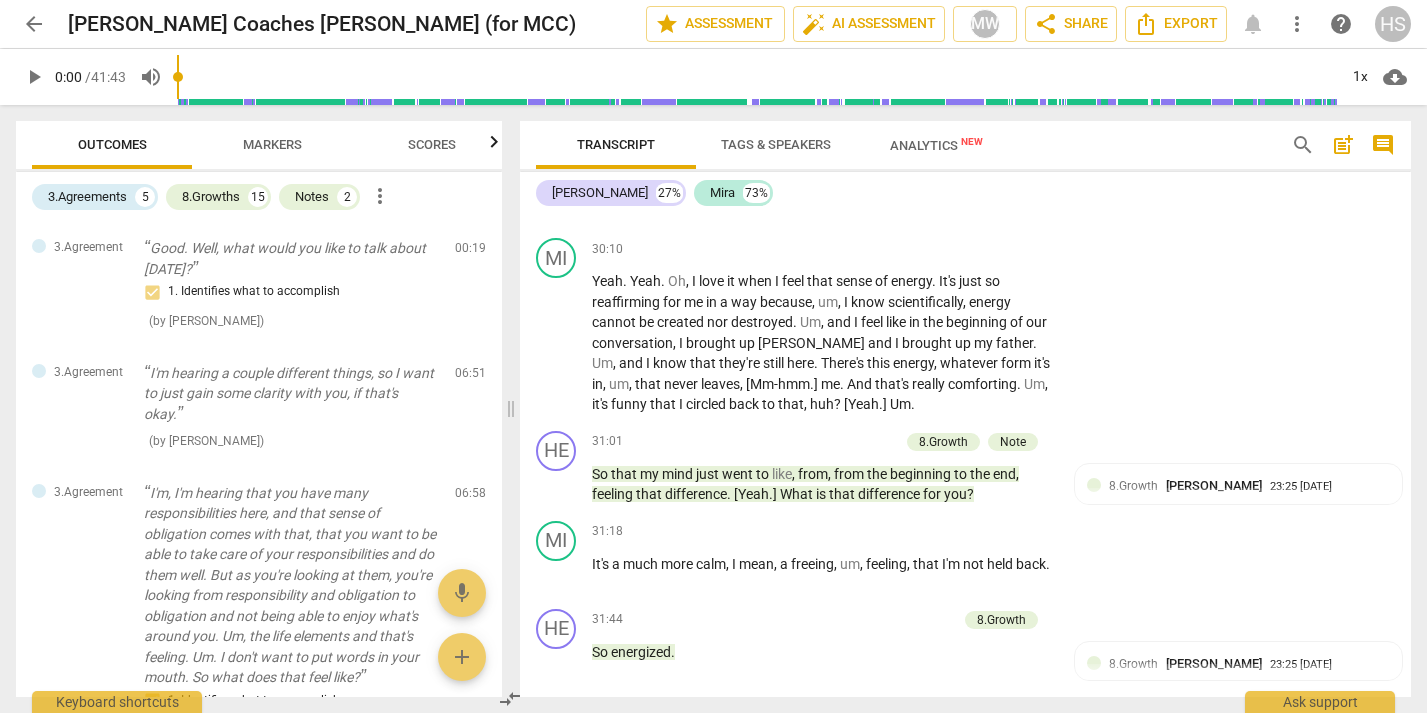 scroll, scrollTop: 9654, scrollLeft: 0, axis: vertical 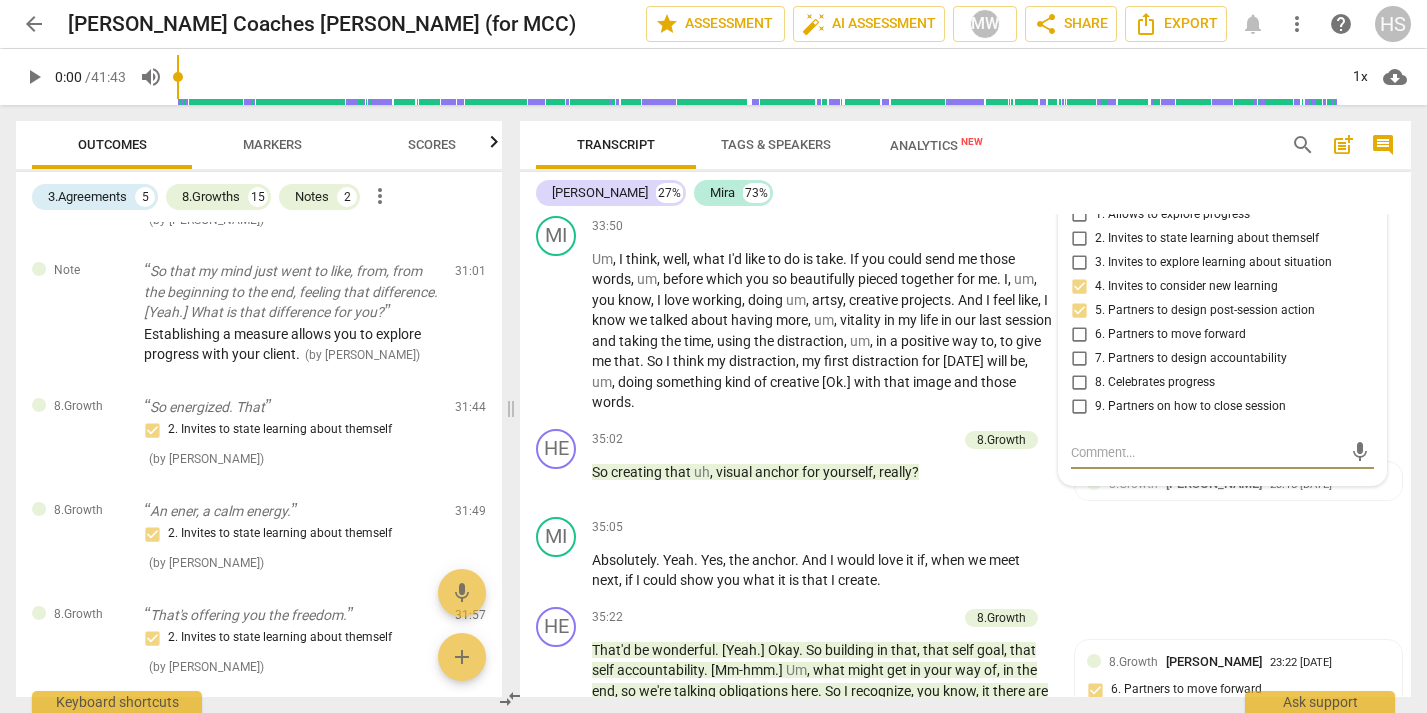 click on "[PERSON_NAME] 27% Mira 73%" at bounding box center (965, 193) 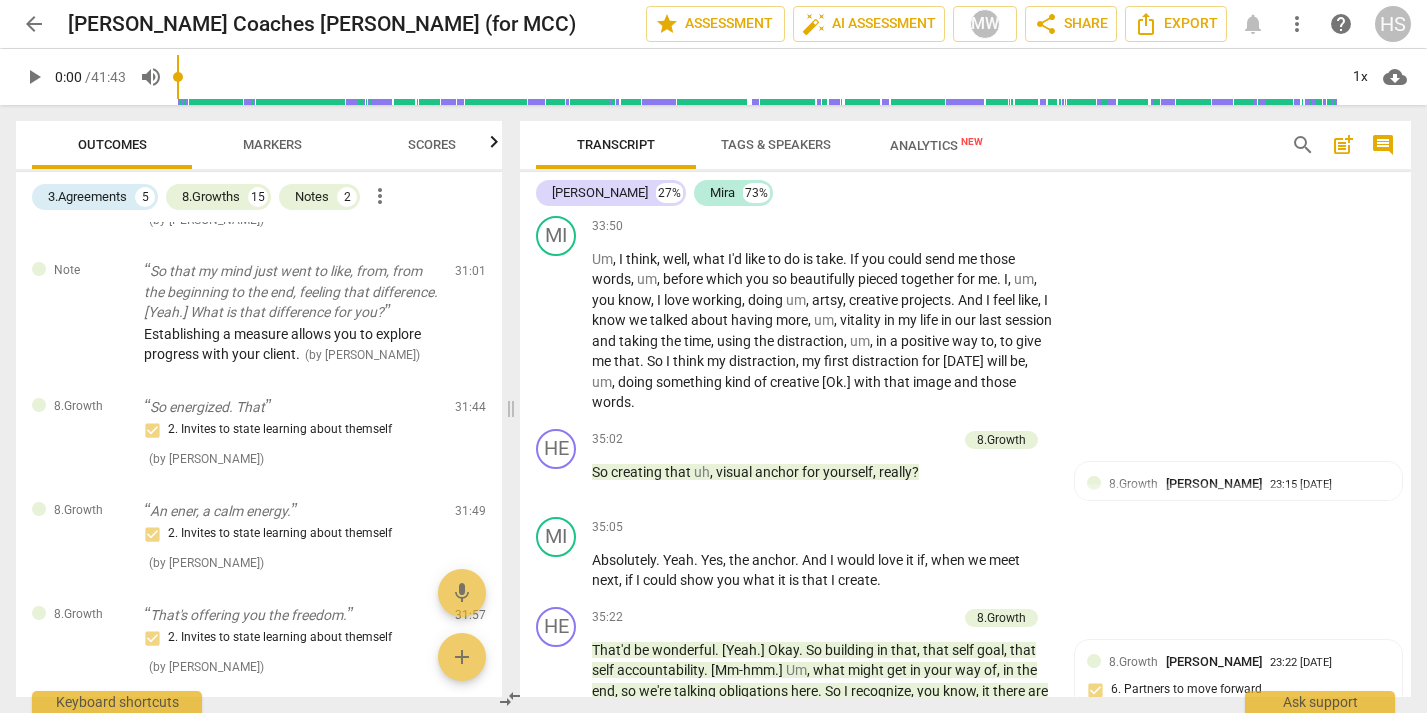 click 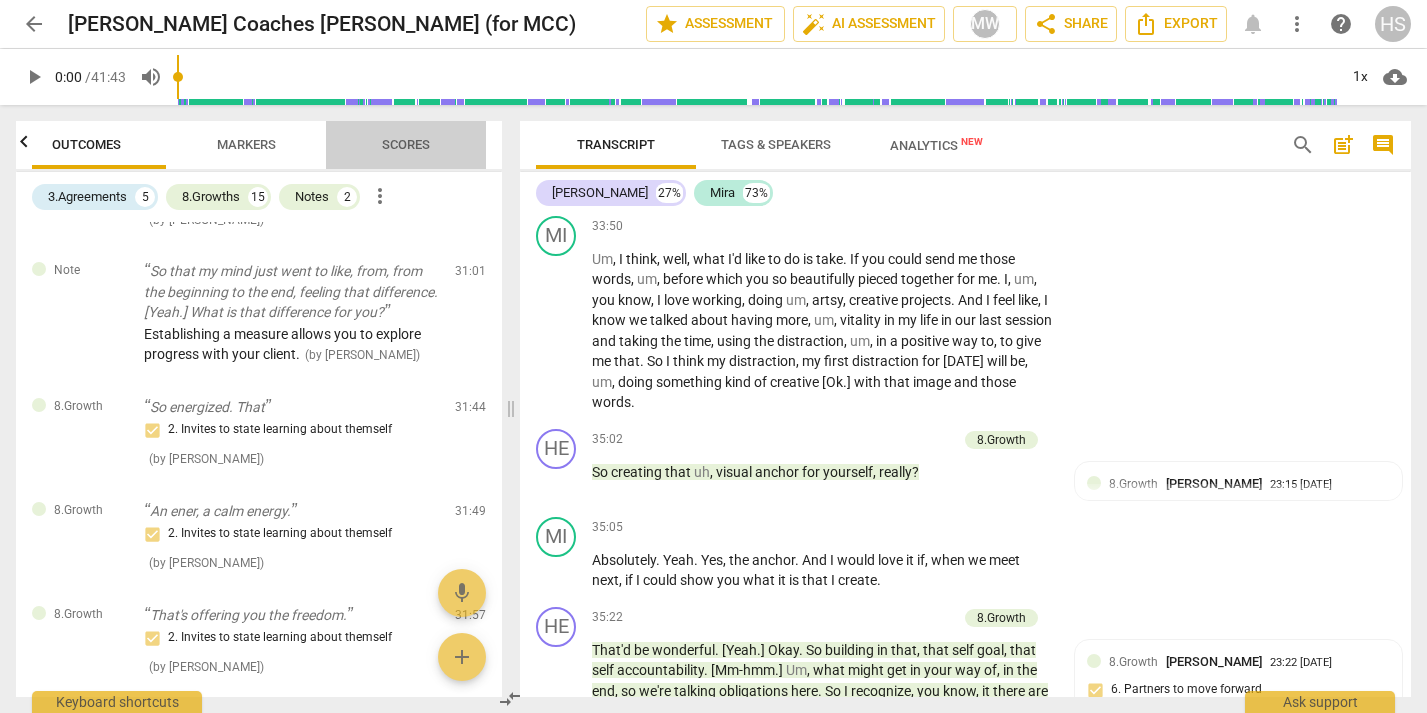 click on "Scores" at bounding box center [406, 144] 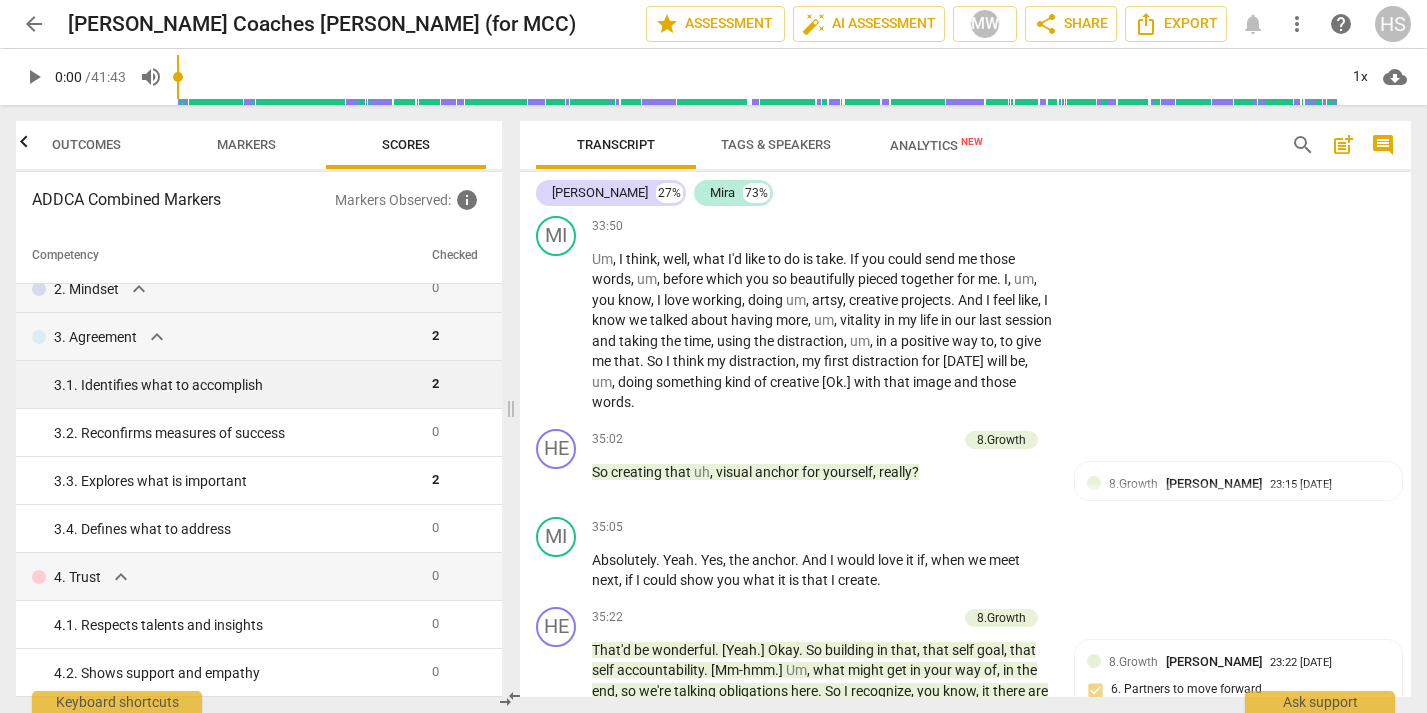 scroll, scrollTop: 71, scrollLeft: 0, axis: vertical 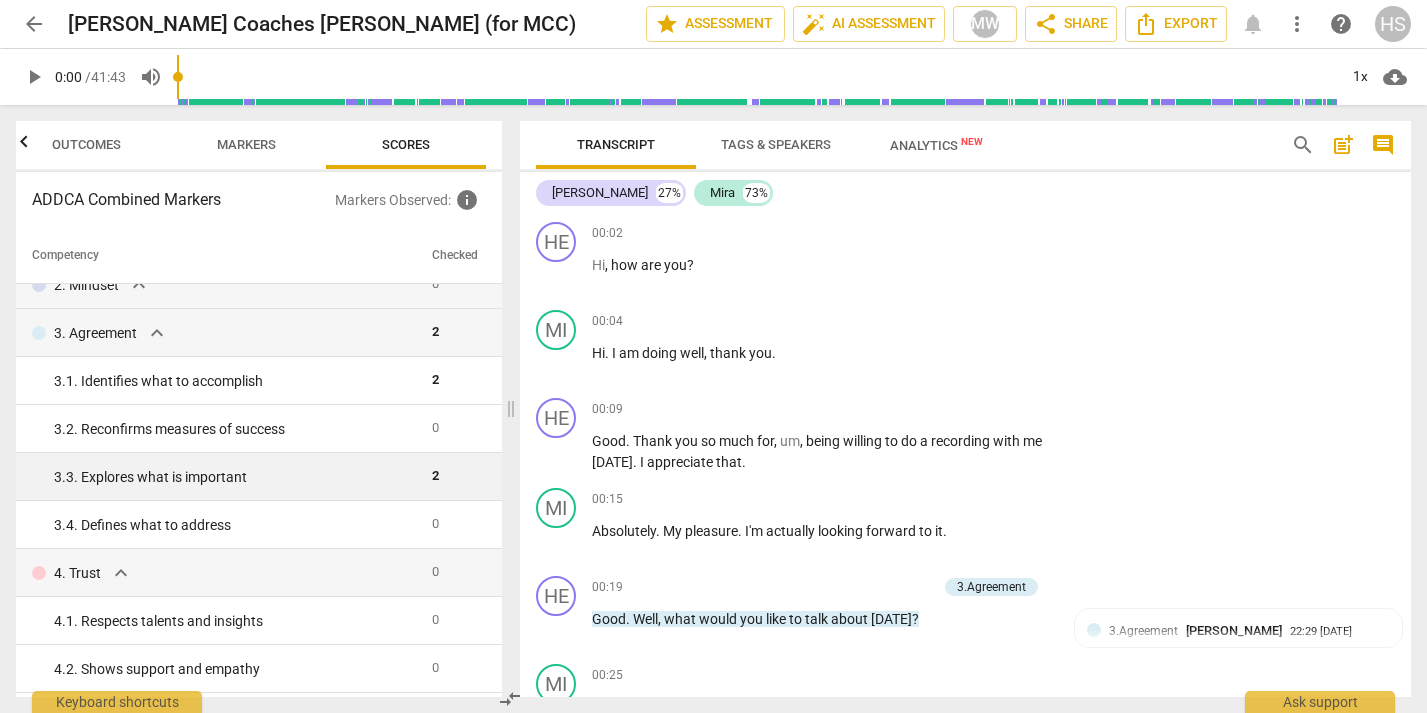 click on "2" at bounding box center (435, 475) 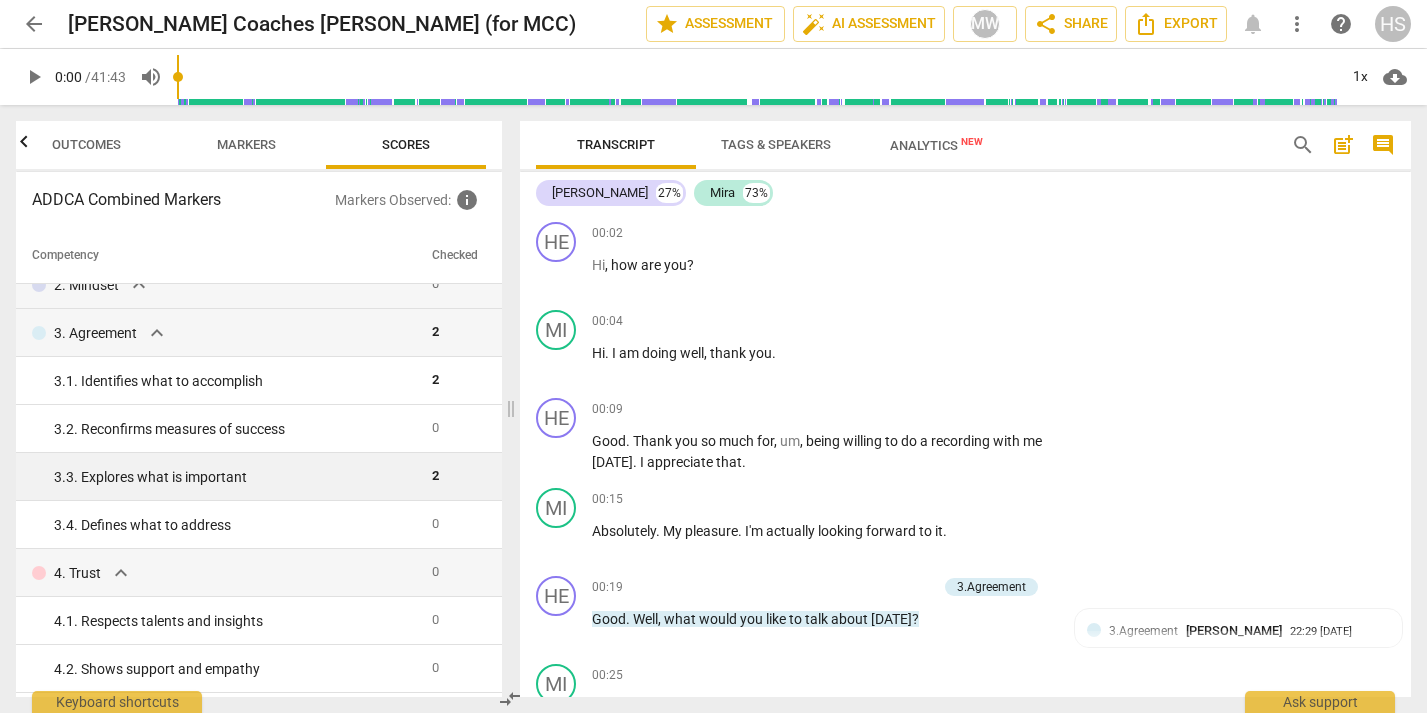 click on "3. 3. Explores what is important" at bounding box center [235, 477] 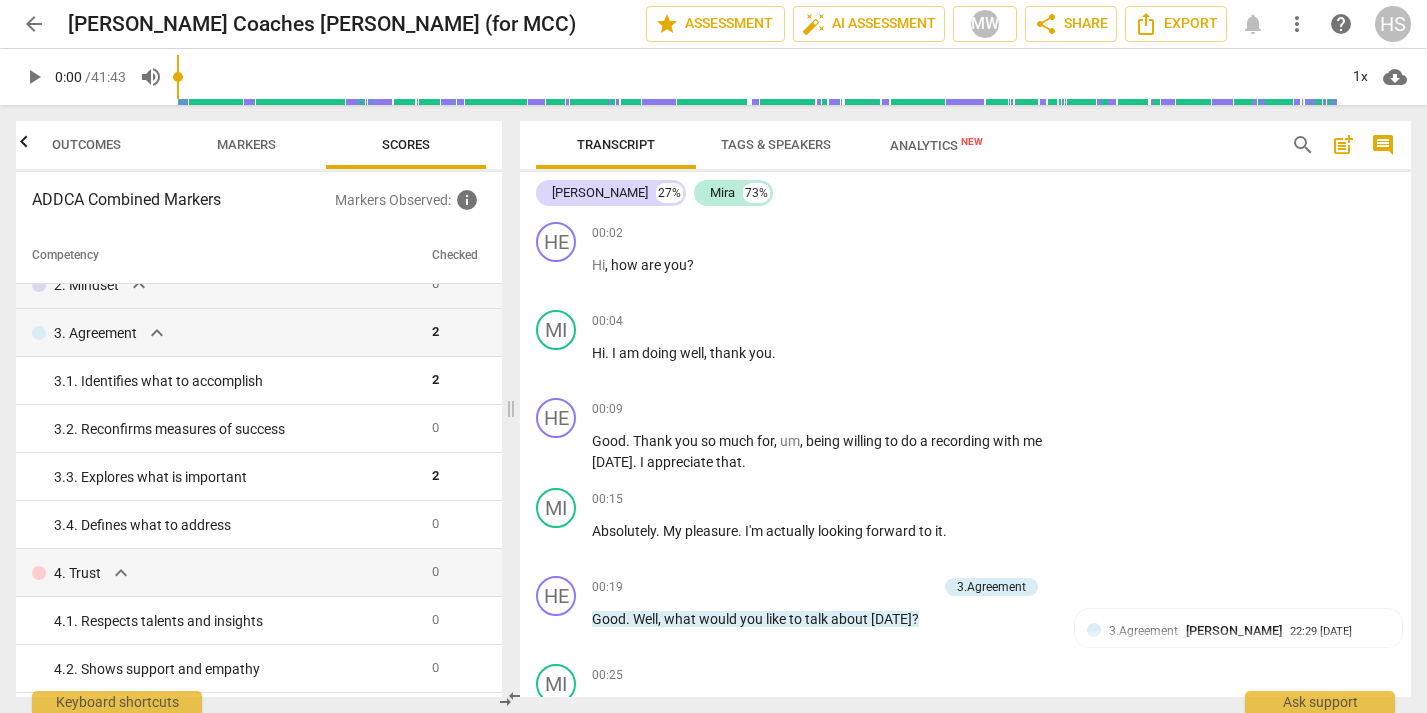 click on "Markers" at bounding box center (246, 144) 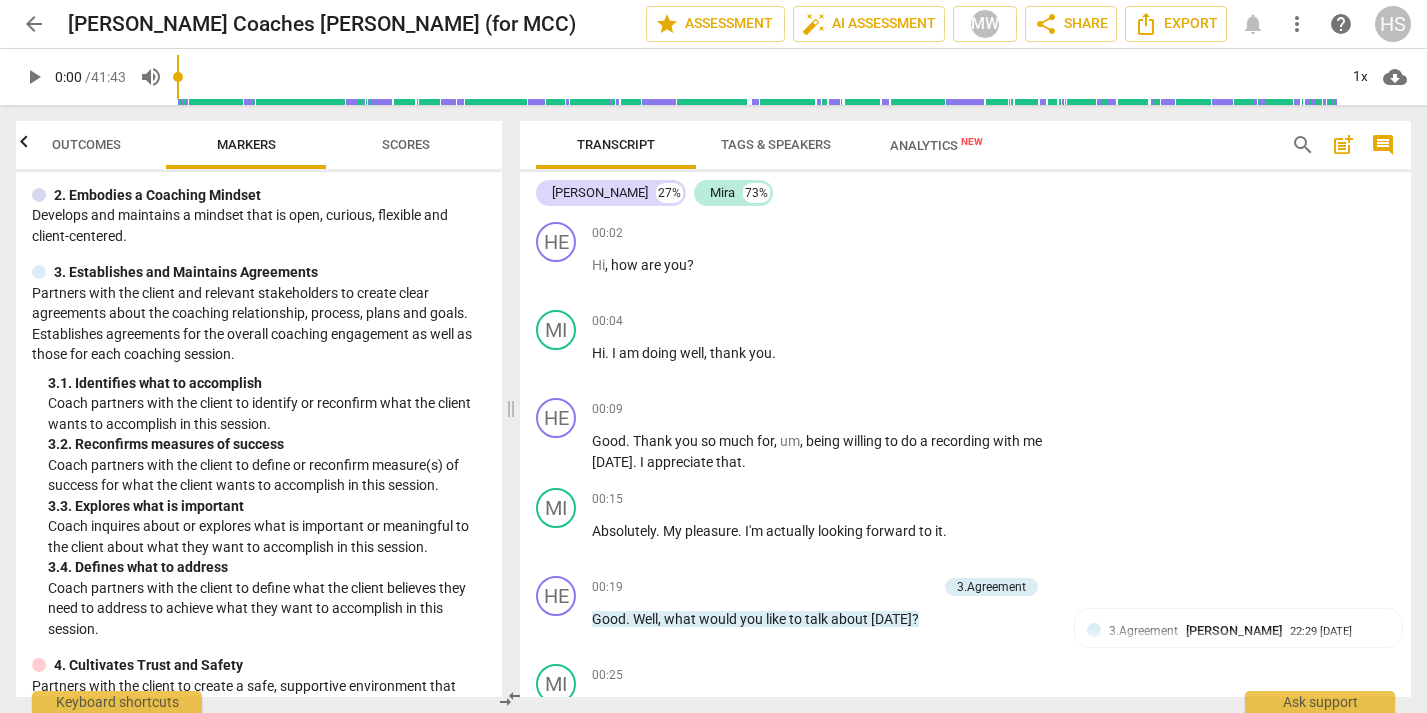 scroll, scrollTop: 133, scrollLeft: 0, axis: vertical 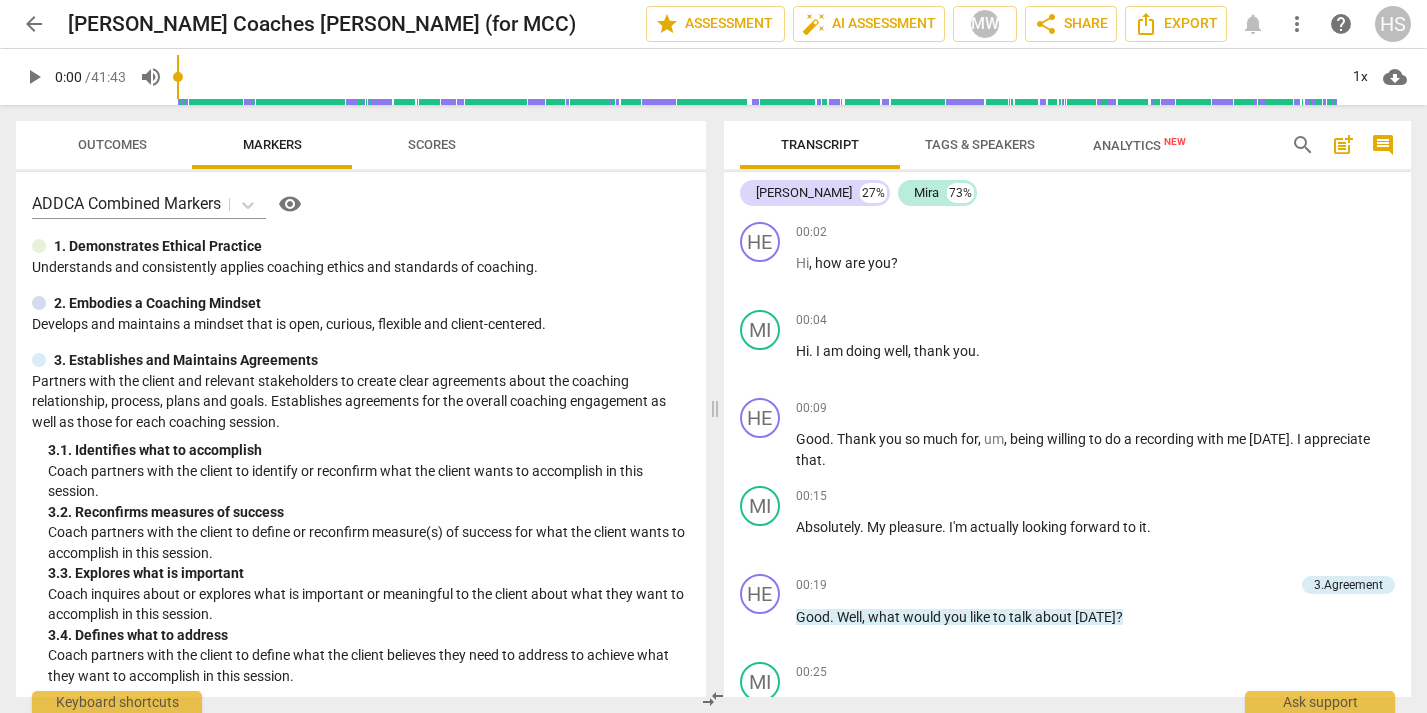 click on "Scores" at bounding box center [432, 144] 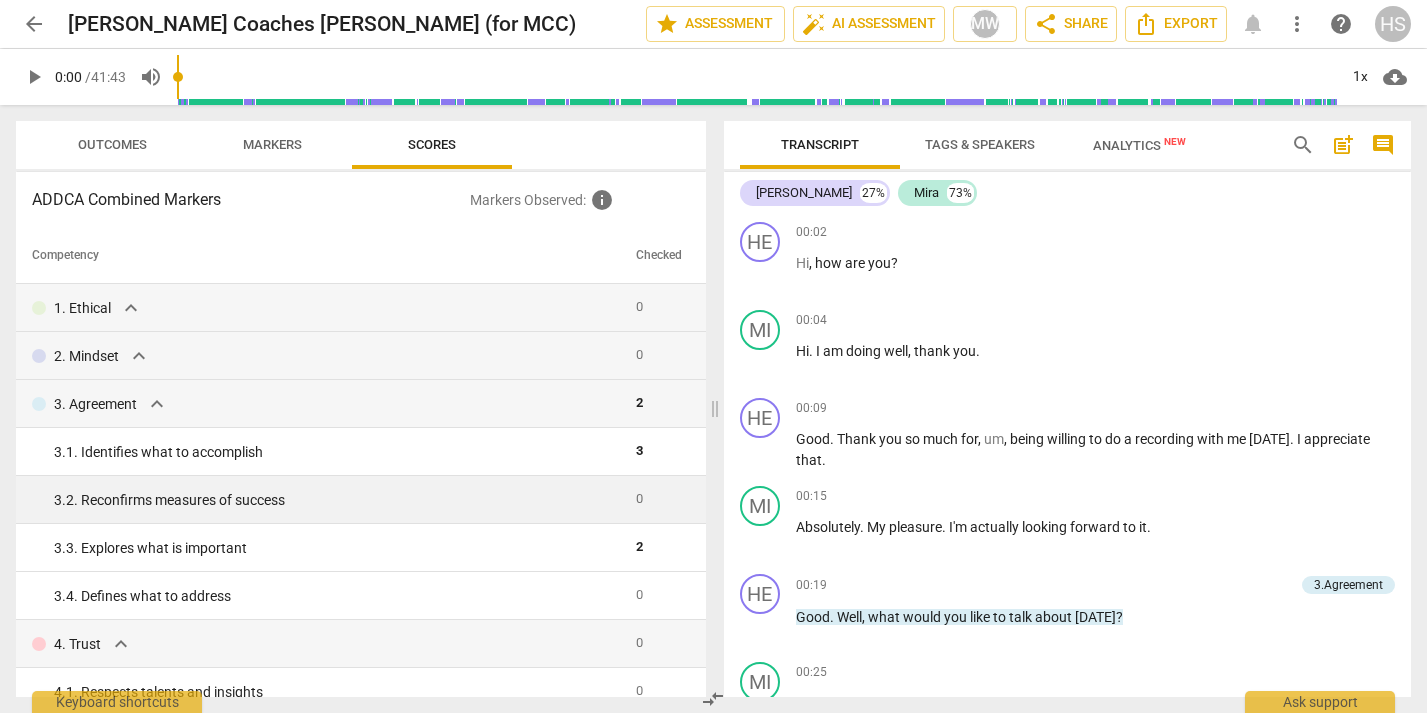 click on "3. 2. Reconfirms measures of success" at bounding box center (337, 500) 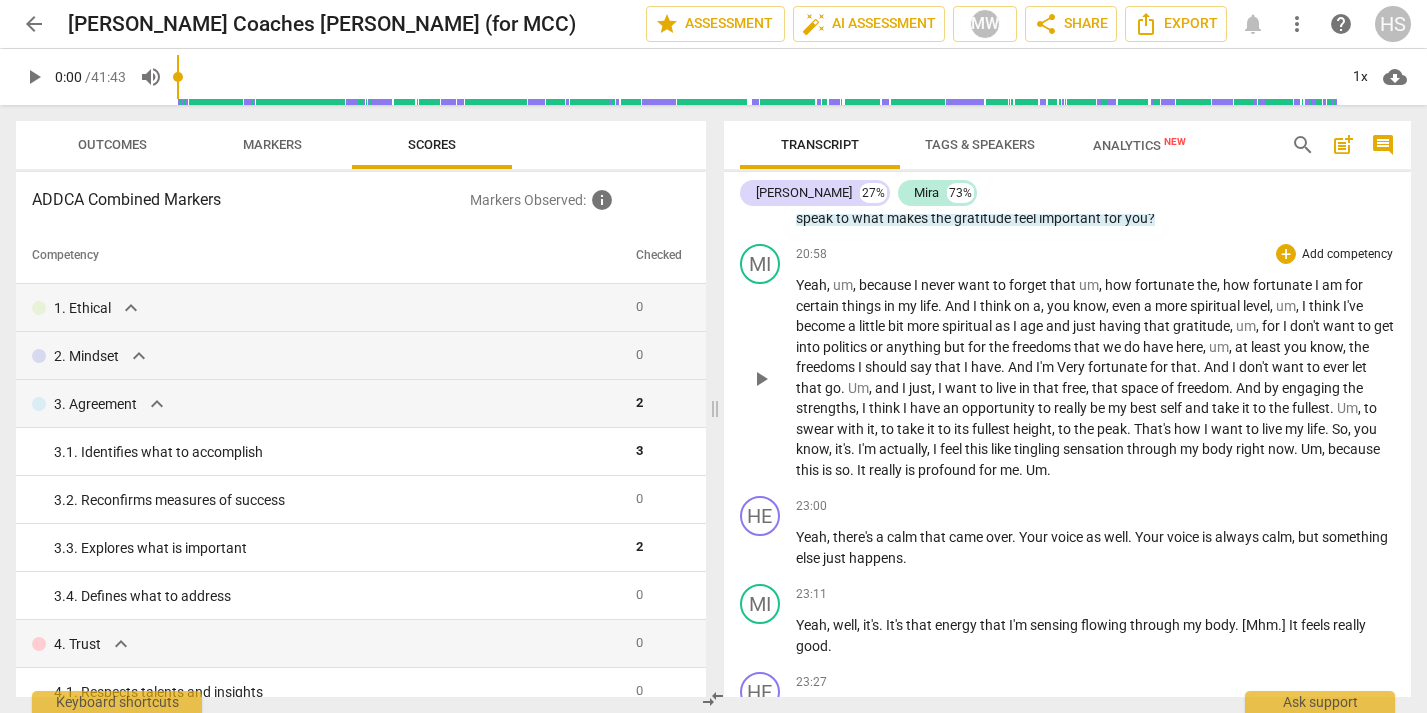 scroll, scrollTop: 5042, scrollLeft: 0, axis: vertical 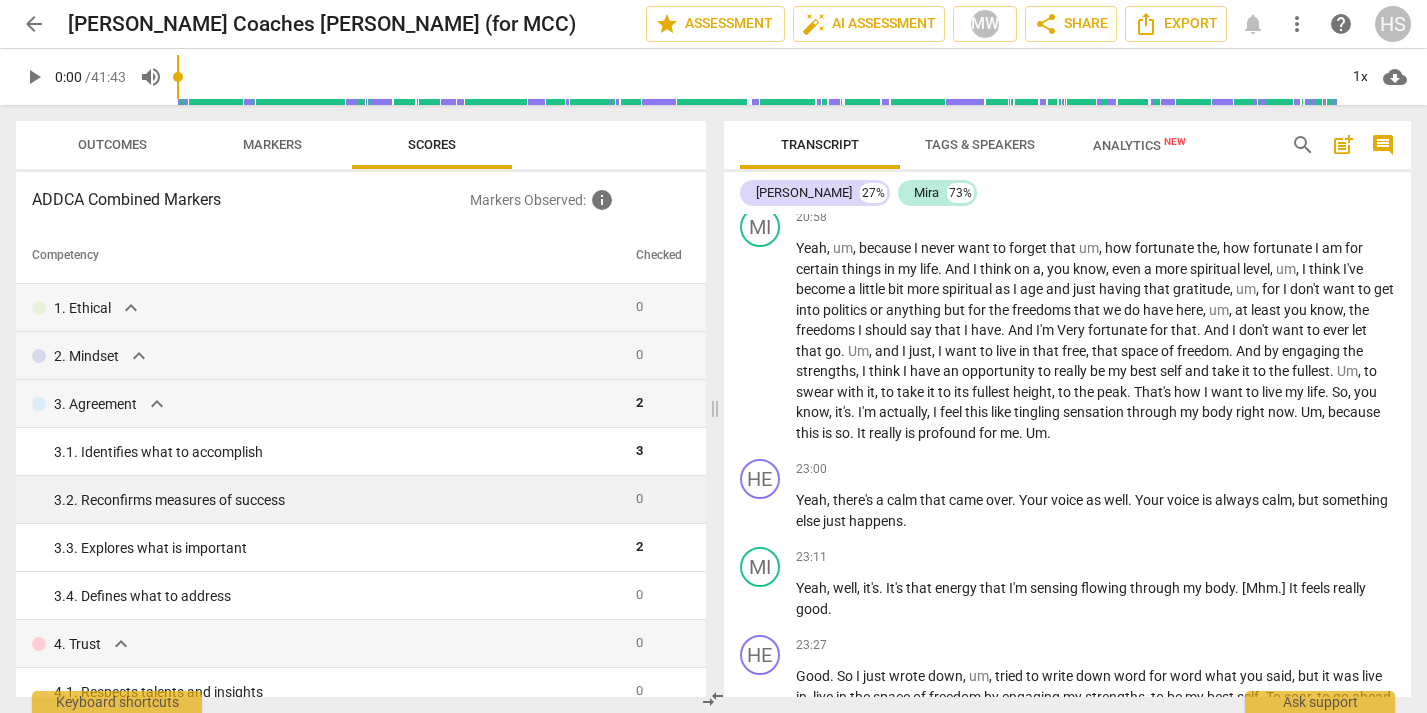 click on "3. 2. Reconfirms measures of success" at bounding box center [337, 500] 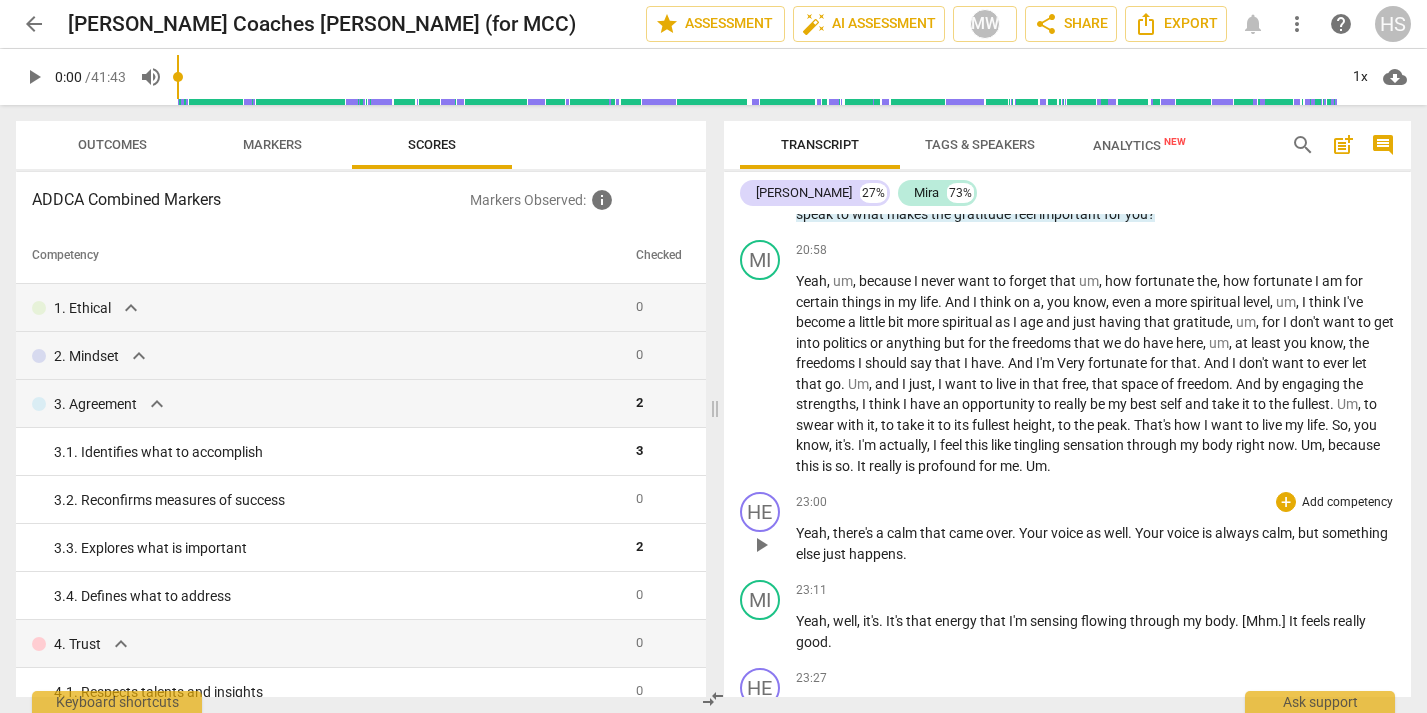 scroll, scrollTop: 5008, scrollLeft: 0, axis: vertical 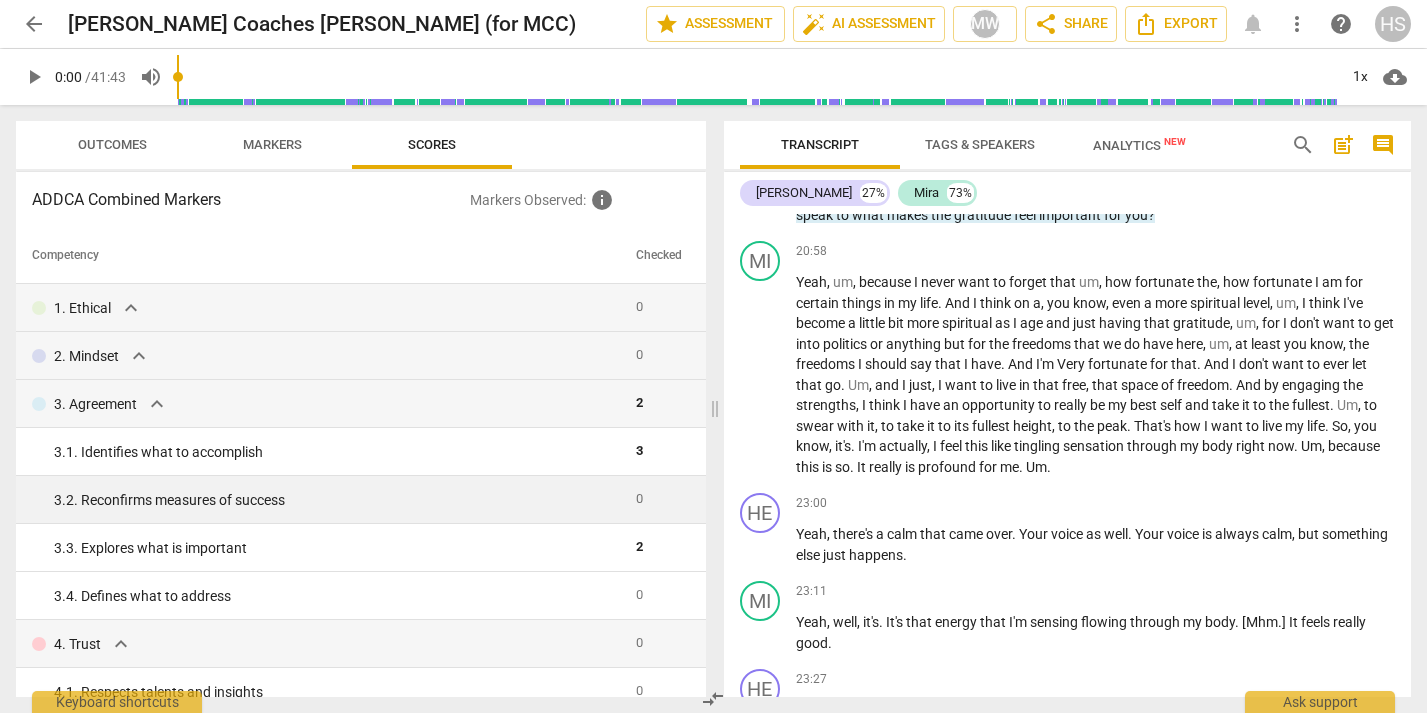 click on "3. 2. Reconfirms measures of success" at bounding box center [337, 500] 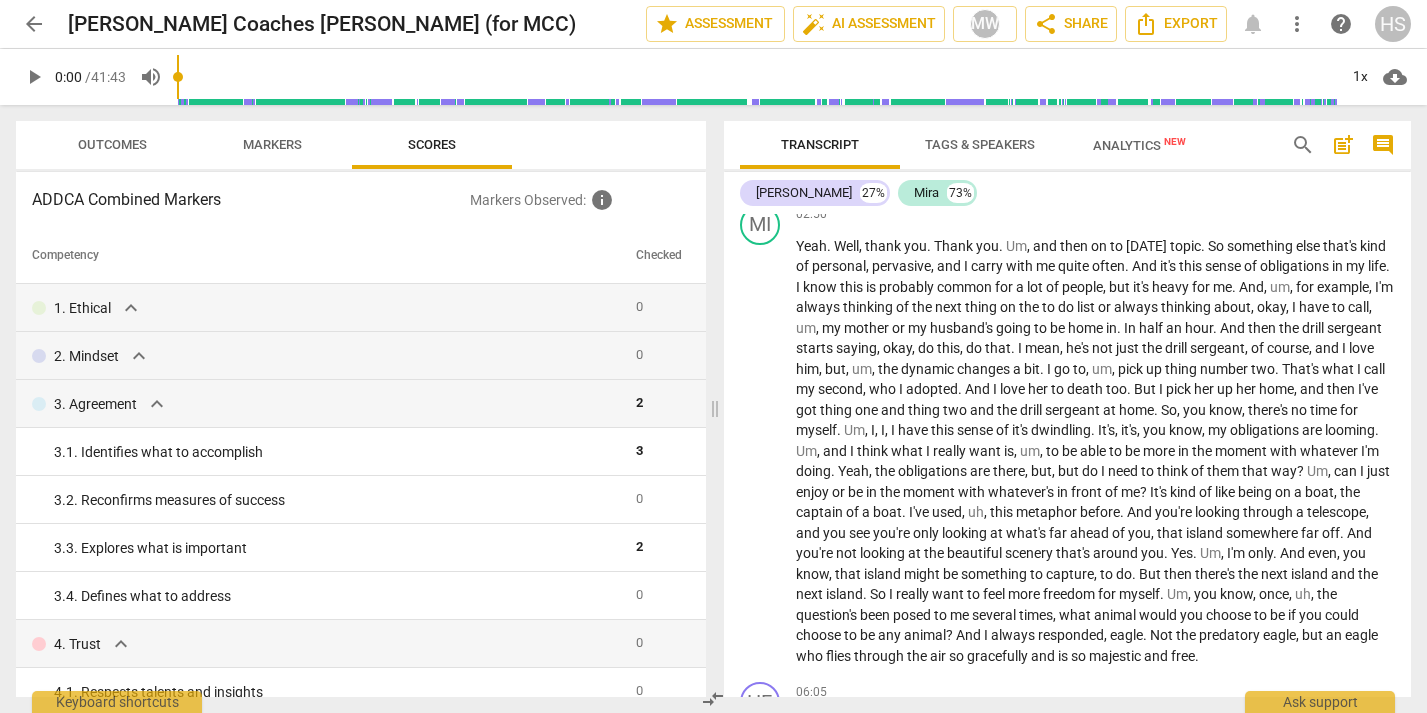 scroll, scrollTop: 1018, scrollLeft: 0, axis: vertical 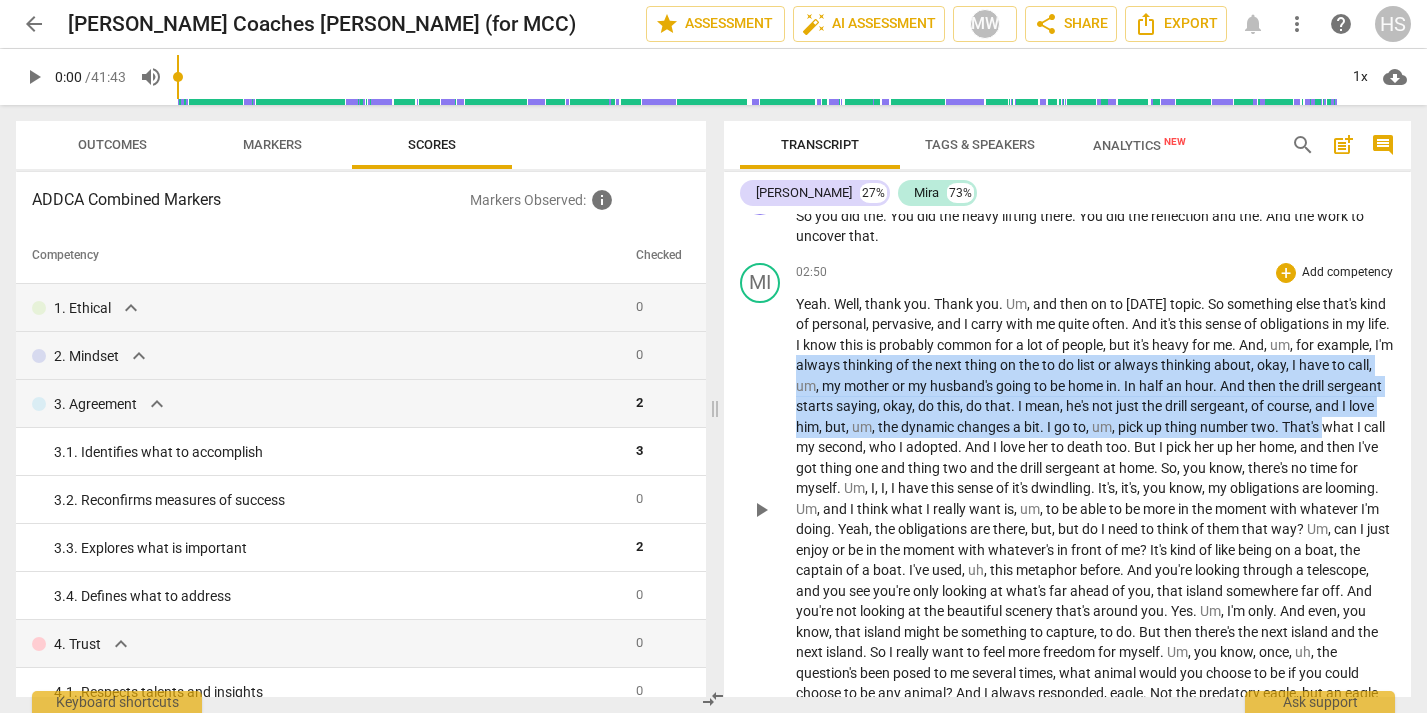 drag, startPoint x: 864, startPoint y: 406, endPoint x: 867, endPoint y: 445, distance: 39.115215 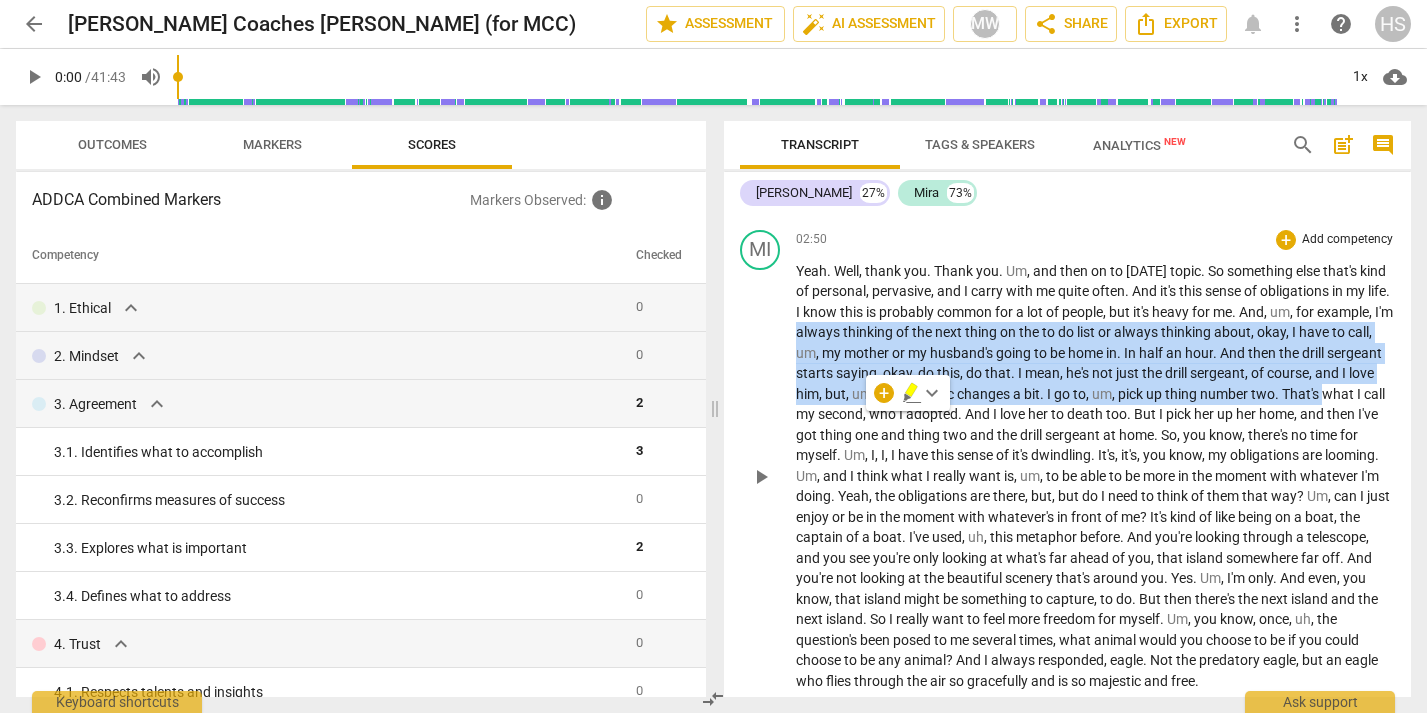 scroll, scrollTop: 1055, scrollLeft: 0, axis: vertical 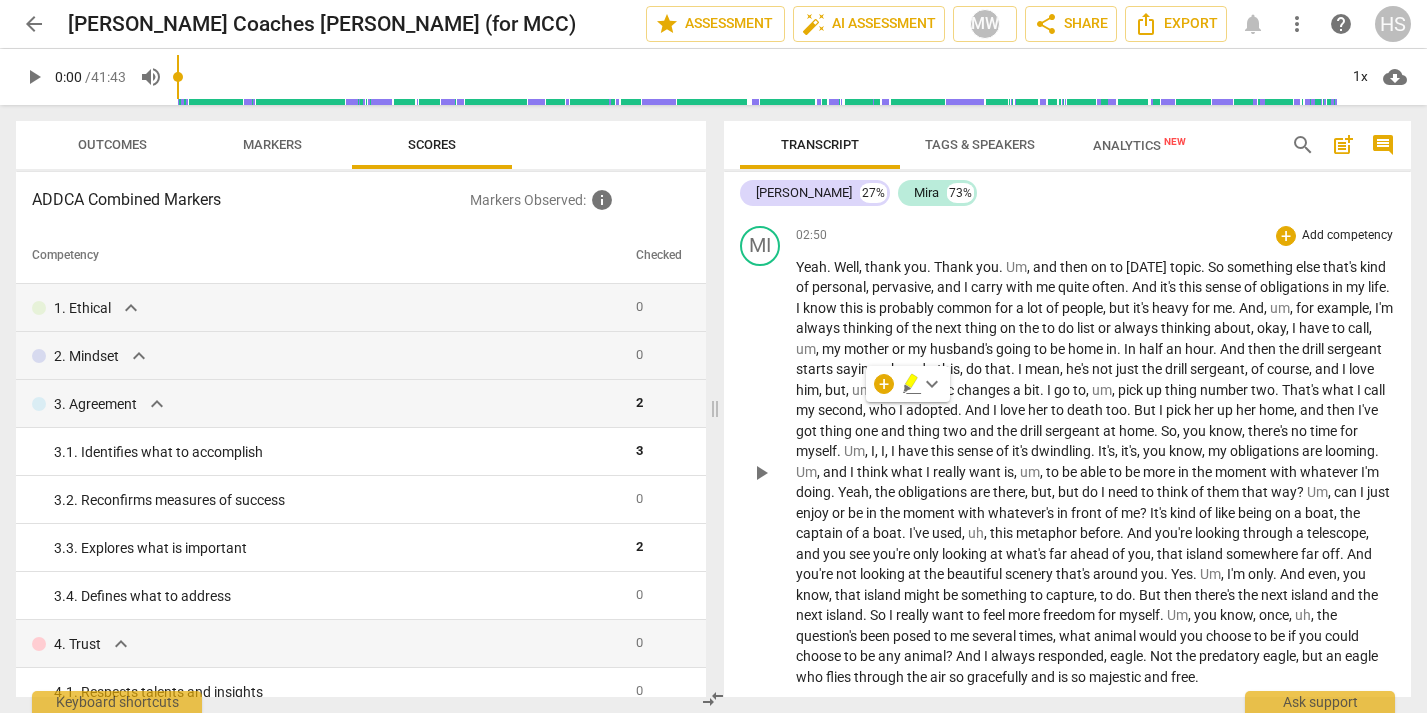 click on "obligations" at bounding box center [1266, 451] 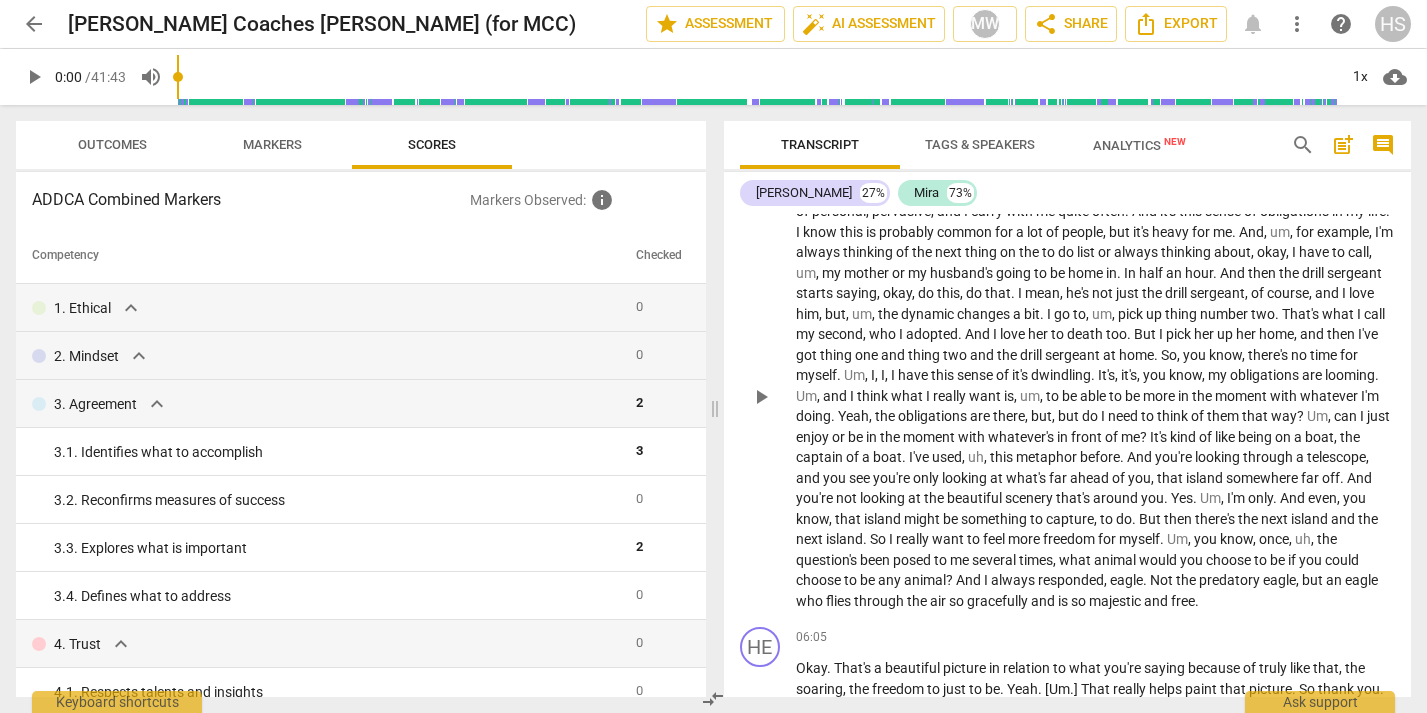 scroll, scrollTop: 1135, scrollLeft: 0, axis: vertical 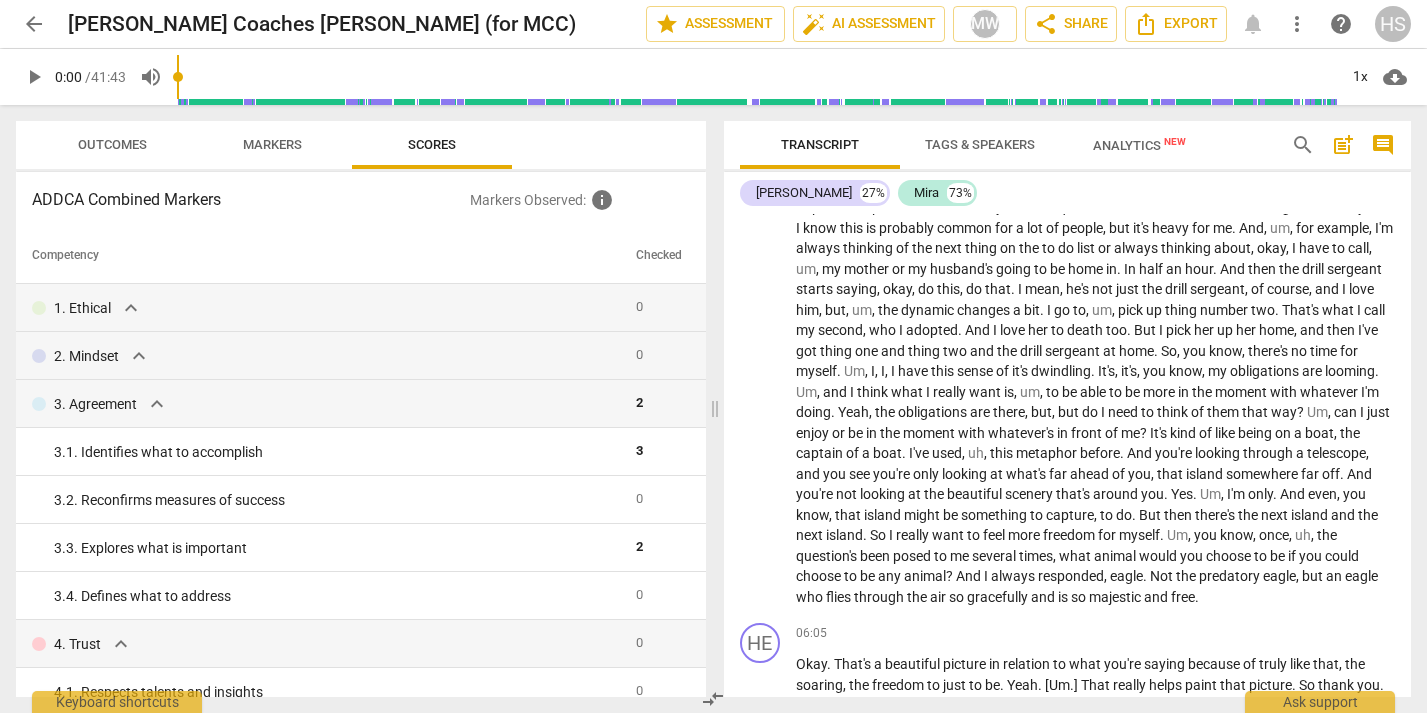 click on "search" at bounding box center (1303, 145) 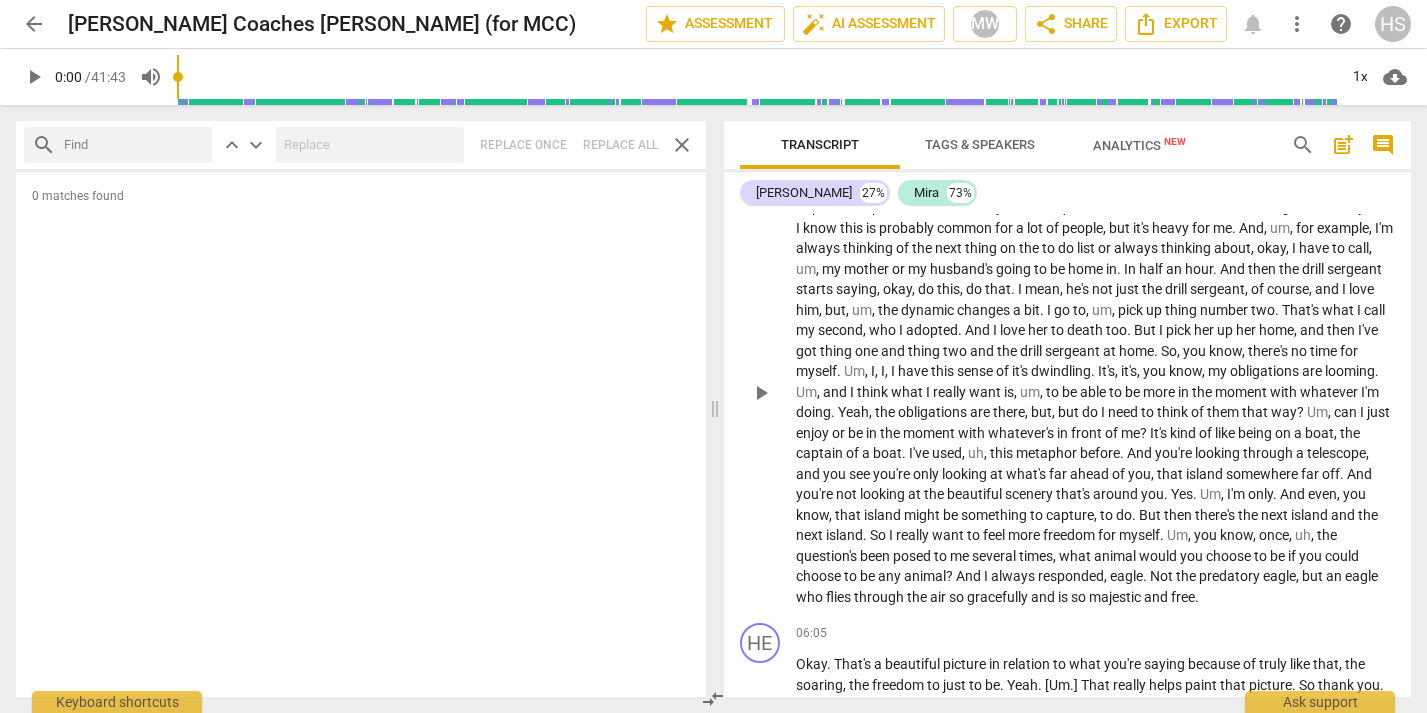 type on "j" 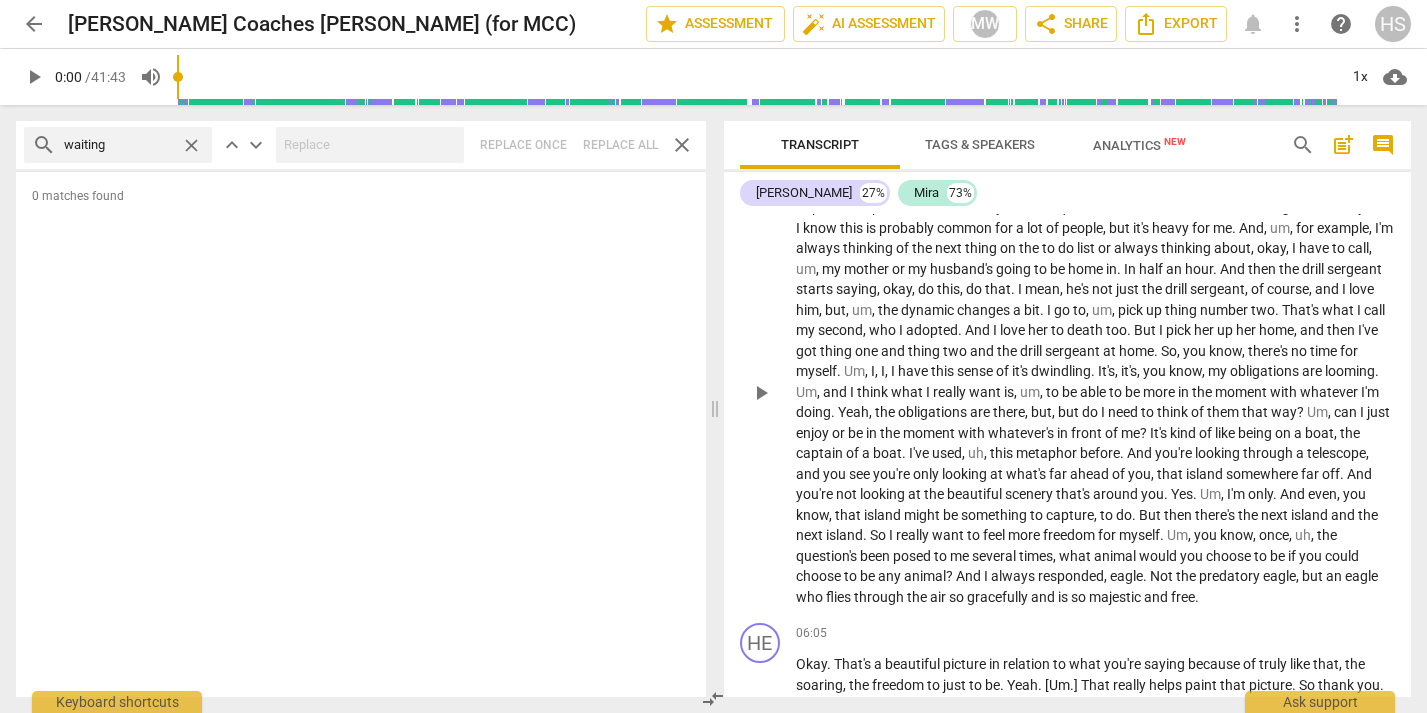 type on "waiting" 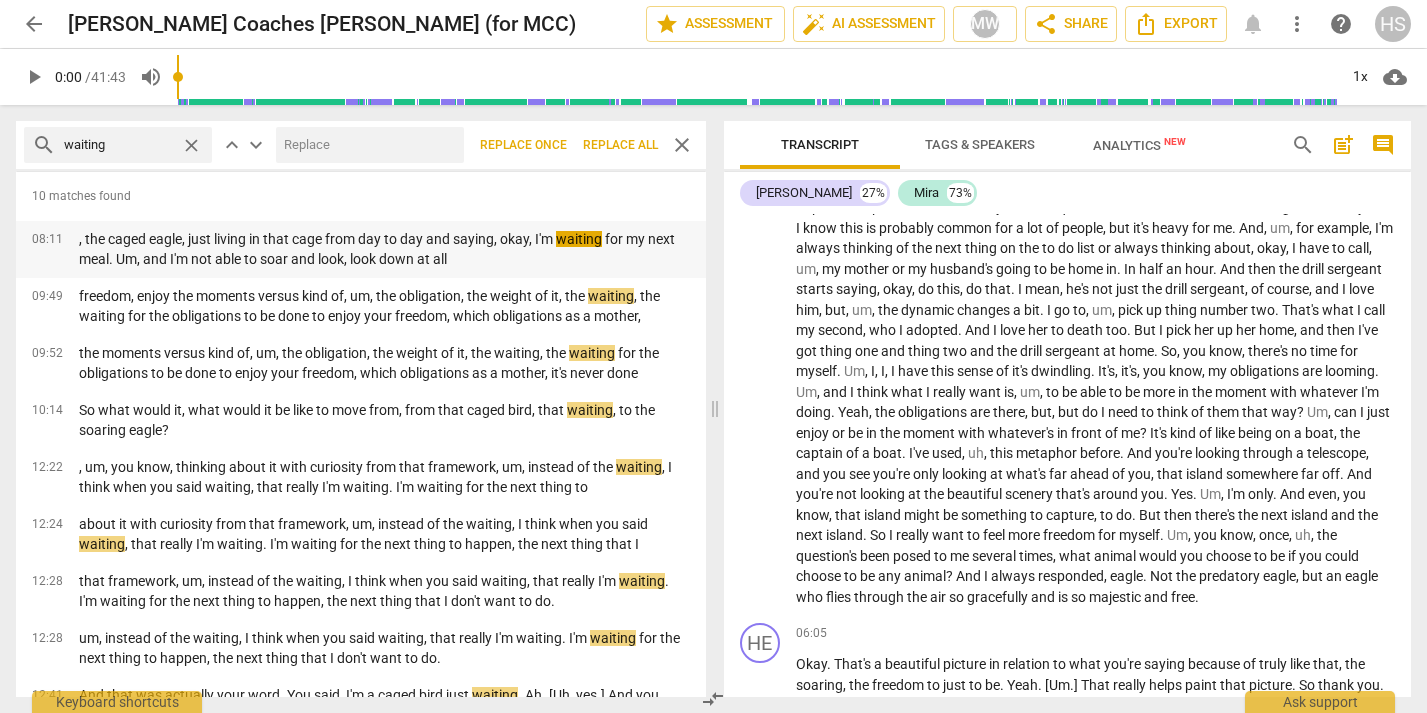 click on ", the caged eagle, just living in that cage from day to day and saying, okay, I'm   waiting   for my next meal. Um, and I'm not able to soar and look, look down at all" at bounding box center [384, 249] 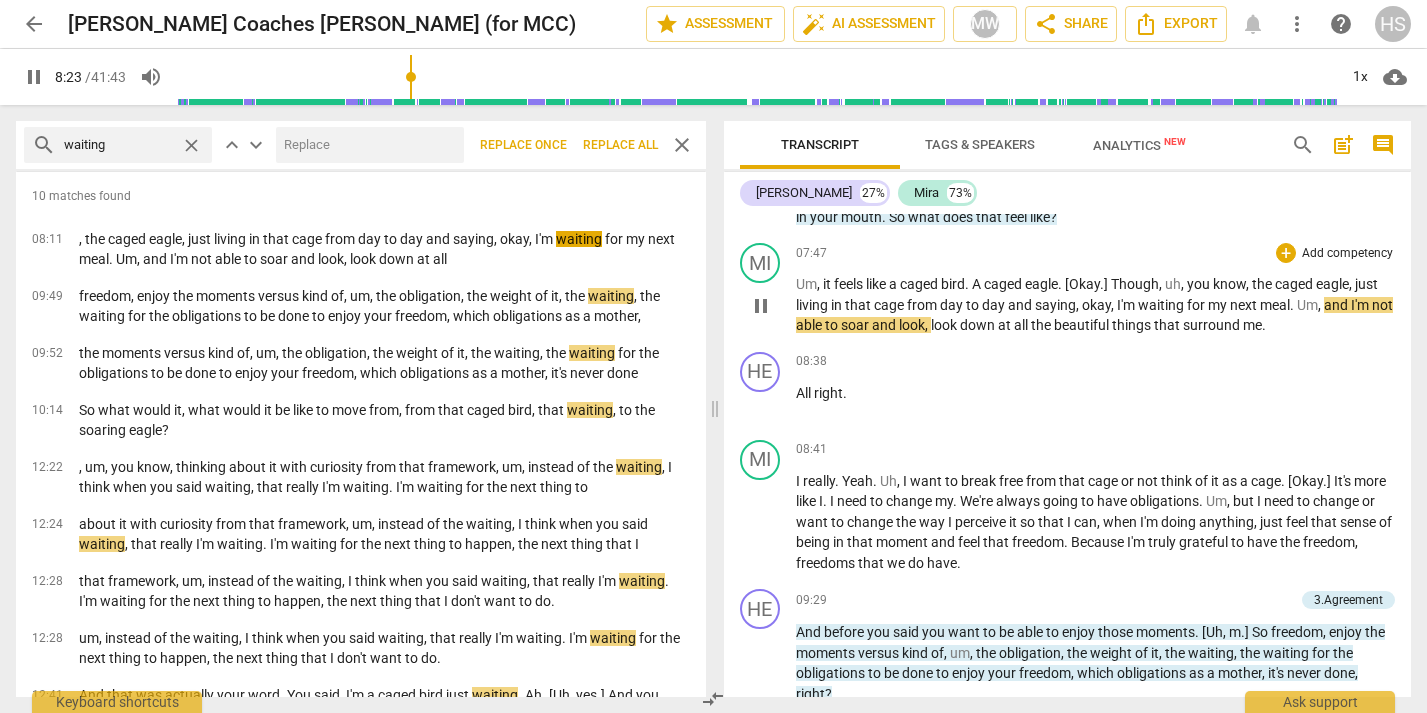 scroll, scrollTop: 2386, scrollLeft: 0, axis: vertical 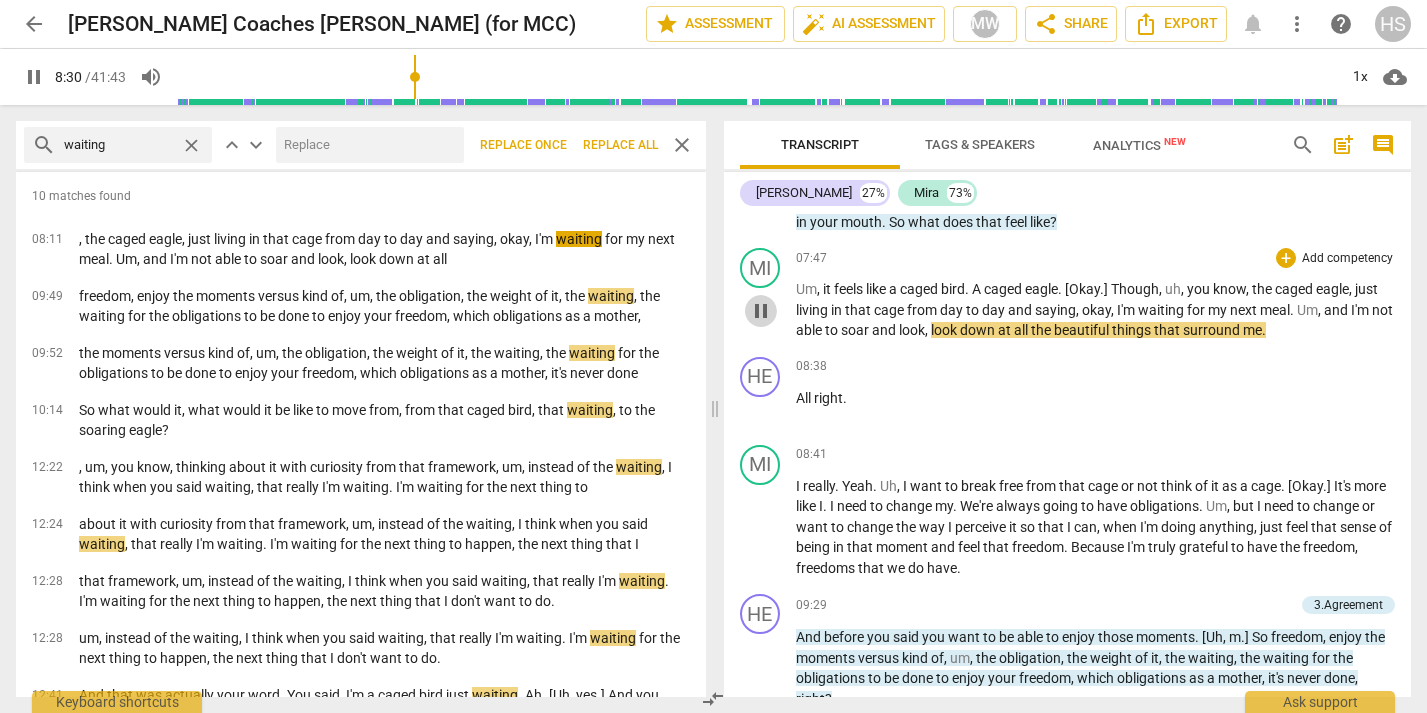 drag, startPoint x: 760, startPoint y: 314, endPoint x: 843, endPoint y: 324, distance: 83.60024 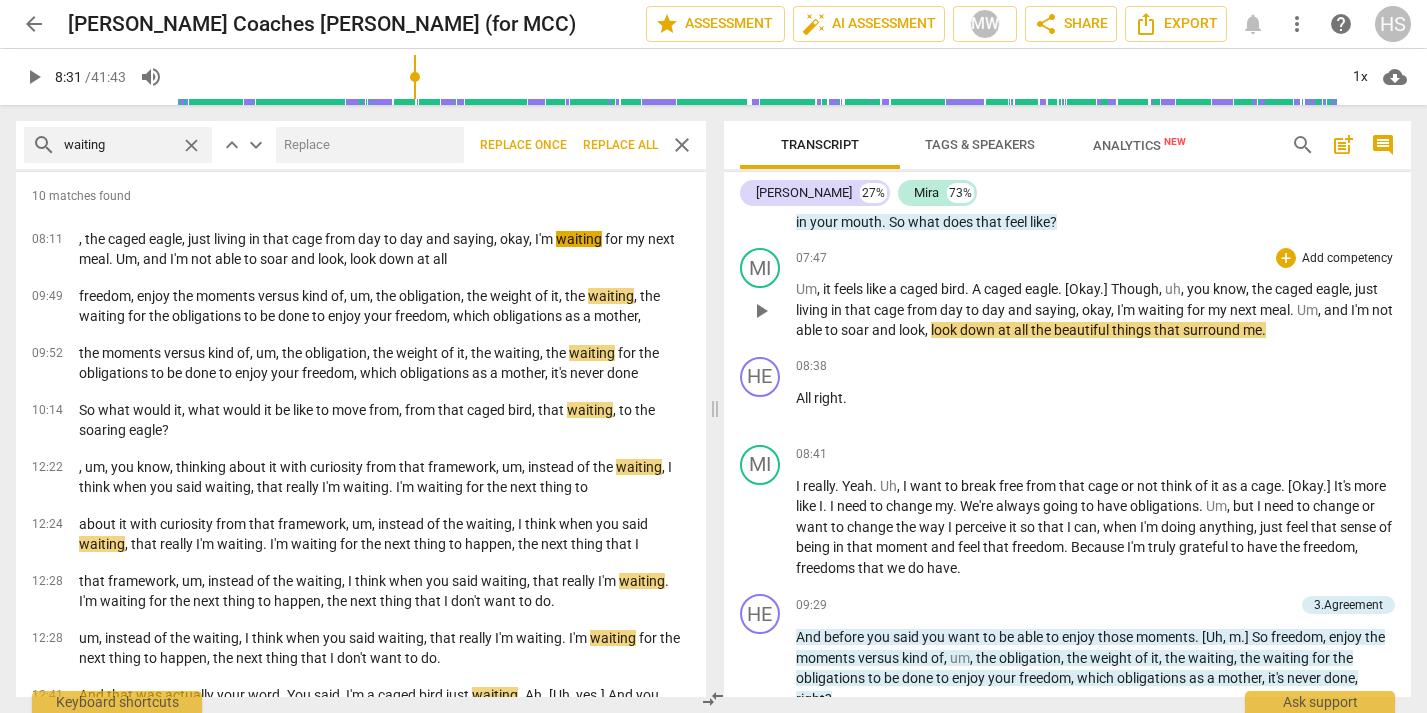 type on "511" 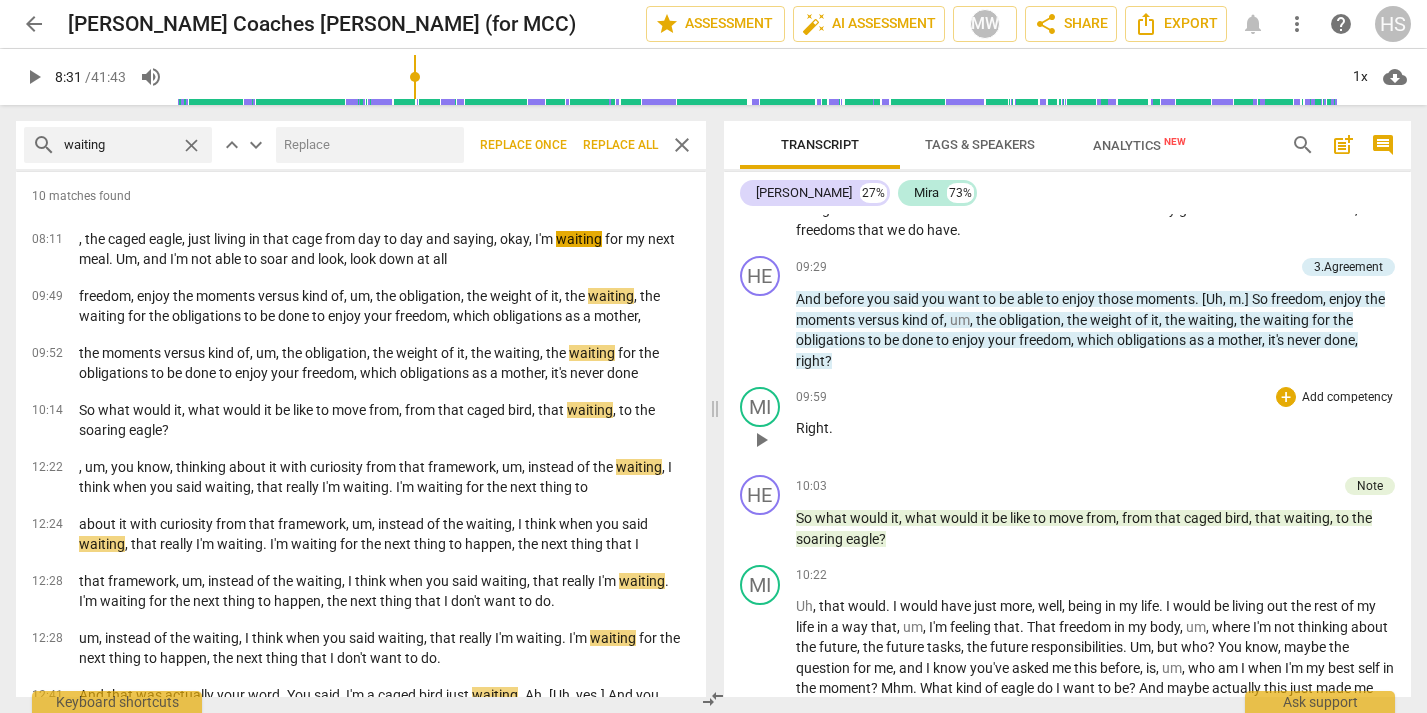 scroll, scrollTop: 2748, scrollLeft: 0, axis: vertical 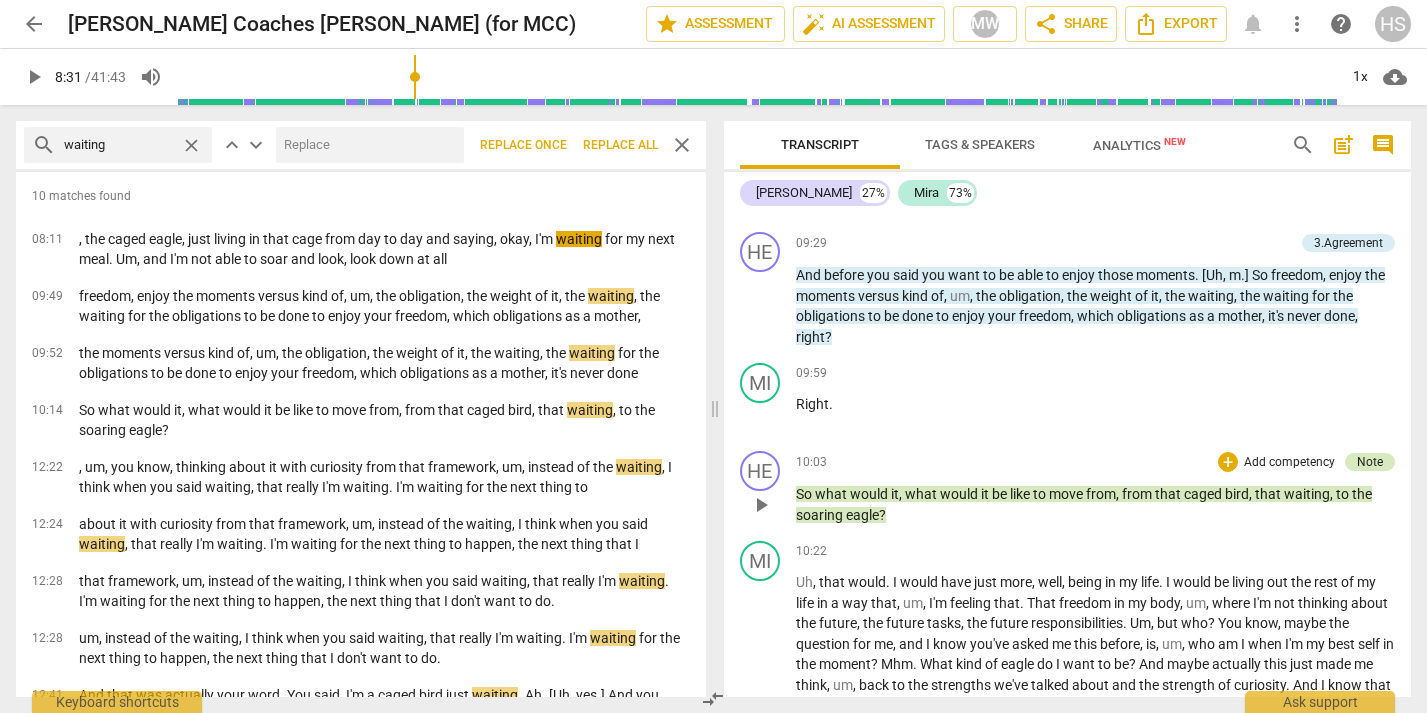 click on "Note" at bounding box center [1370, 462] 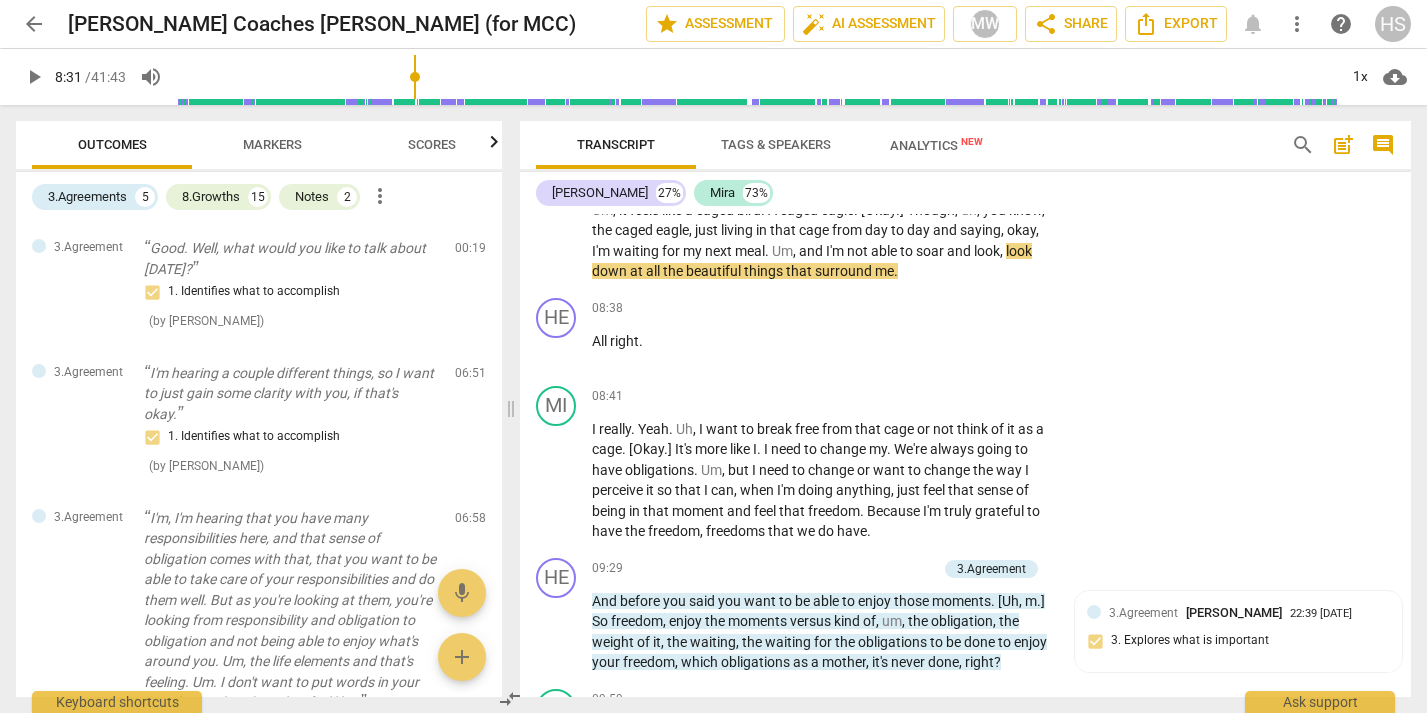 scroll, scrollTop: 3092, scrollLeft: 0, axis: vertical 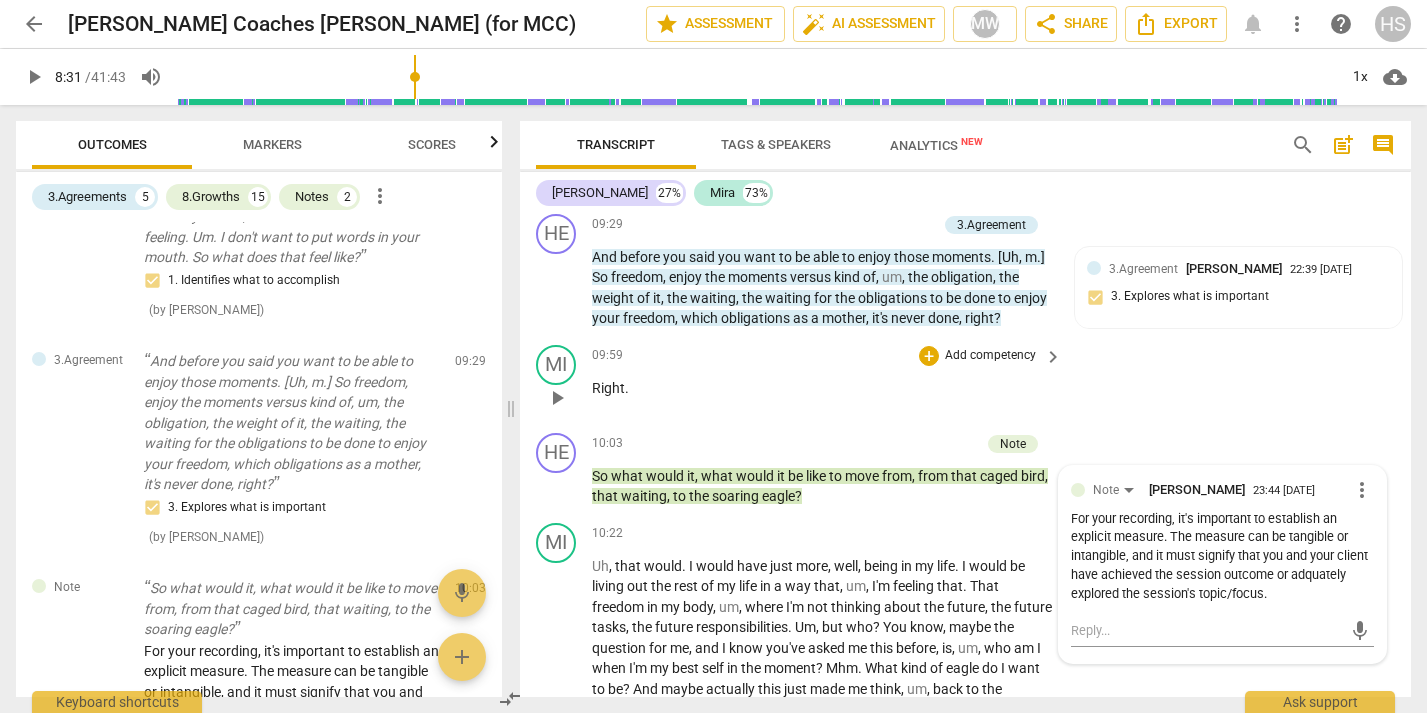 click on "MI play_arrow pause 09:59 + Add competency keyboard_arrow_right Right ." at bounding box center [965, 381] 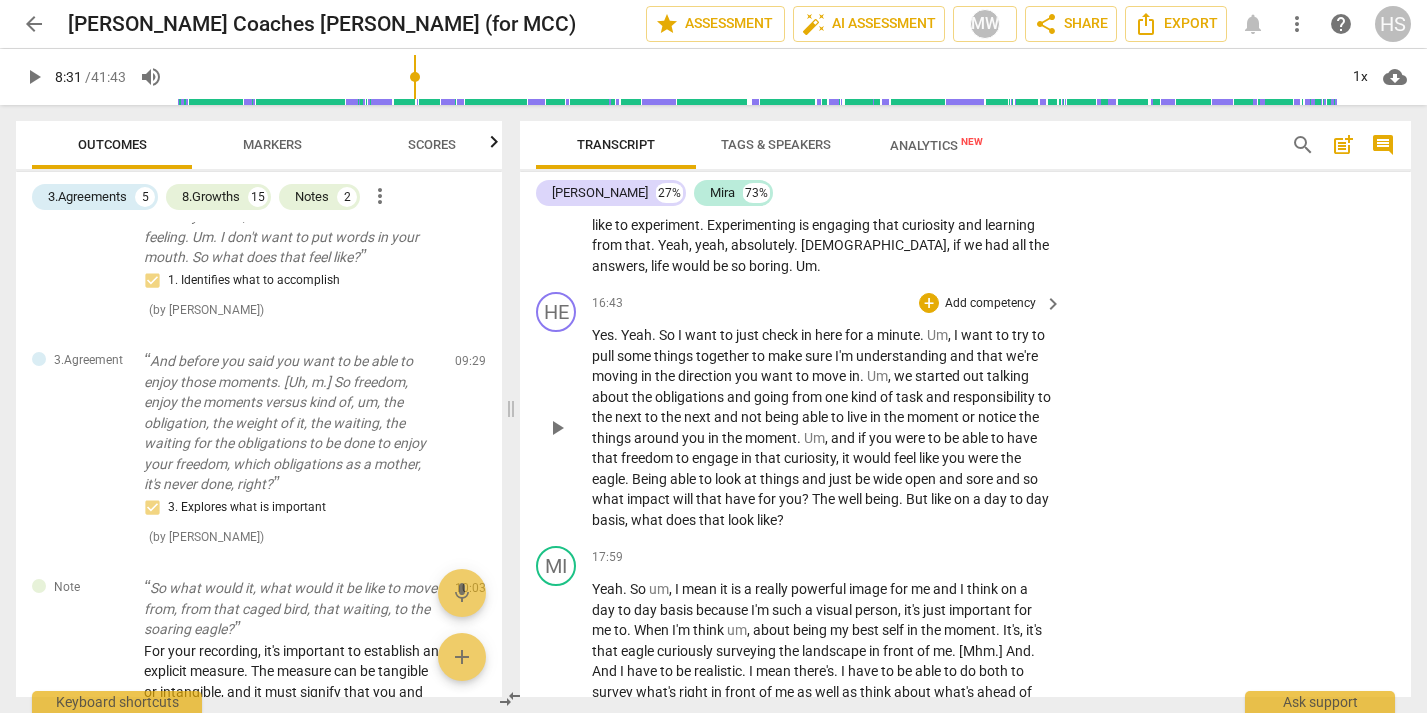 scroll, scrollTop: 4846, scrollLeft: 0, axis: vertical 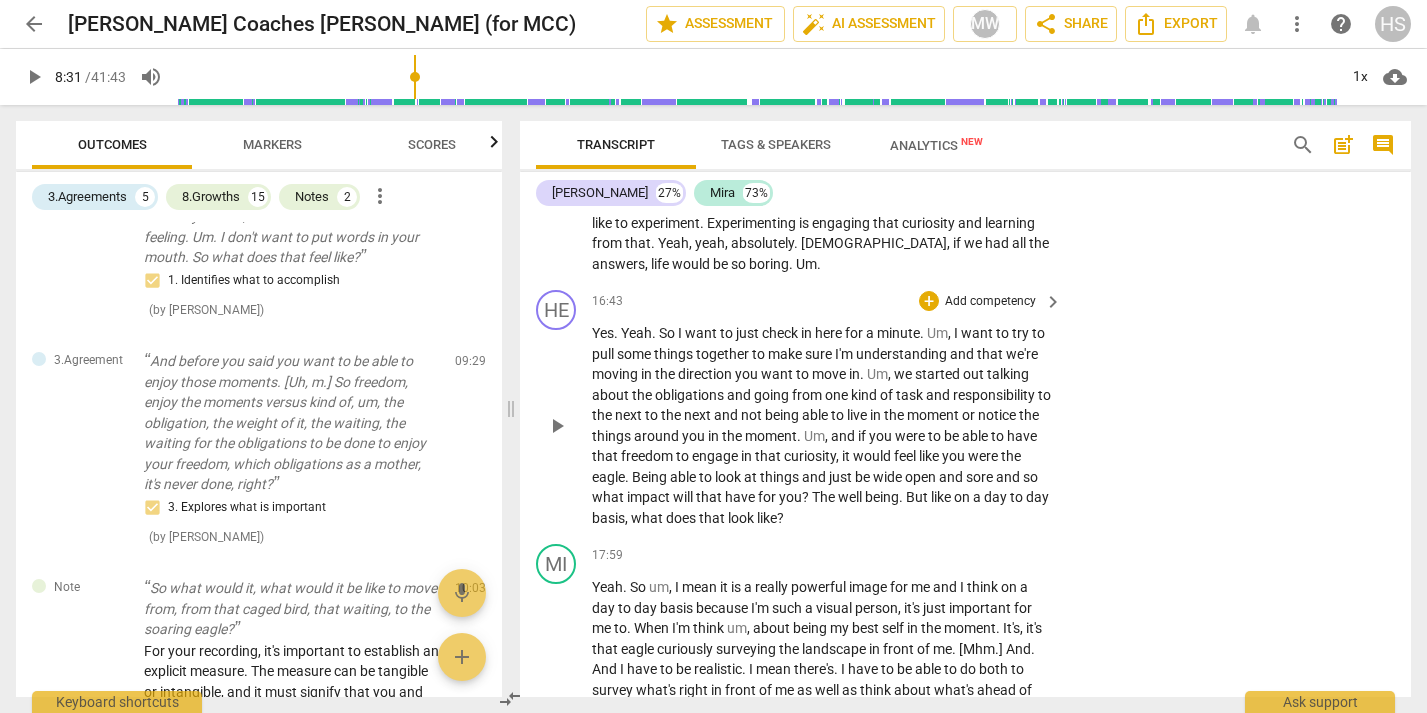 click on "you" at bounding box center (882, 436) 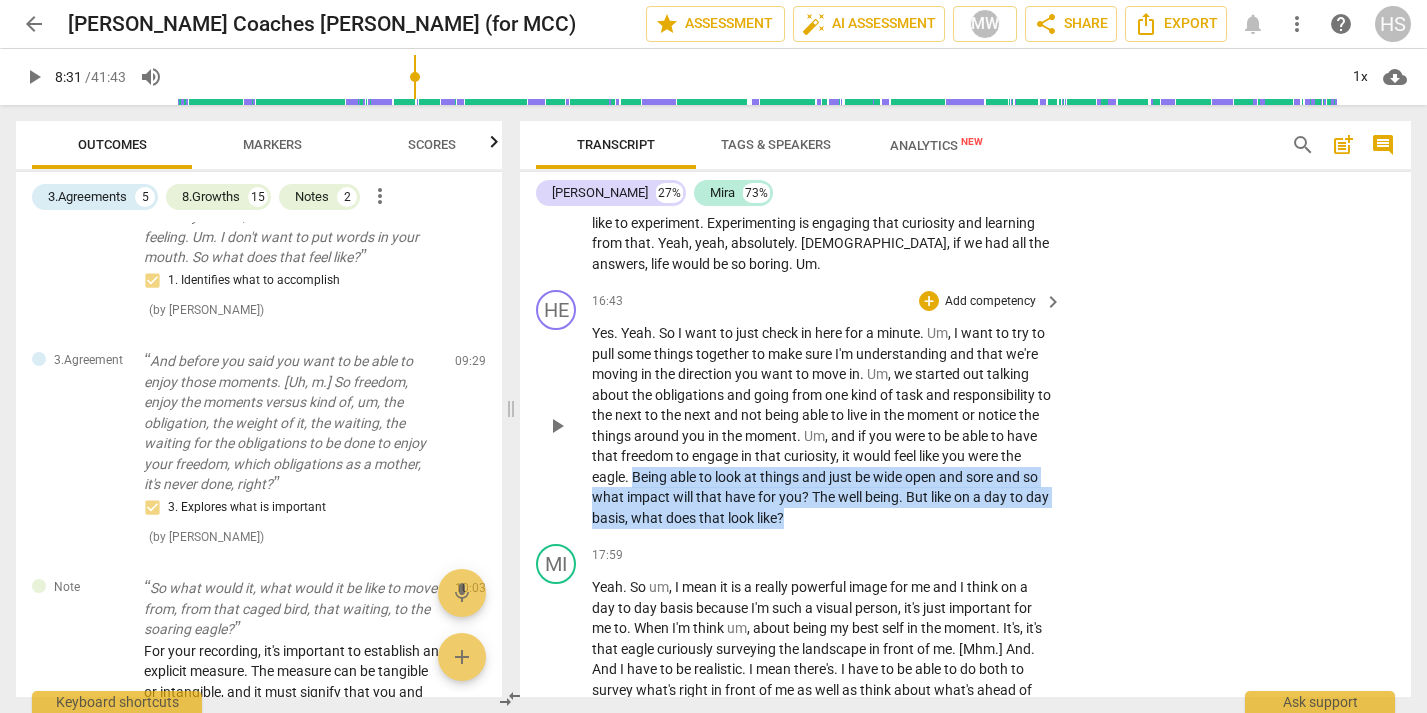 drag, startPoint x: 655, startPoint y: 515, endPoint x: 841, endPoint y: 567, distance: 193.13208 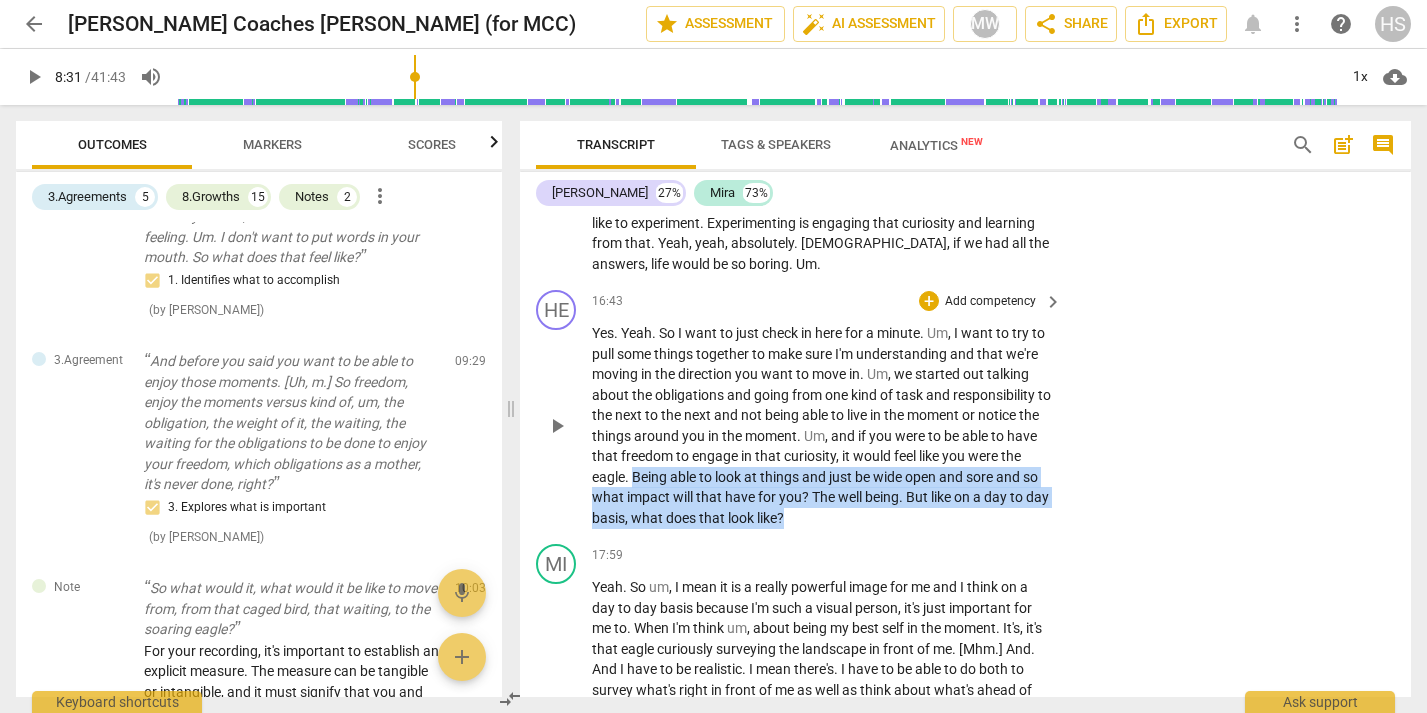 click on "Yes .   Yeah .   So   I   want   to   just   check   in   here   for   a   minute .   Um ,   I   want   to   try   to   pull   some   things   together   to   make   sure   I'm   understanding   and   that   we're   moving   in   the   direction   you   want   to   move   in .   Um ,   we   started   out   talking   about   the   obligations   and   going   from   one   kind   of   task   and   responsibility   to   the   next   to   the   next   and   not   being   able   to   live   in   the   moment   or   notice   the   things   around   you   in   the   moment .   Um ,   and   if   you   were   to   be   able   to   have   that   freedom   to   engage   in   that   curiosity ,   it   would   feel   like   you   were   the   eagle .   Being   able   to   look   at   things   and   just   be   wide   open   and   sore   and   so   what   impact   will   that   have   for   you ?   The   well   being .   But   like   on   a   day   to   day   basis ,   what   does   that   look   like ?" at bounding box center (822, 425) 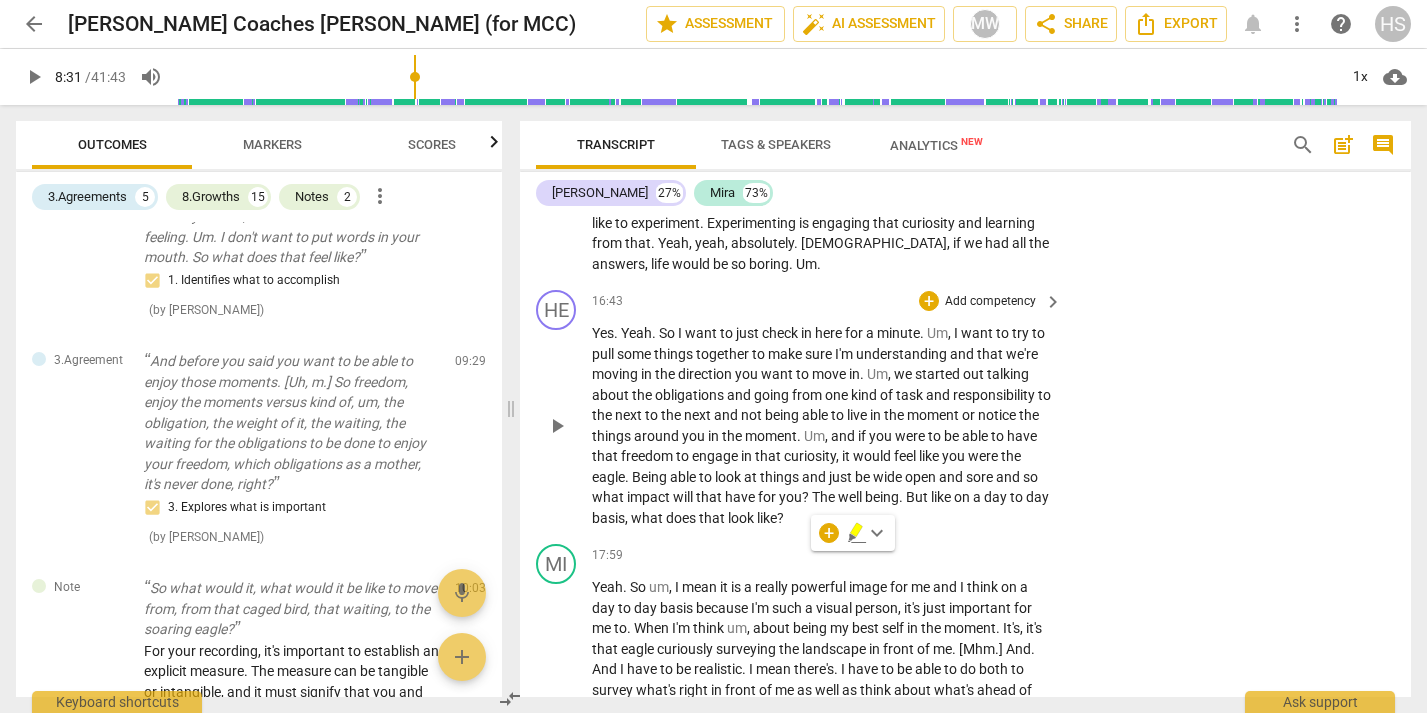 click on "you" at bounding box center (955, 456) 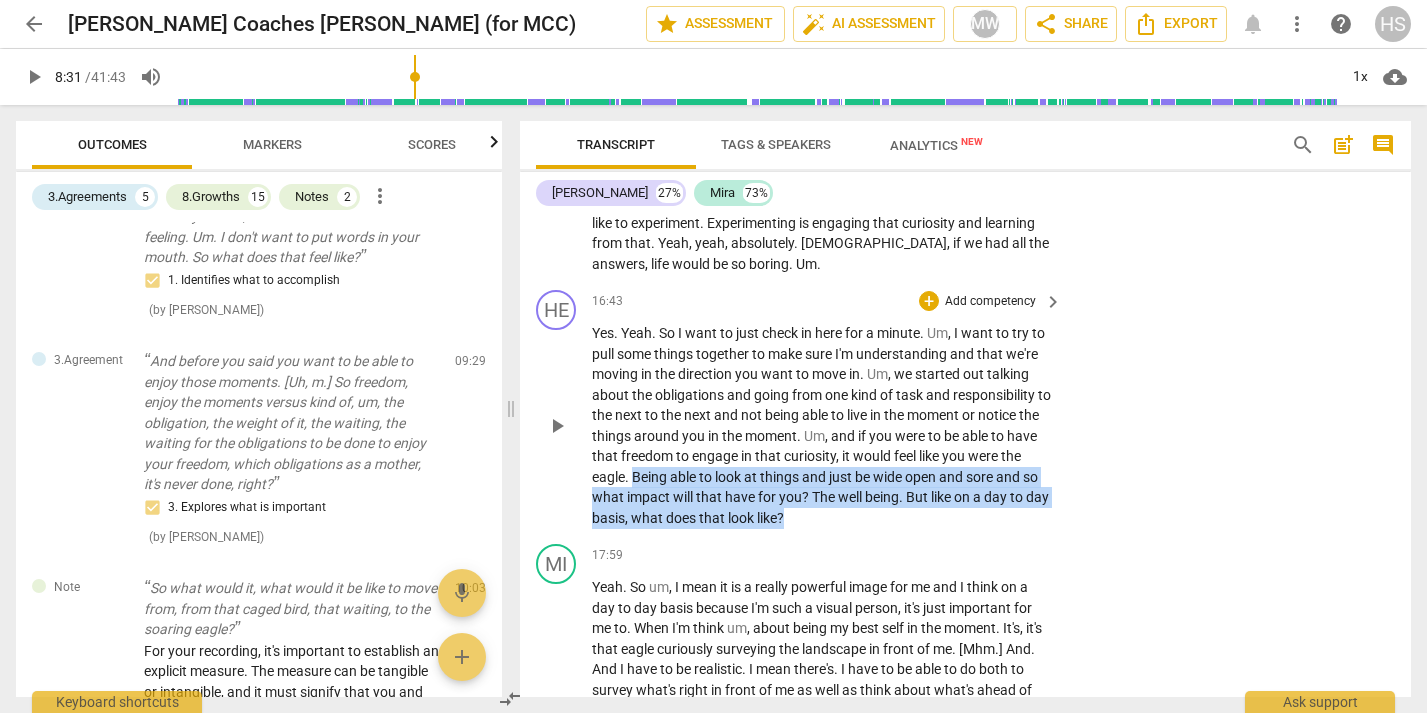 drag, startPoint x: 655, startPoint y: 518, endPoint x: 811, endPoint y: 552, distance: 159.66214 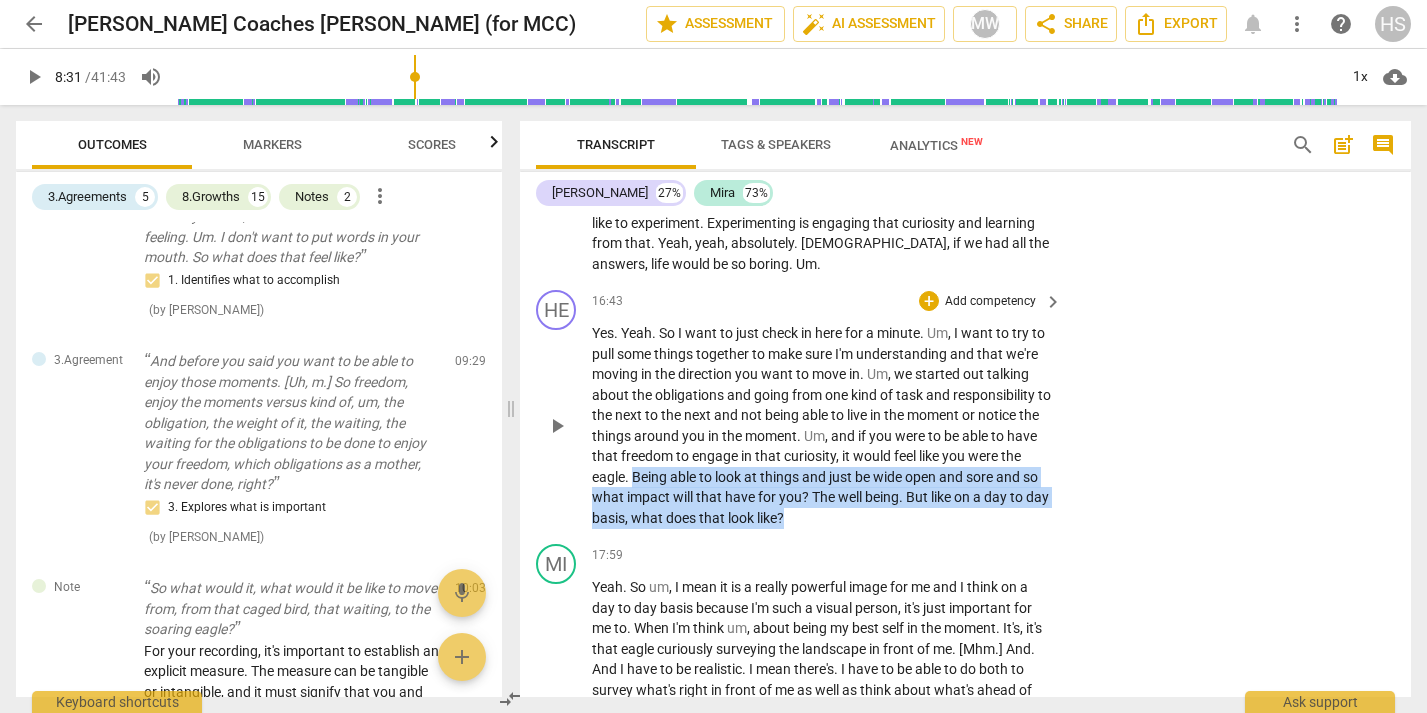 click on "Yes .   Yeah .   So   I   want   to   just   check   in   here   for   a   minute .   Um ,   I   want   to   try   to   pull   some   things   together   to   make   sure   I'm   understanding   and   that   we're   moving   in   the   direction   you   want   to   move   in .   Um ,   we   started   out   talking   about   the   obligations   and   going   from   one   kind   of   task   and   responsibility   to   the   next   to   the   next   and   not   being   able   to   live   in   the   moment   or   notice   the   things   around   you   in   the   moment .   Um ,   and   if   you   were   to   be   able   to   have   that   freedom   to   engage   in   that   curiosity ,   it   would   feel   like   you   were   the   eagle .   Being   able   to   look   at   things   and   just   be   wide   open   and   sore   and   so   what   impact   will   that   have   for   you ?   The   well   being .   But   like   on   a   day   to   day   basis ,   what   does   that   look   like ?" at bounding box center (822, 425) 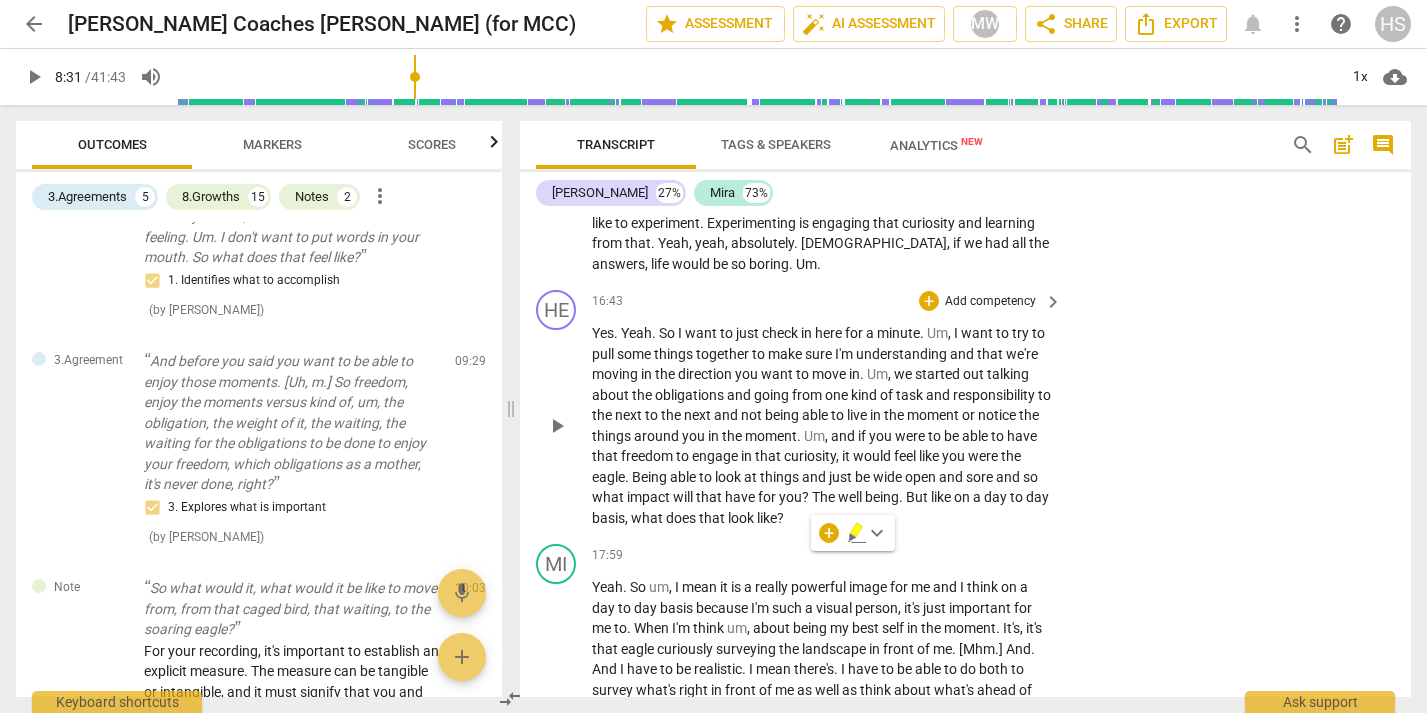 click on "Yes .   Yeah .   So   I   want   to   just   check   in   here   for   a   minute .   Um ,   I   want   to   try   to   pull   some   things   together   to   make   sure   I'm   understanding   and   that   we're   moving   in   the   direction   you   want   to   move   in .   Um ,   we   started   out   talking   about   the   obligations   and   going   from   one   kind   of   task   and   responsibility   to   the   next   to   the   next   and   not   being   able   to   live   in   the   moment   or   notice   the   things   around   you   in   the   moment .   Um ,   and   if   you   were   to   be   able   to   have   that   freedom   to   engage   in   that   curiosity ,   it   would   feel   like   you   were   the   eagle .   Being   able   to   look   at   things   and   just   be   wide   open   and   sore   and   so   what   impact   will   that   have   for   you ?   The   well   being .   But   like   on   a   day   to   day   basis ,   what   does   that   look   like ?" at bounding box center [828, 425] 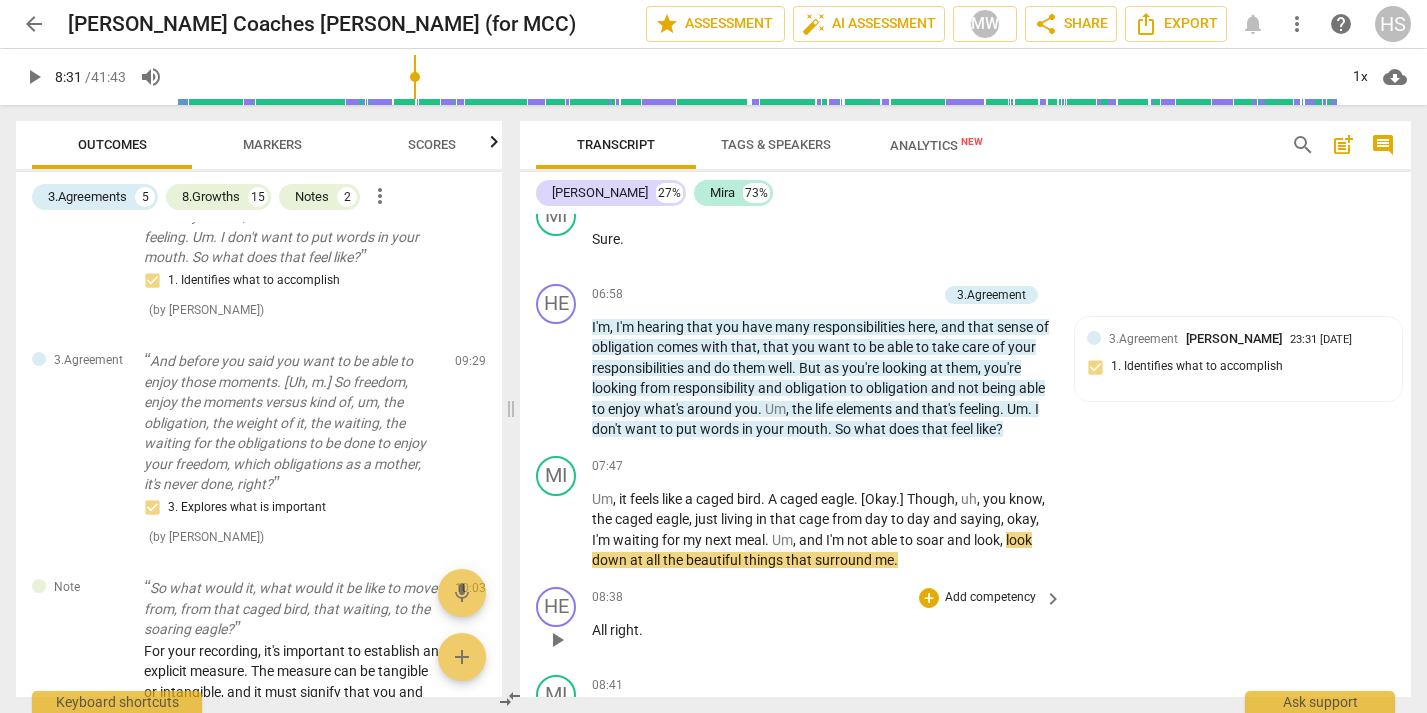 scroll, scrollTop: 2458, scrollLeft: 0, axis: vertical 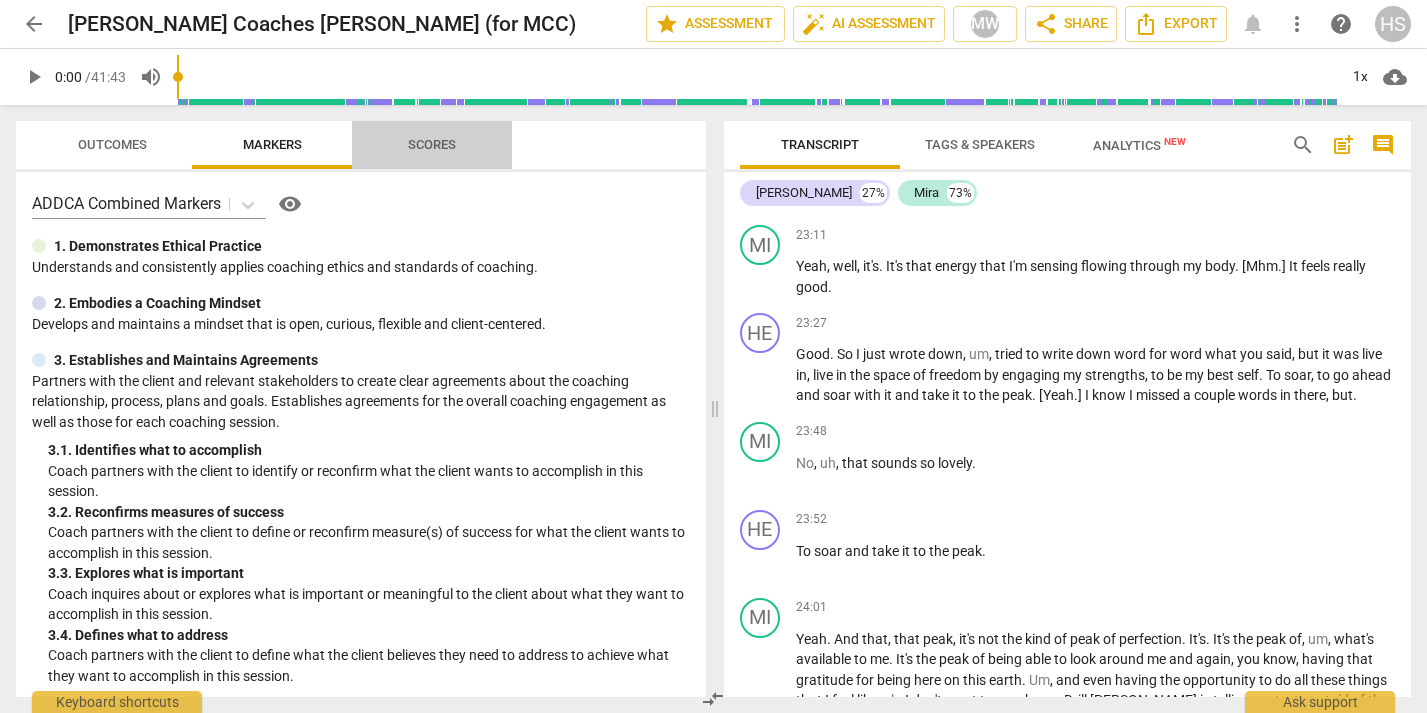 click on "Scores" at bounding box center [432, 144] 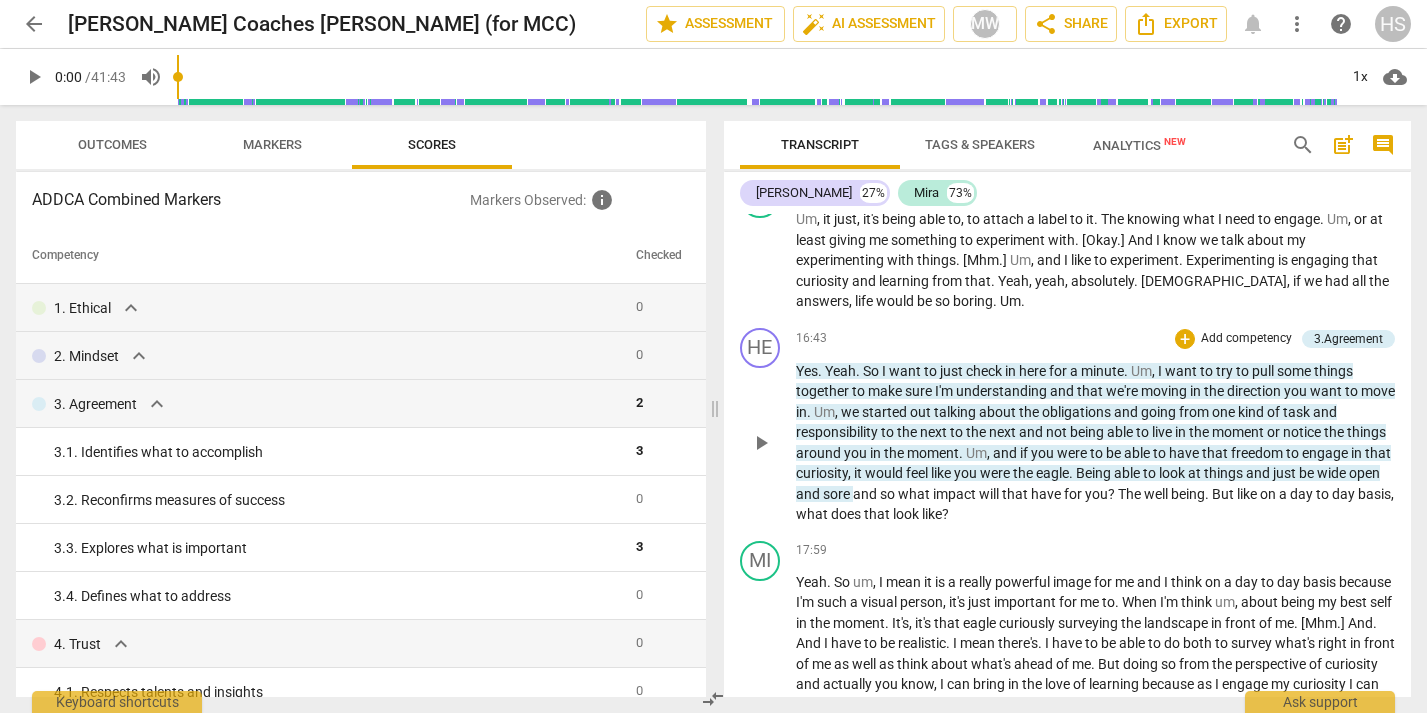 scroll, scrollTop: 4262, scrollLeft: 0, axis: vertical 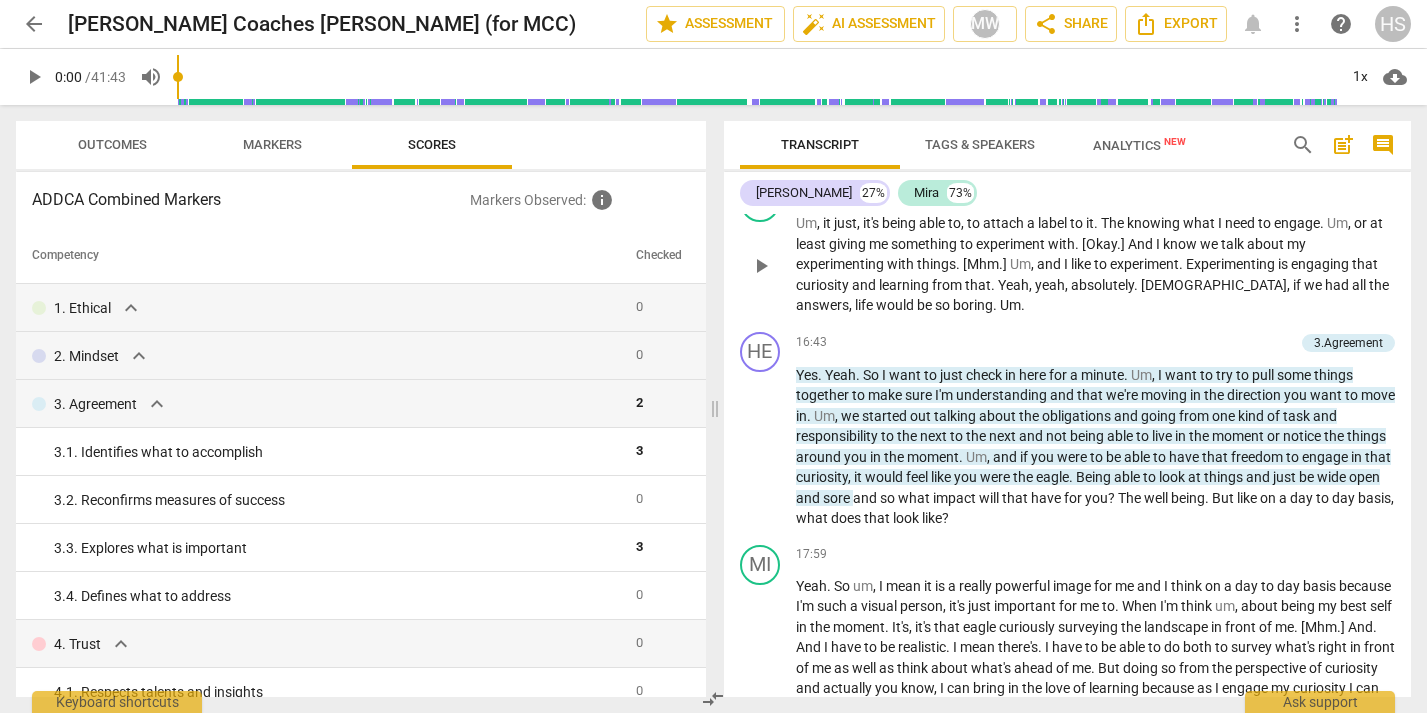 click on "MI play_arrow pause" at bounding box center (768, 249) 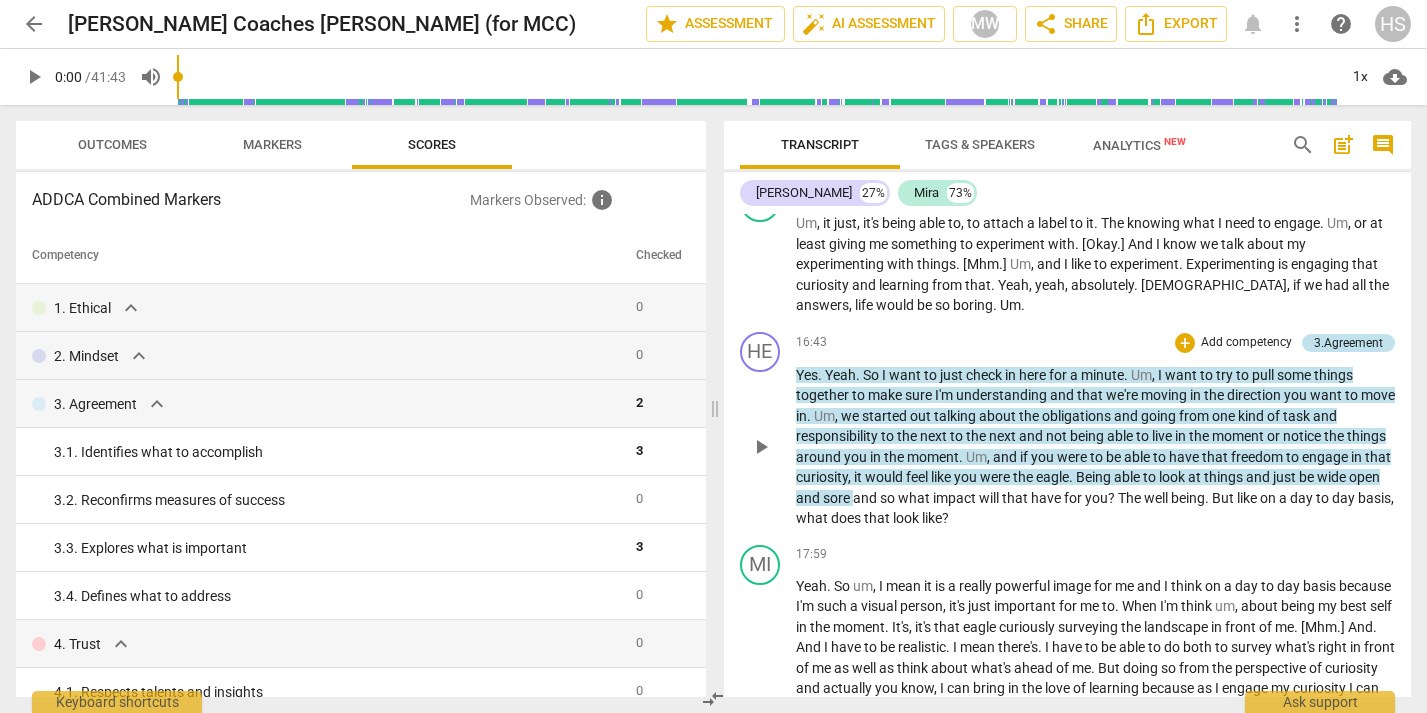 click on "3.Agreement" at bounding box center (1348, 343) 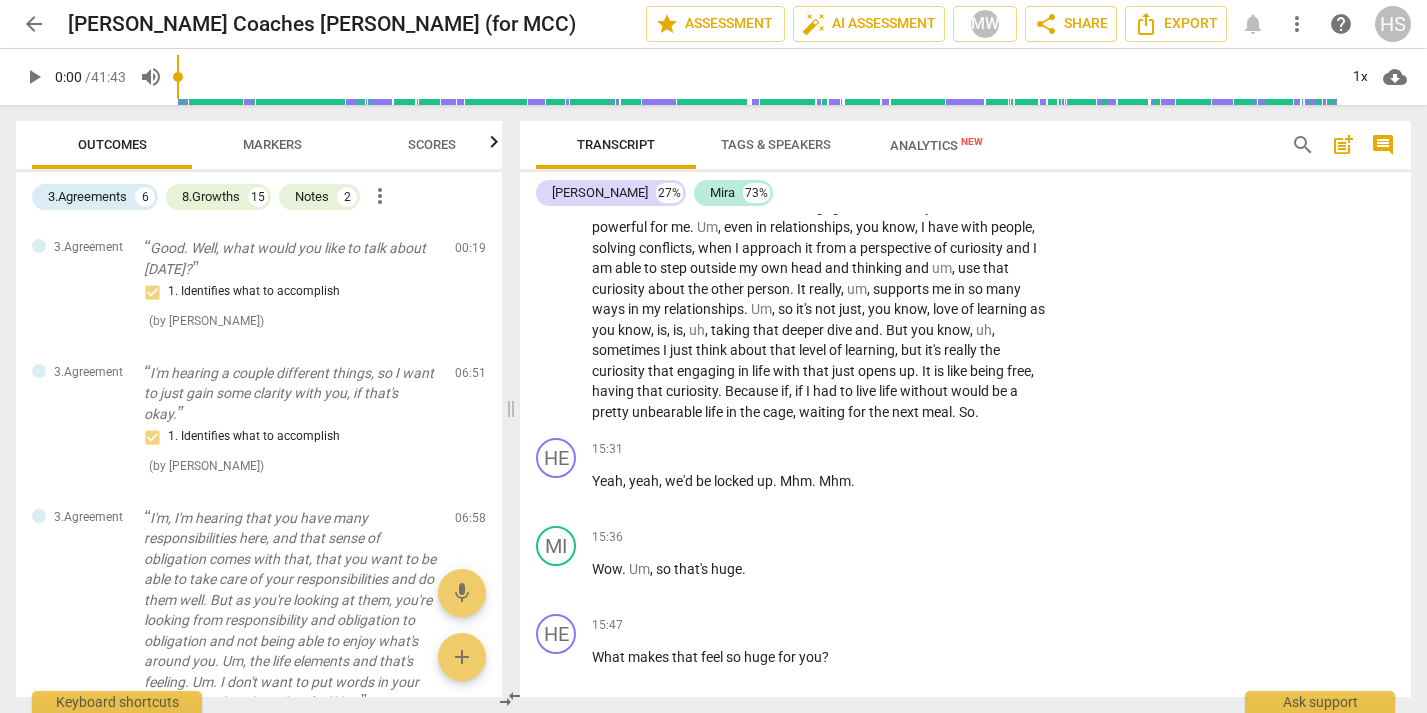 scroll, scrollTop: 4823, scrollLeft: 0, axis: vertical 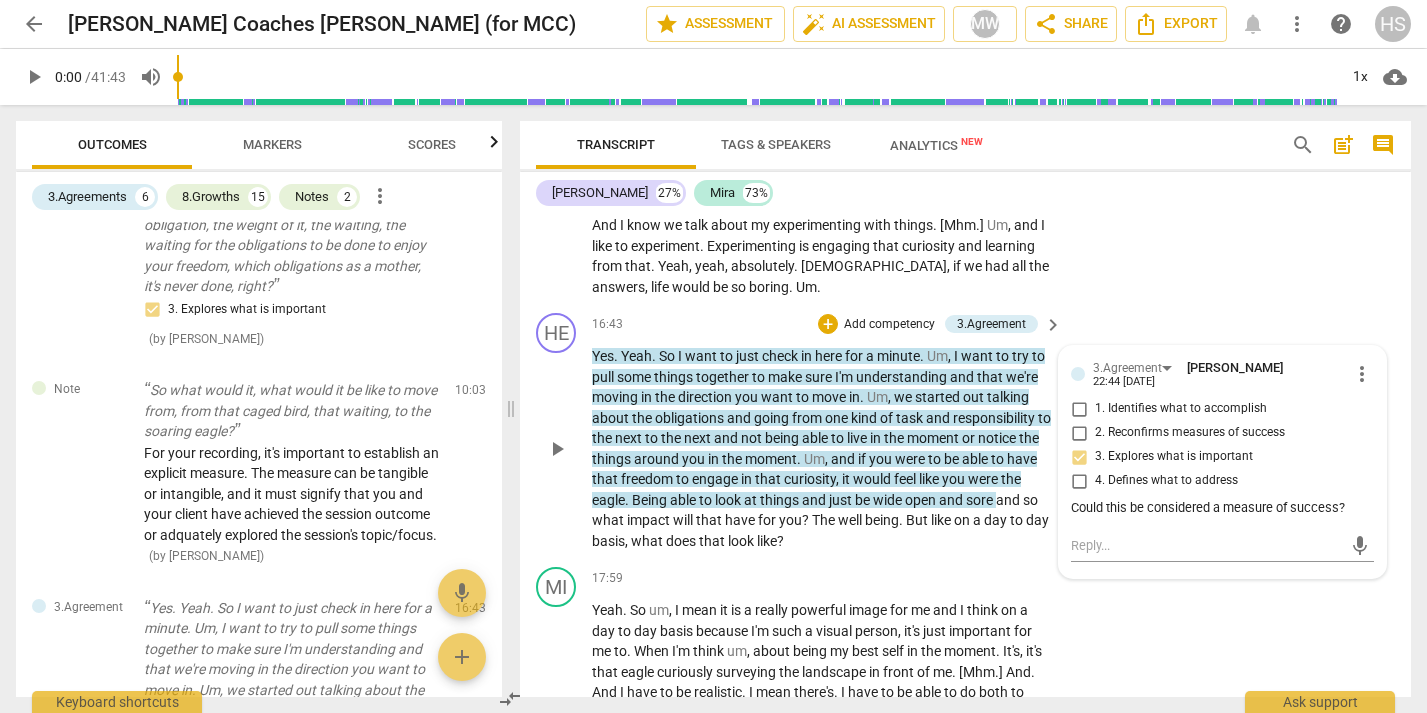 click on "HE play_arrow pause 16:43 + Add competency 3.Agreement keyboard_arrow_right Yes .   Yeah .   So   I   want   to   just   check   in   here   for   a   minute .   Um ,   I   want   to   try   to   pull   some   things   together   to   make   sure   I'm   understanding   and   that   we're   moving   in   the   direction   you   want   to   move   in .   Um ,   we   started   out   talking   about   the   obligations   and   going   from   one   kind   of   task   and   responsibility   to   the   next   to   the   next   and   not   being   able   to   live   in   the   moment   or   notice   the   things   around   you   in   the   moment .   Um ,   and   if   you   were   to   be   able   to   have   that   freedom   to   engage   in   that   curiosity ,   it   would   feel   like   you   were   the   eagle .   Being   able   to   look   at   things   and   just   be   wide   open   and   sore   and   so   what   impact   will   that   have   for   you ?   The   well   being .   But   like   on   a   day" at bounding box center [965, 432] 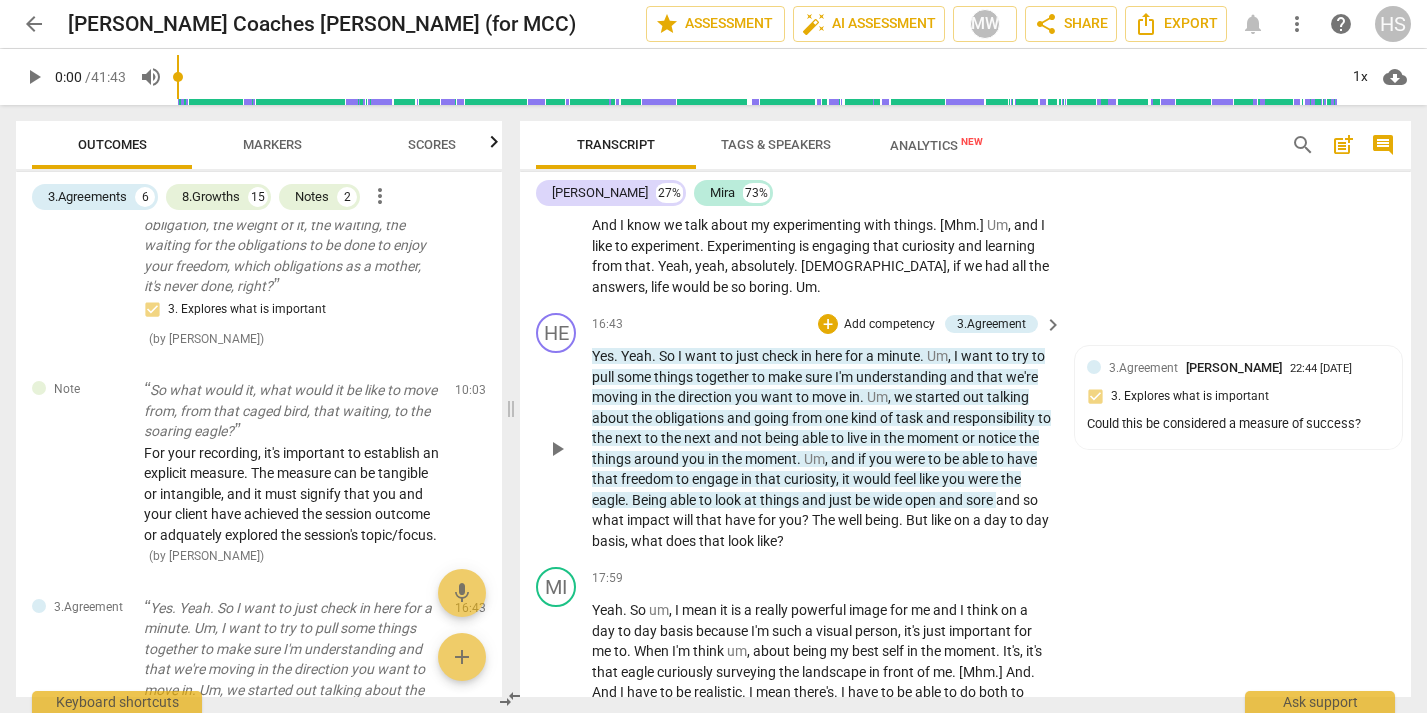 click on "HE play_arrow pause 16:43 + Add competency 3.Agreement keyboard_arrow_right Yes .   Yeah .   So   I   want   to   just   check   in   here   for   a   minute .   Um ,   I   want   to   try   to   pull   some   things   together   to   make   sure   I'm   understanding   and   that   we're   moving   in   the   direction   you   want   to   move   in .   Um ,   we   started   out   talking   about   the   obligations   and   going   from   one   kind   of   task   and   responsibility   to   the   next   to   the   next   and   not   being   able   to   live   in   the   moment   or   notice   the   things   around   you   in   the   moment .   Um ,   and   if   you   were   to   be   able   to   have   that   freedom   to   engage   in   that   curiosity ,   it   would   feel   like   you   were   the   eagle .   Being   able   to   look   at   things   and   just   be   wide   open   and   sore   and   so   what   impact   will   that   have   for   you ?   The   well   being .   But   like   on   a   day" at bounding box center (965, 432) 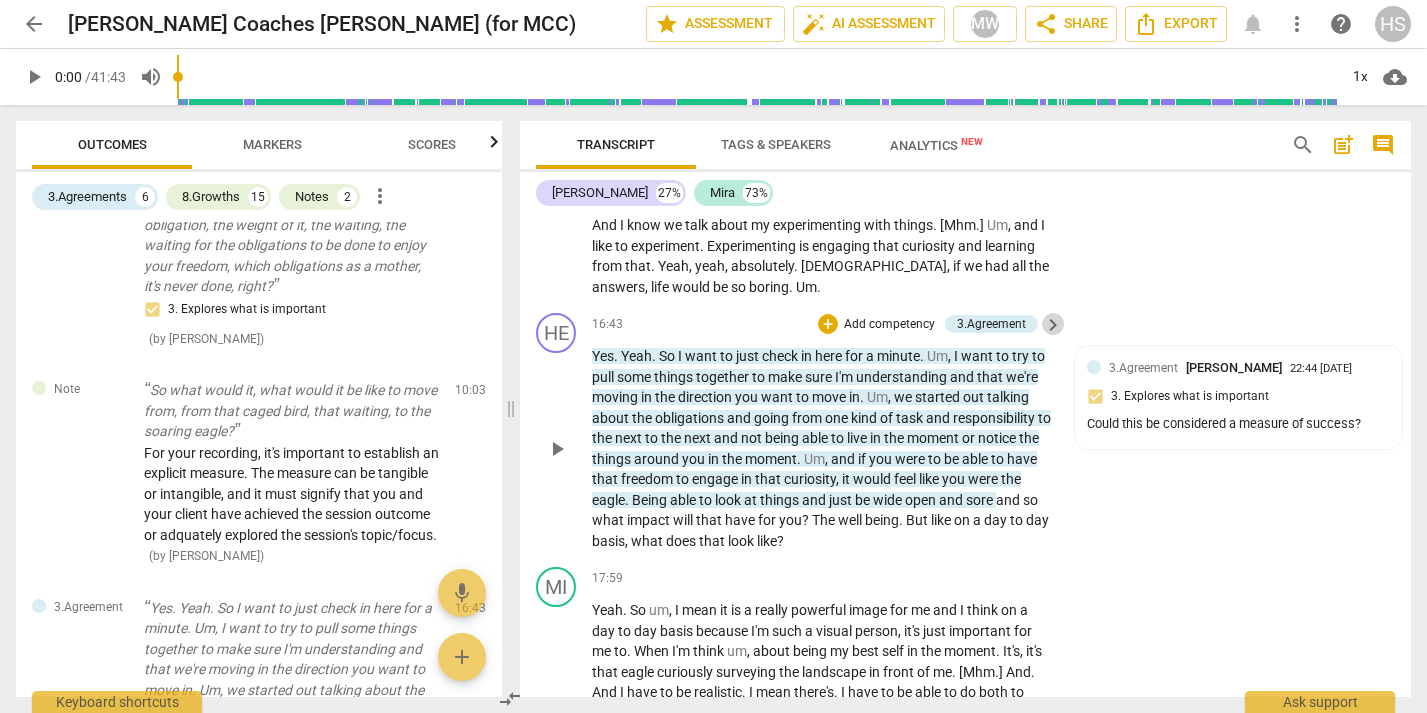click on "keyboard_arrow_right" at bounding box center [1053, 325] 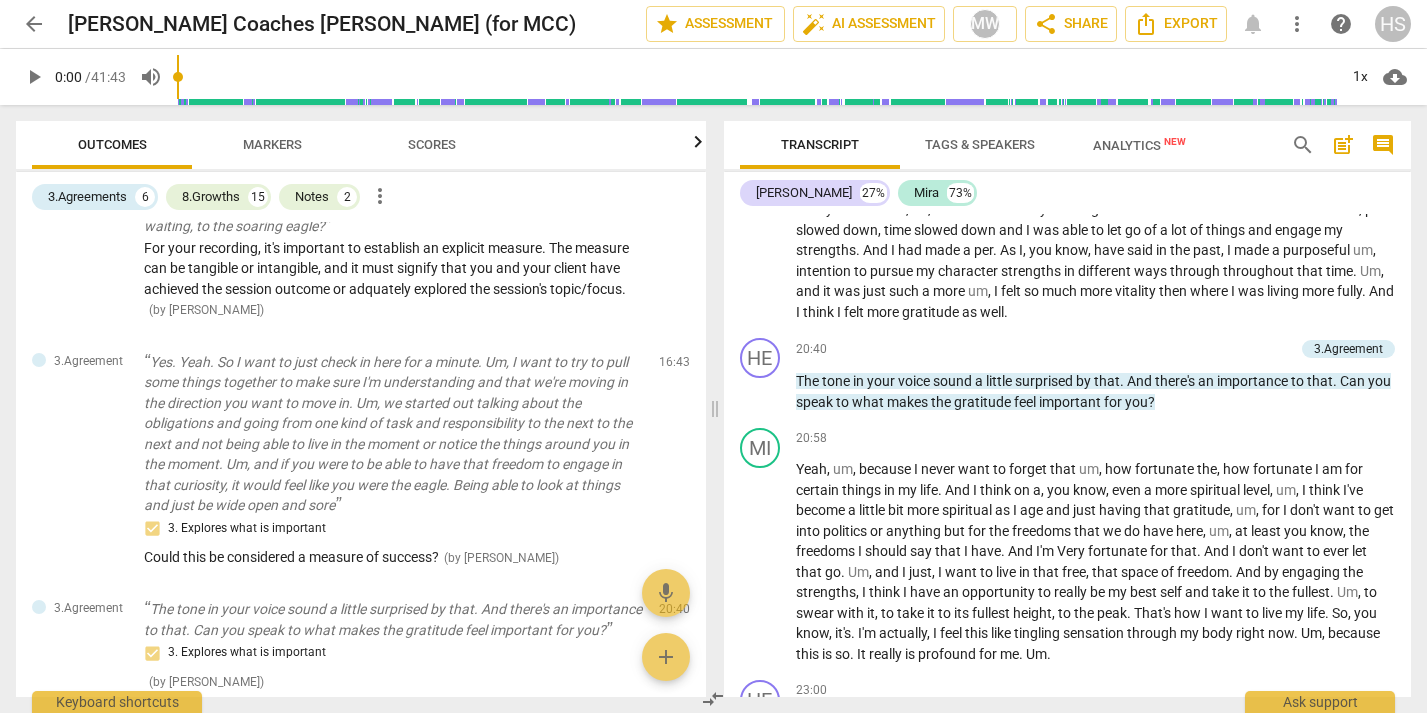 scroll, scrollTop: 4262, scrollLeft: 0, axis: vertical 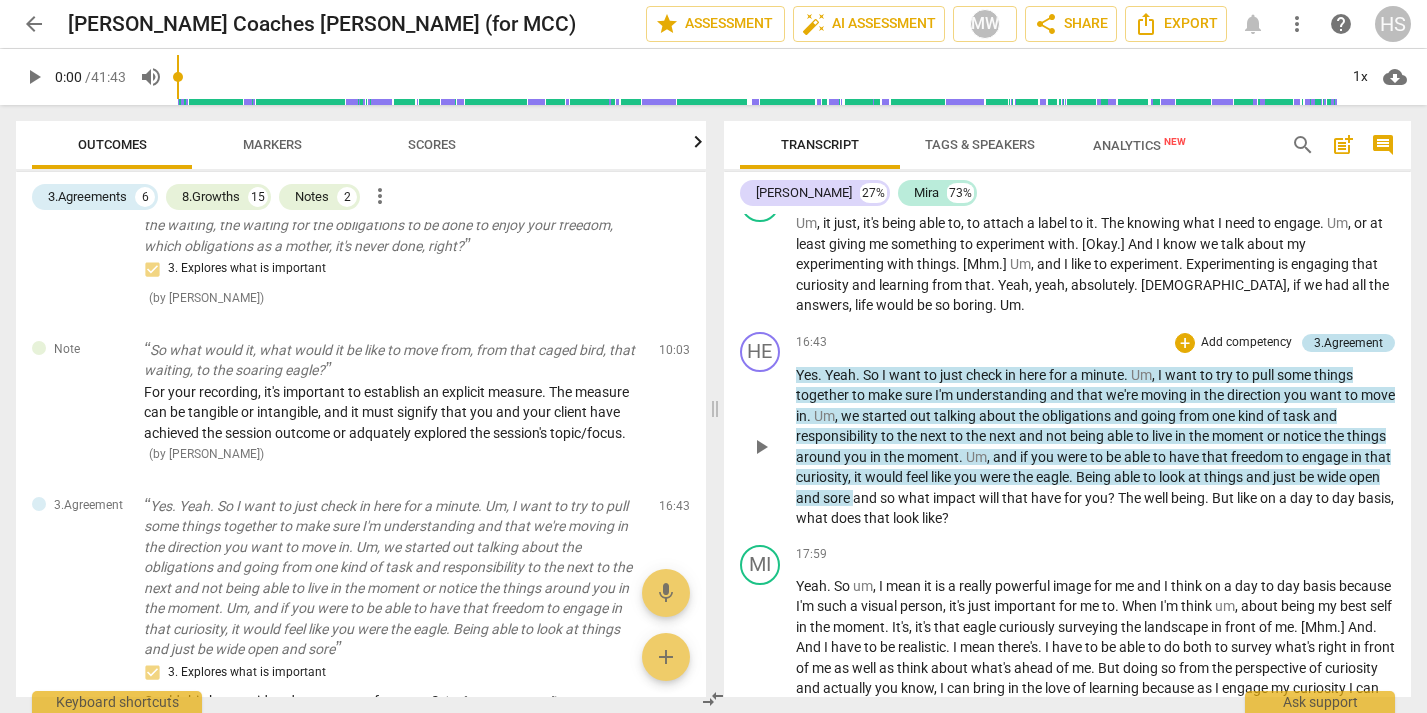 click on "3.Agreement" at bounding box center [1348, 343] 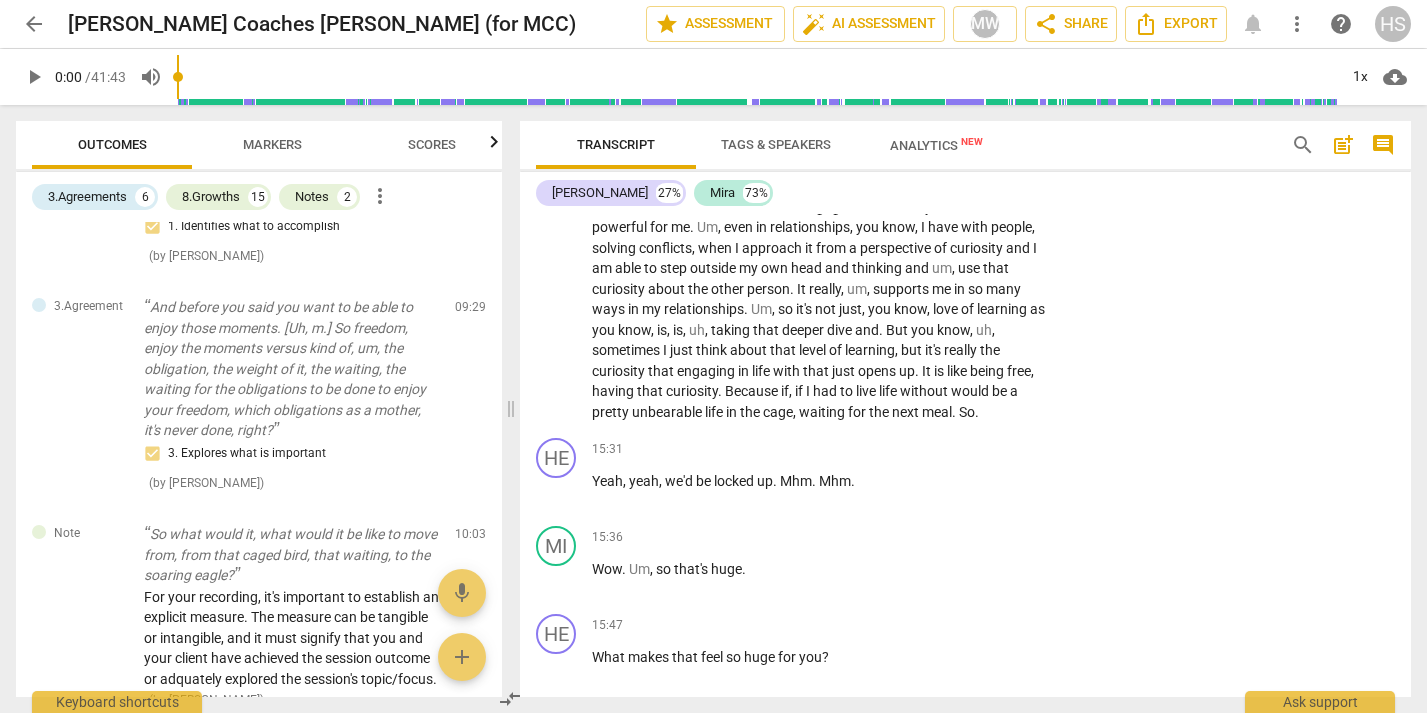 scroll, scrollTop: 4823, scrollLeft: 0, axis: vertical 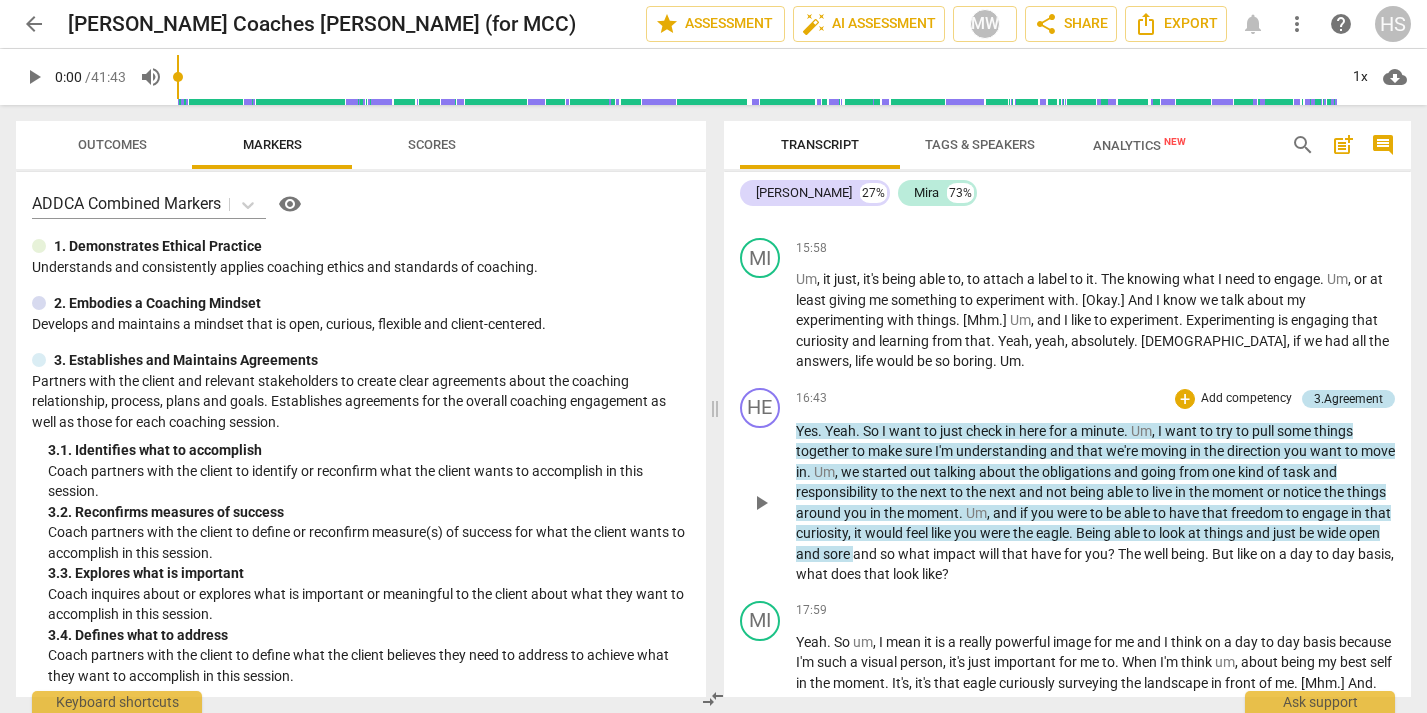 click on "3.Agreement" at bounding box center (1348, 399) 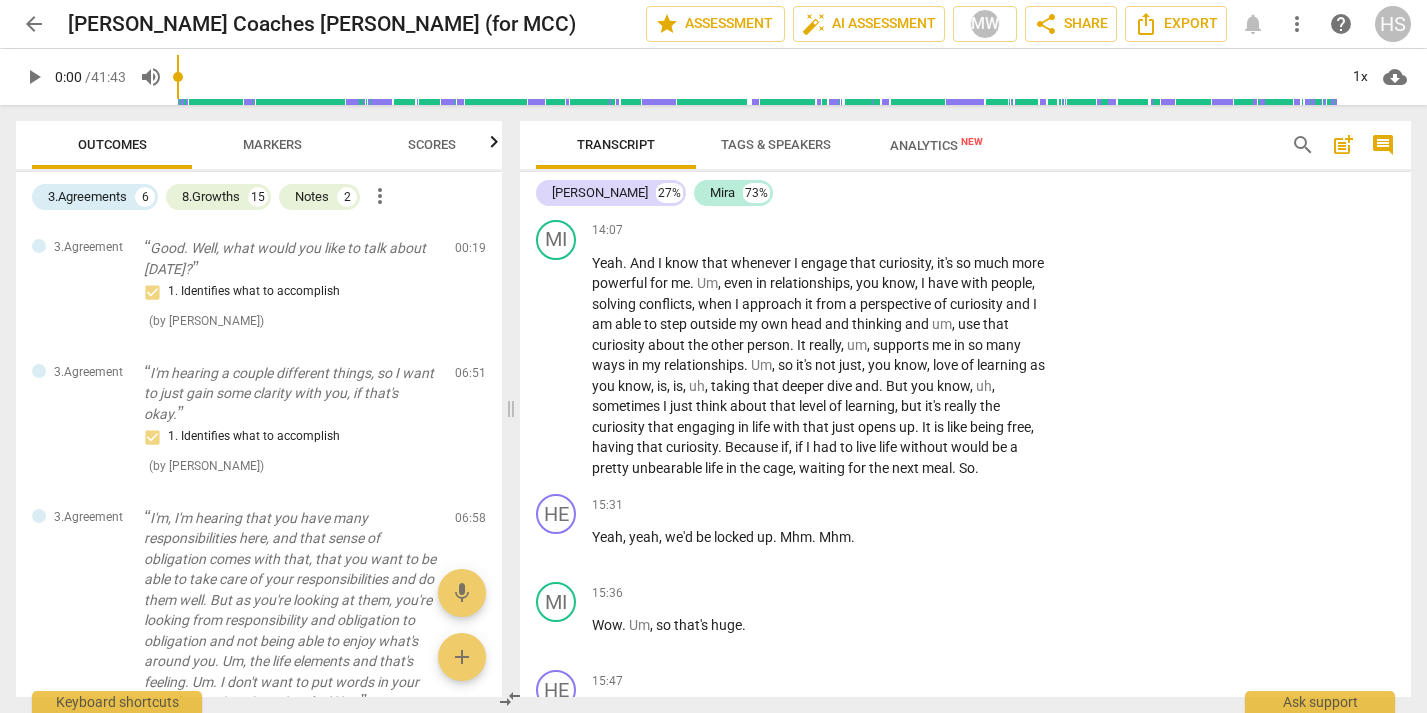 scroll, scrollTop: 4767, scrollLeft: 0, axis: vertical 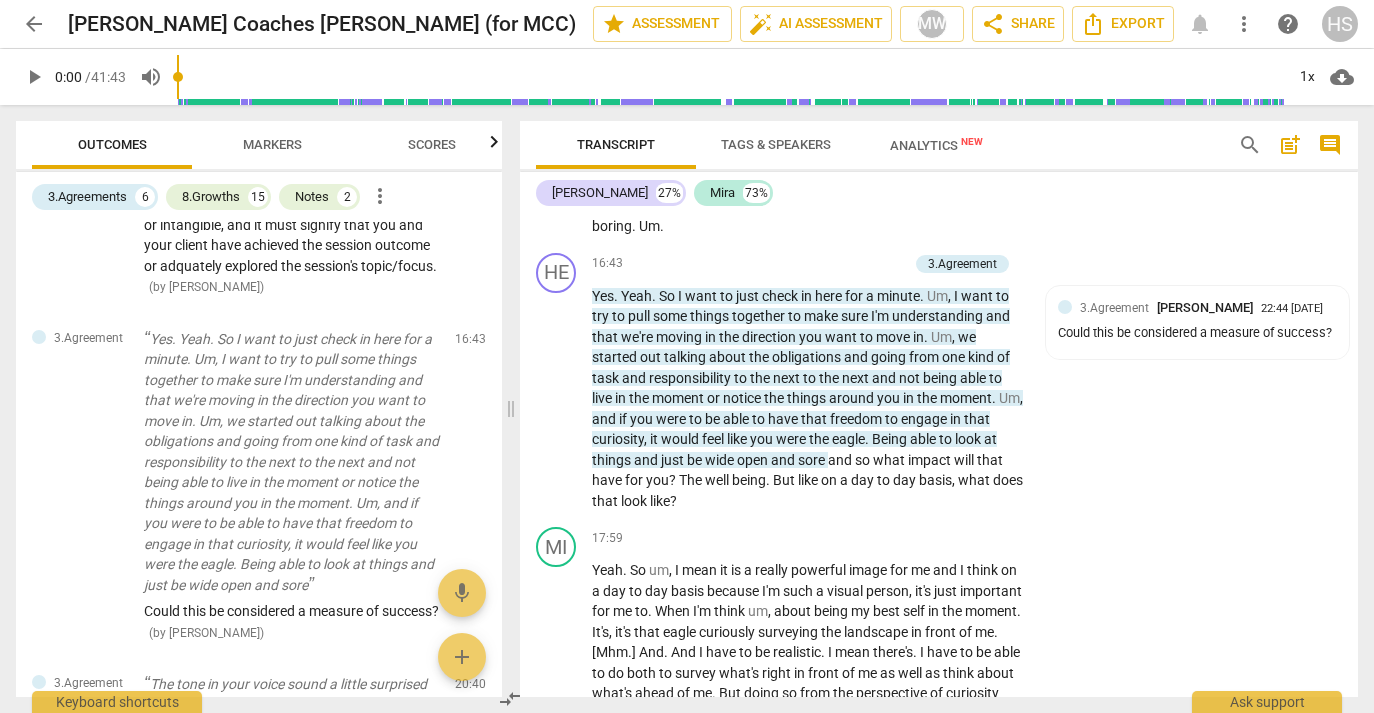 click on "Markers" at bounding box center (272, 144) 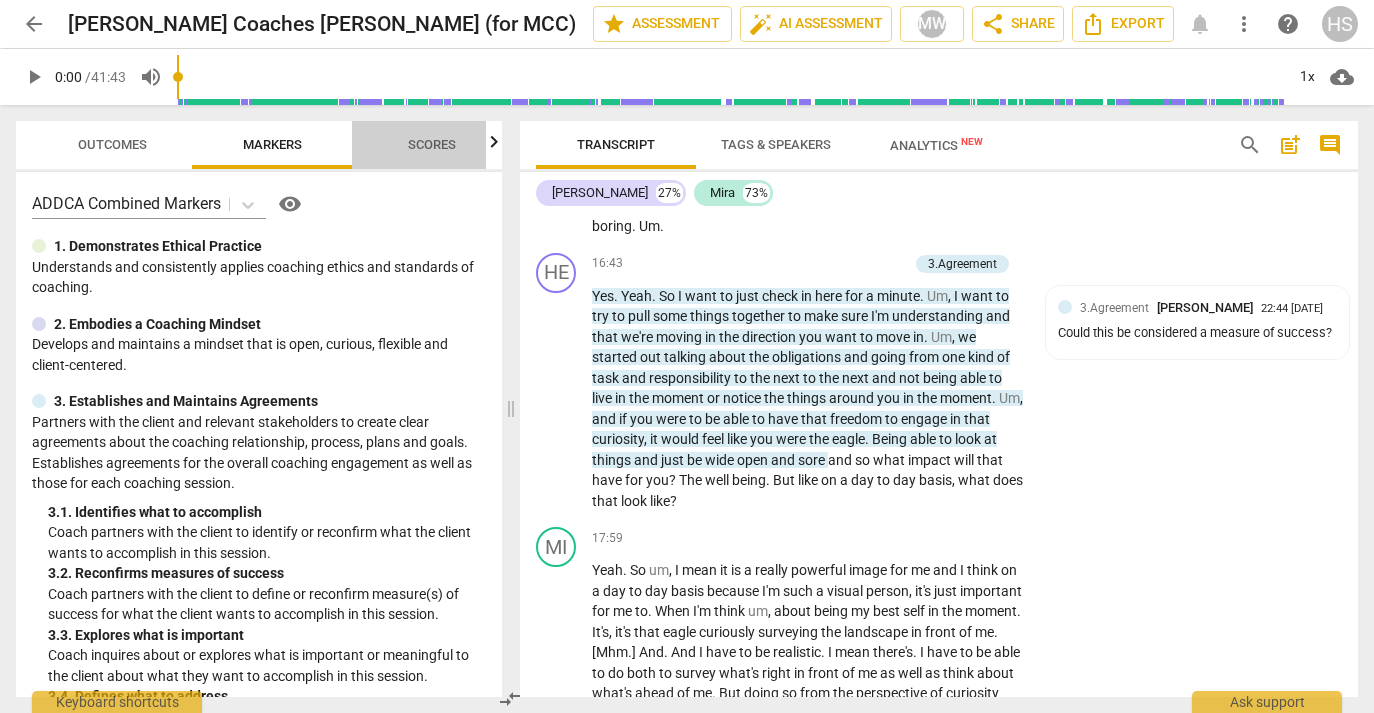 click on "Scores" at bounding box center [432, 144] 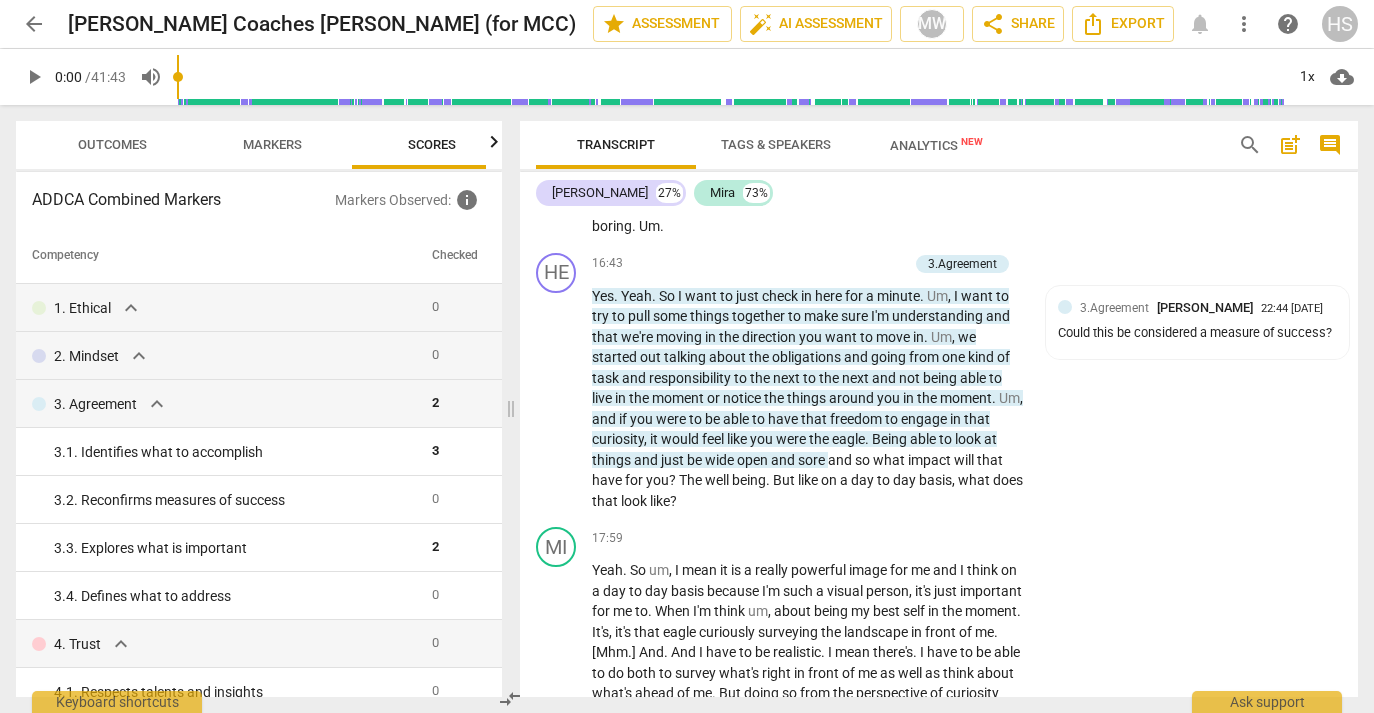 scroll, scrollTop: 0, scrollLeft: 26, axis: horizontal 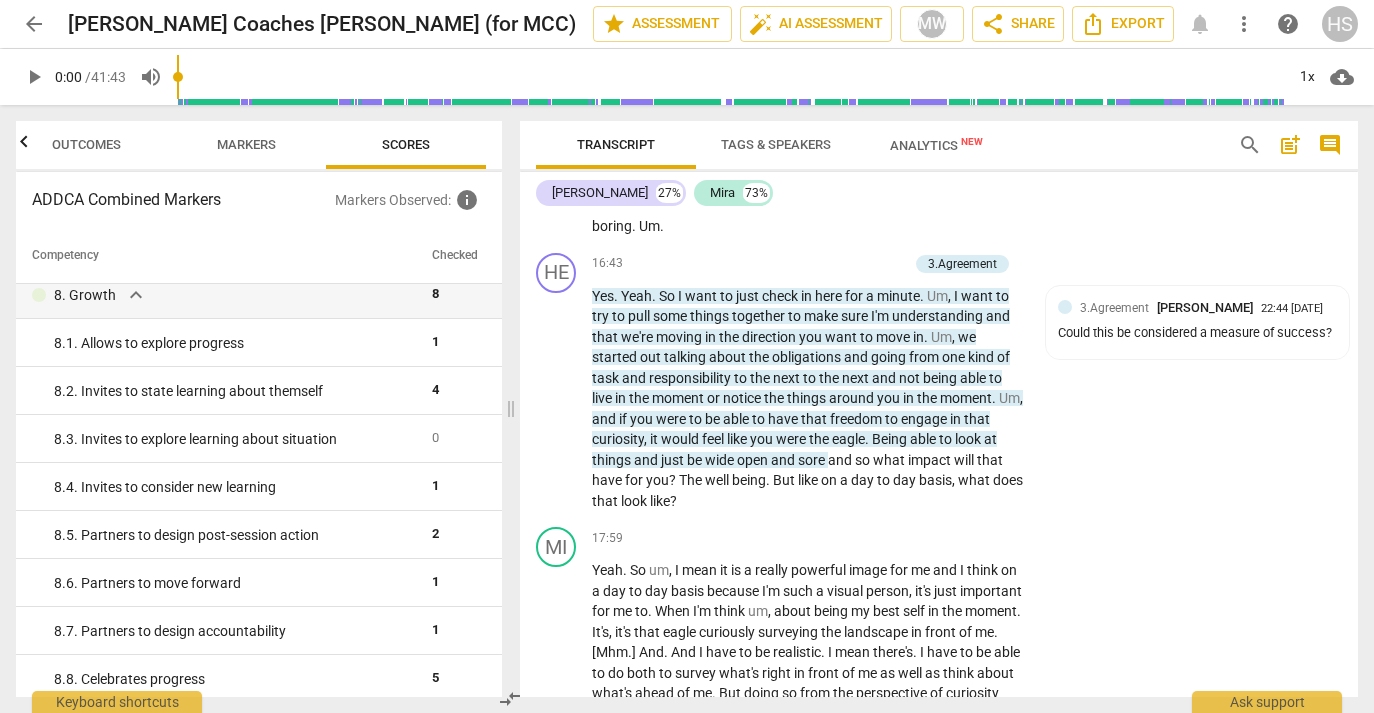 click on "Transcript Tags & Speakers Analytics   New" at bounding box center (871, 145) 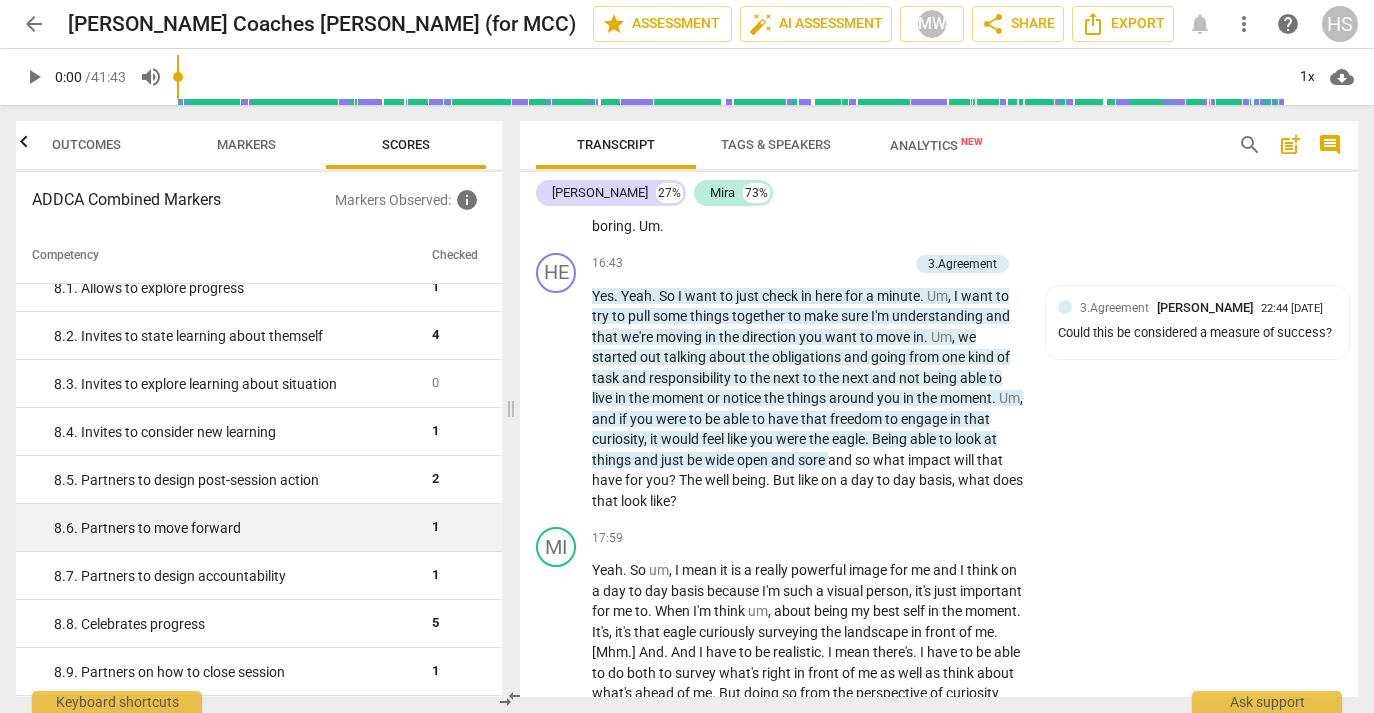 scroll, scrollTop: 1755, scrollLeft: 0, axis: vertical 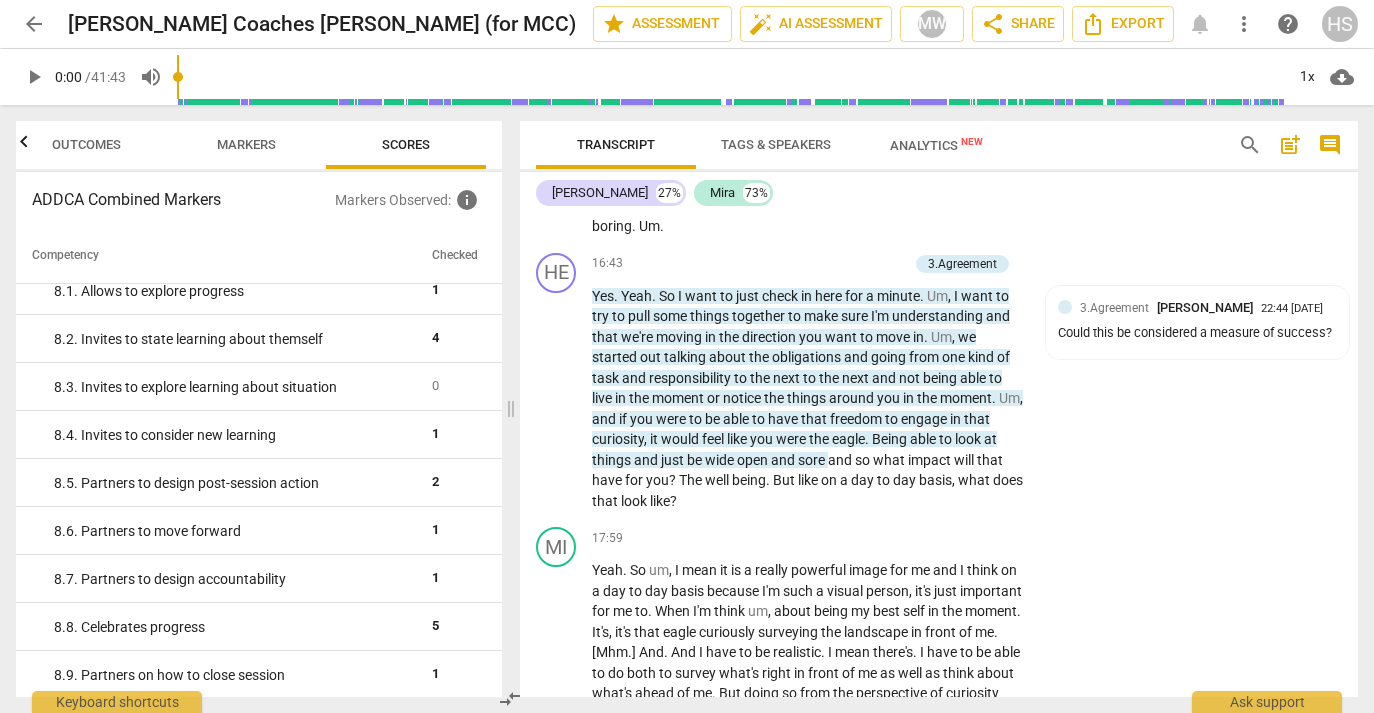 click on "[PERSON_NAME] 27% Mira 73%" at bounding box center [939, 193] 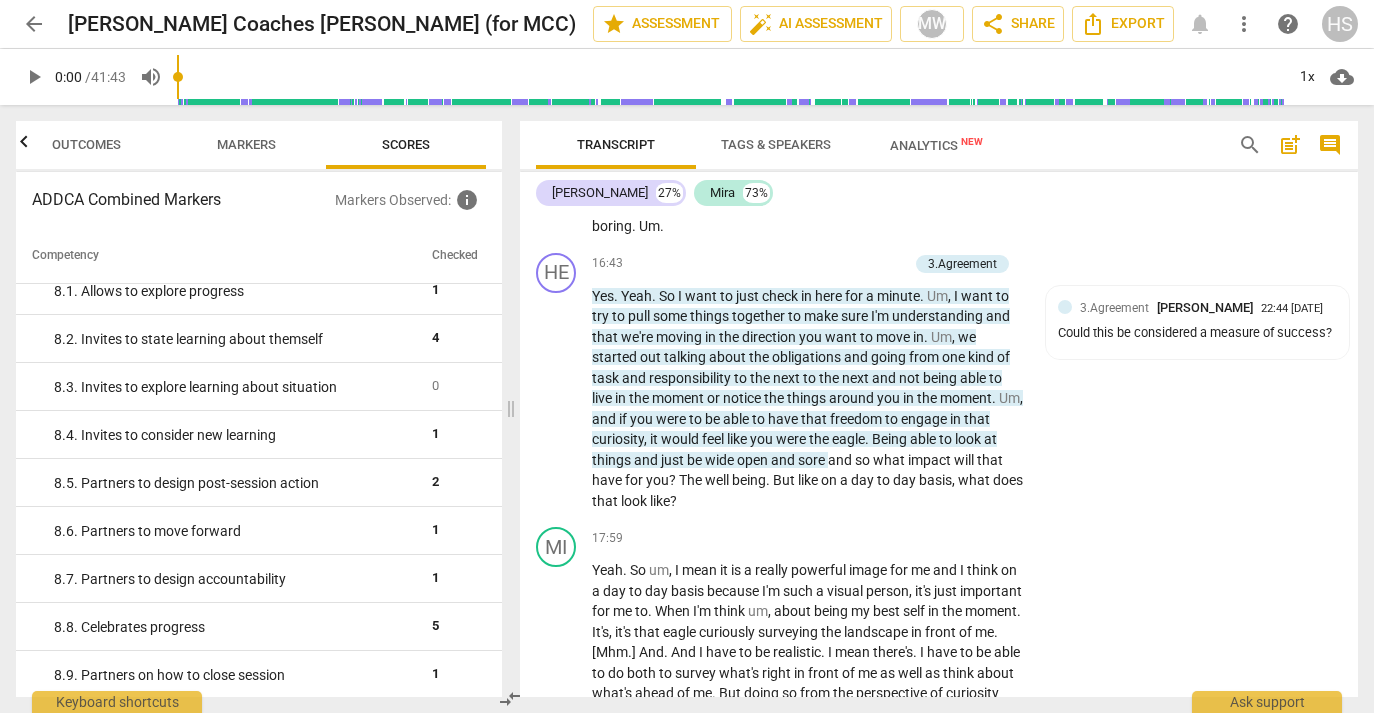 click on "[PERSON_NAME] 27% Mira 73%" at bounding box center [939, 193] 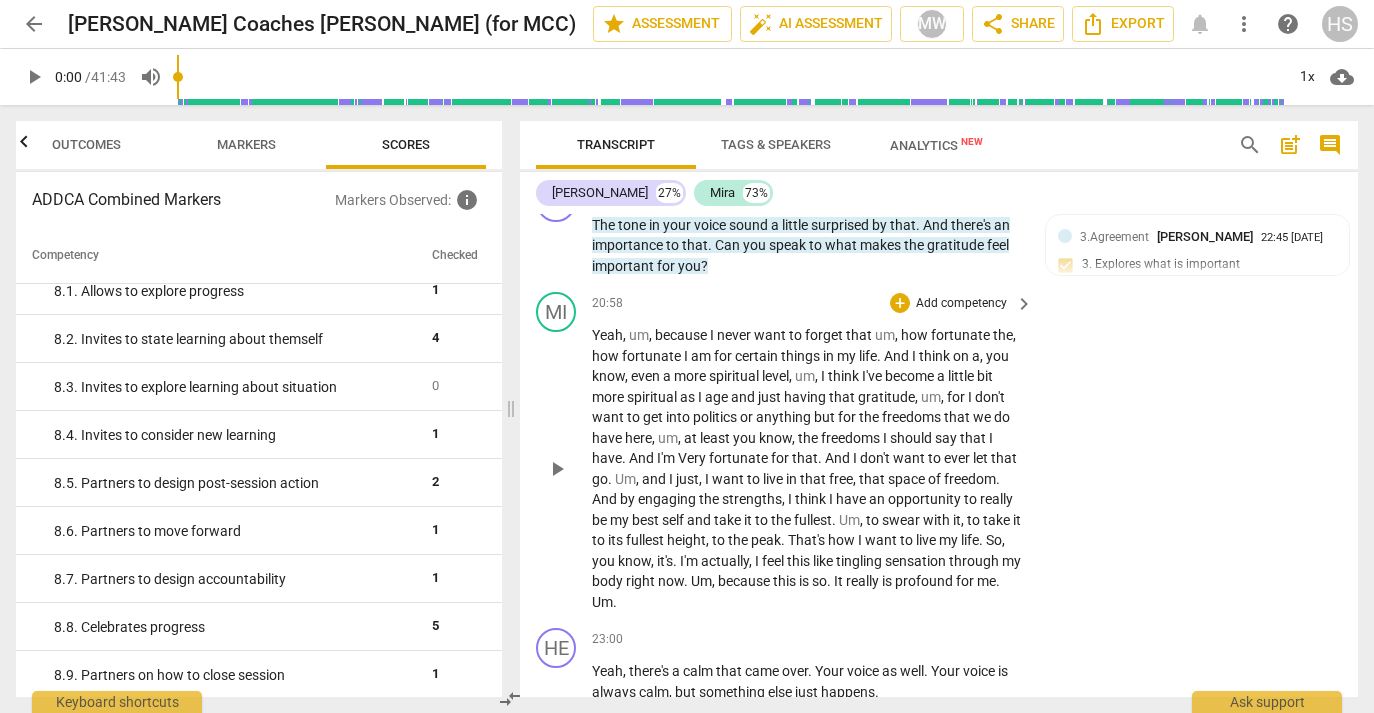 scroll, scrollTop: 5898, scrollLeft: 0, axis: vertical 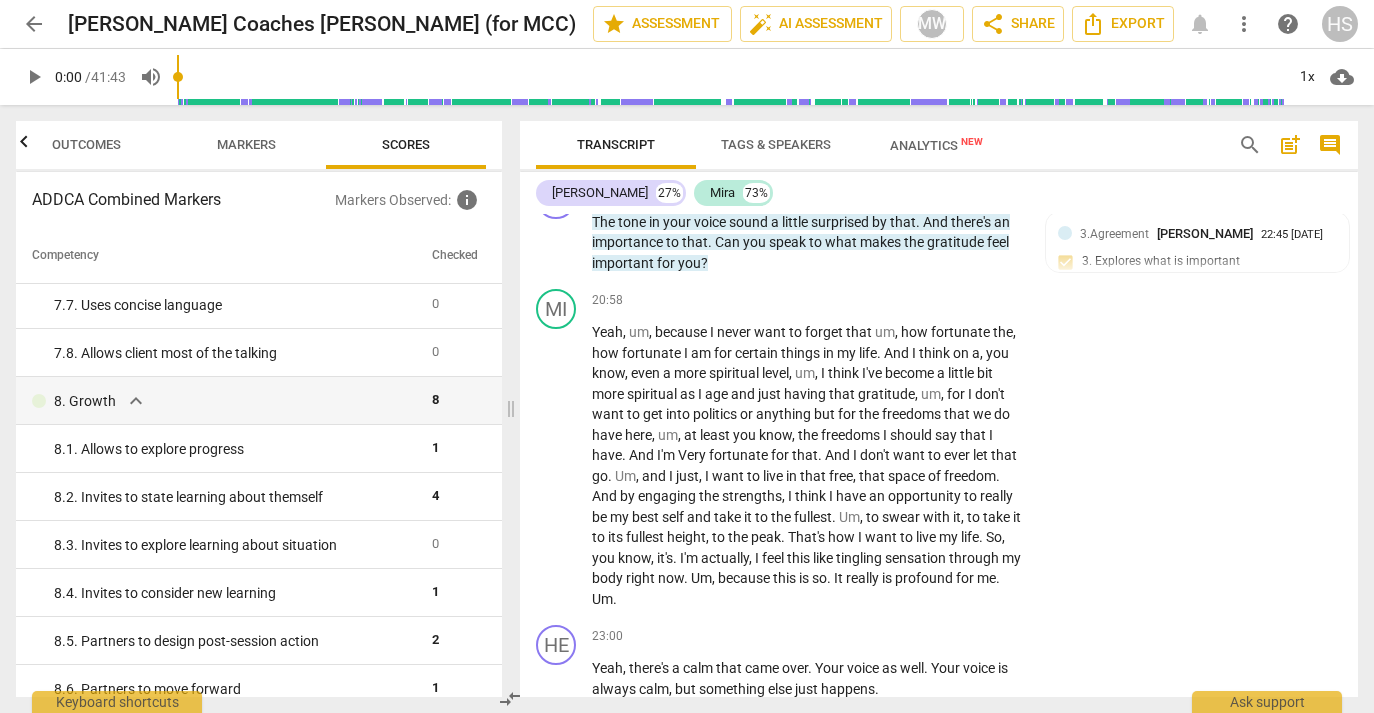 click on "[PERSON_NAME] 27% Mira 73%" at bounding box center [939, 193] 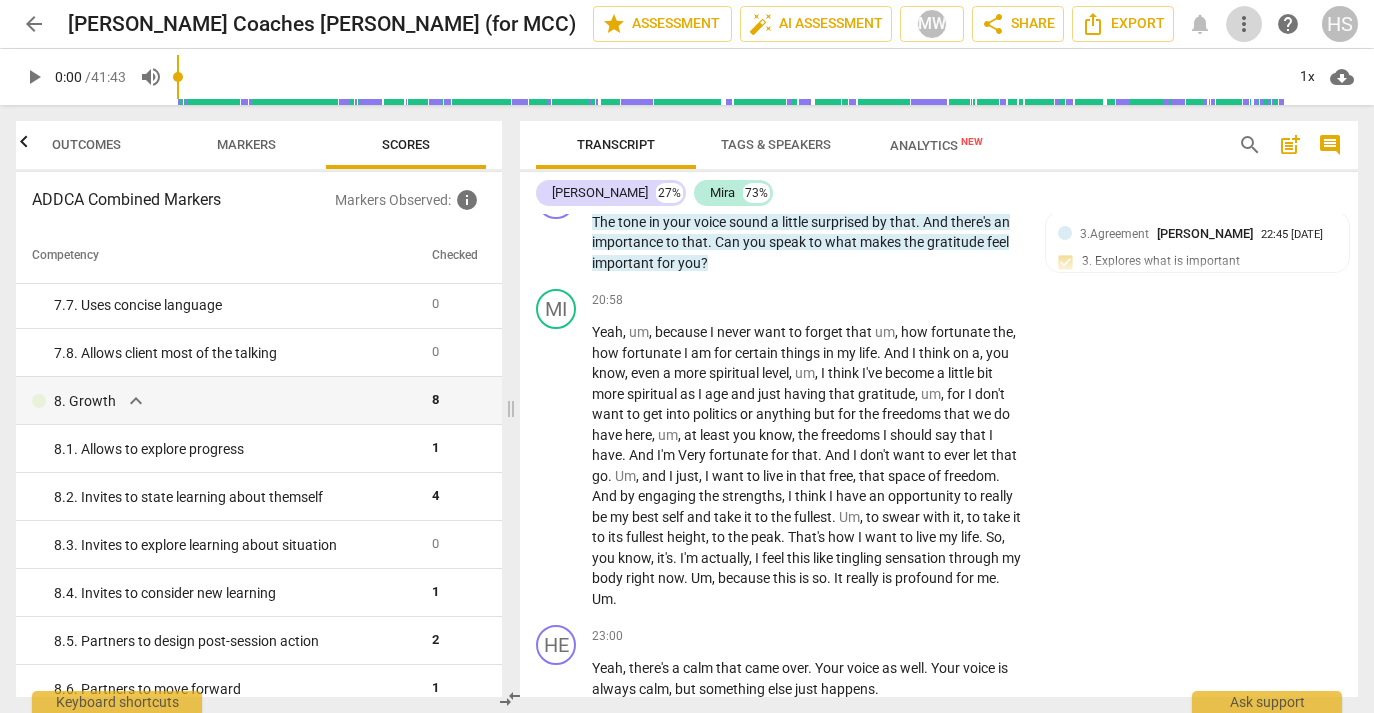click on "more_vert" at bounding box center (1244, 24) 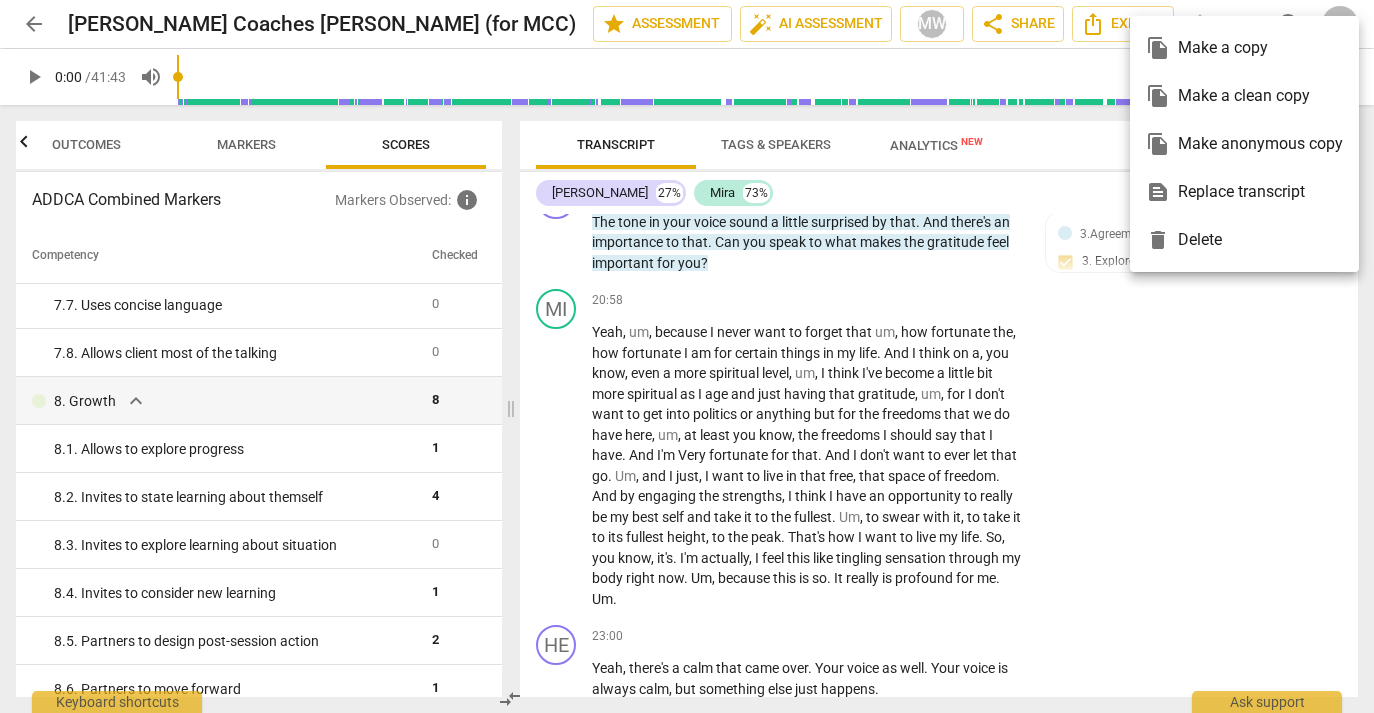 click at bounding box center (687, 356) 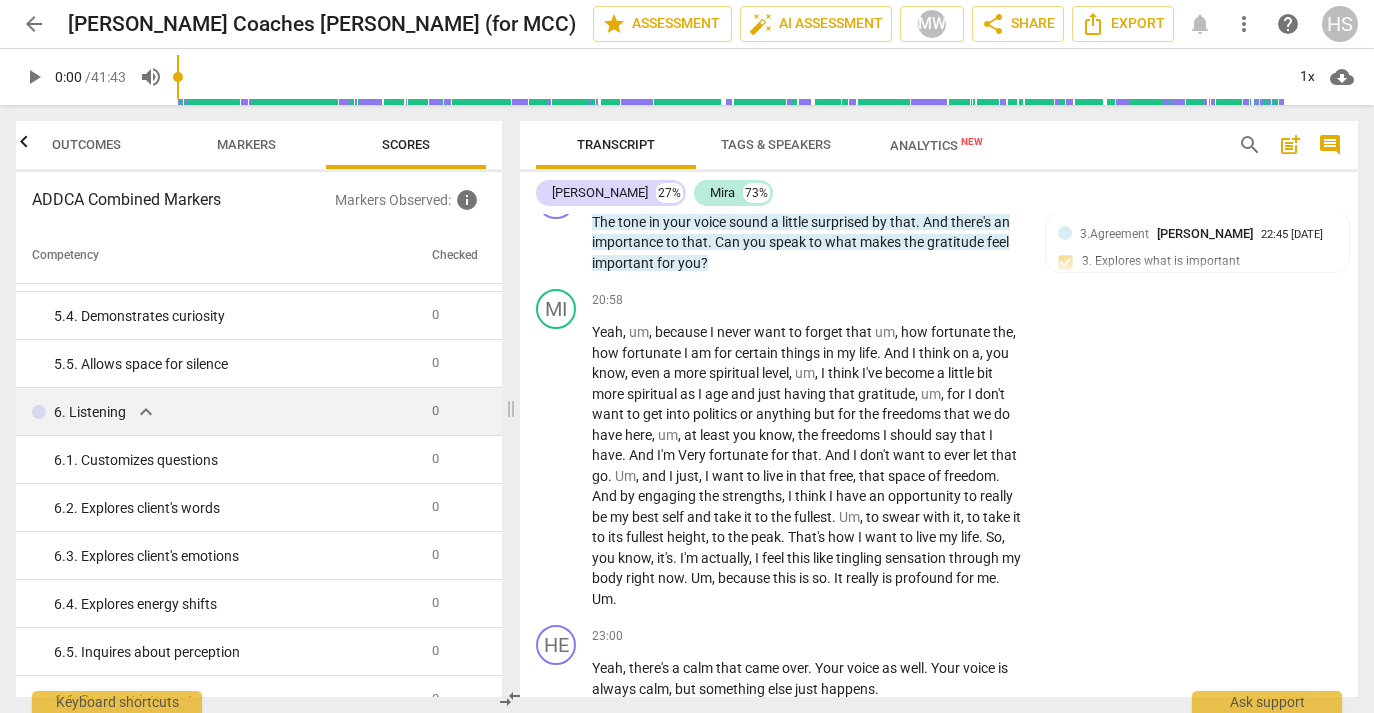 scroll, scrollTop: 0, scrollLeft: 0, axis: both 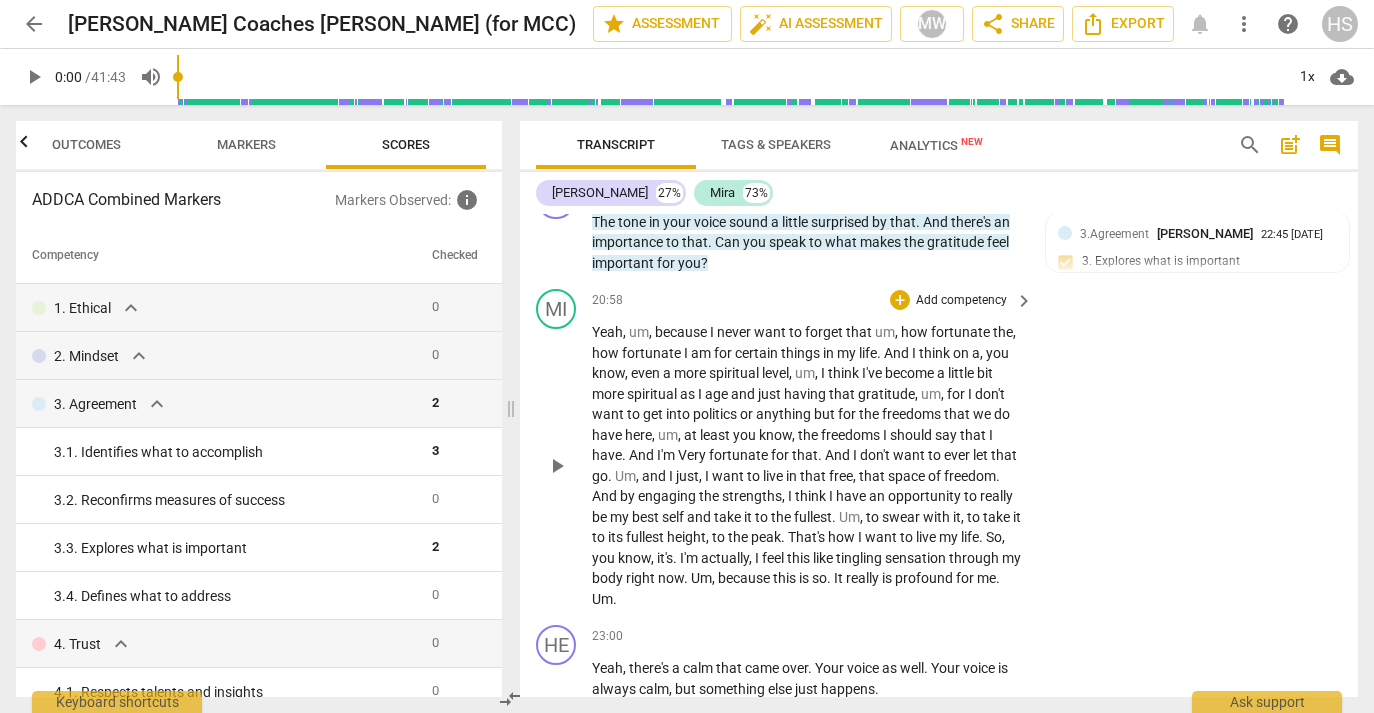 click on "MI play_arrow pause 20:58 + Add competency keyboard_arrow_right Yeah ,   um ,   because   I   never   want   to   forget   that   um ,   how   fortunate   the ,   how   fortunate   I   am   for   certain   things   in   my   life .   And   I   think   on   a ,   you   know ,   even   a   more   spiritual   level ,   um ,   I   think   I've   become   a   little   bit   more   spiritual   as   I   age   and   just   having   that   gratitude ,   um ,   for   I   don't   want   to   get   into   politics   or   anything   but   for   the   freedoms   that   we   do   have   here ,   um ,   at   least   you   know ,   the   freedoms   I   should   say   that   I   have .   And   I'm   Very   fortunate   for   that .   And   I   don't   want   to   ever   let   that   go .   Um ,   and   I   just ,   I   want   to   live   in   that   free ,   that   space   of   freedom .   And   by   engaging   the   strengths ,   I   think   I   have   an   opportunity   to   really   be   my   best   self   and   take   it" at bounding box center [939, 449] 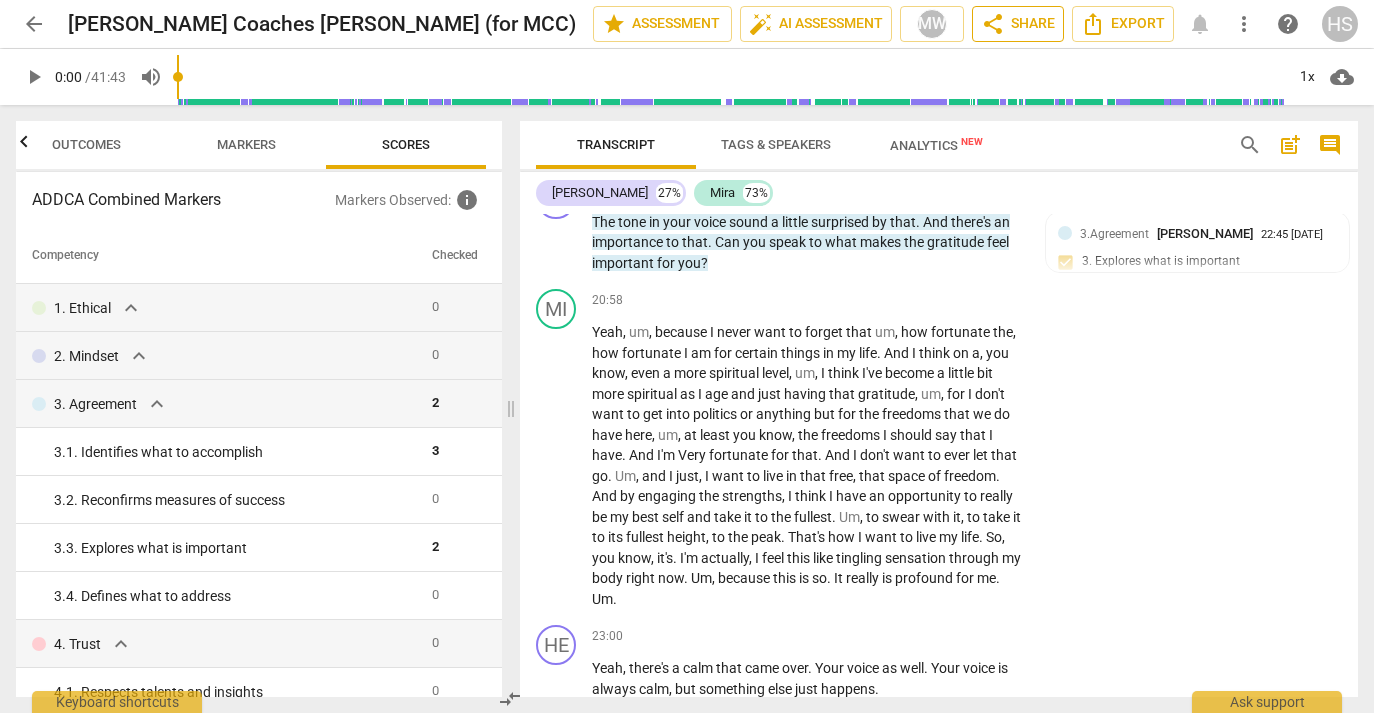 click on "share    Share" at bounding box center [1018, 24] 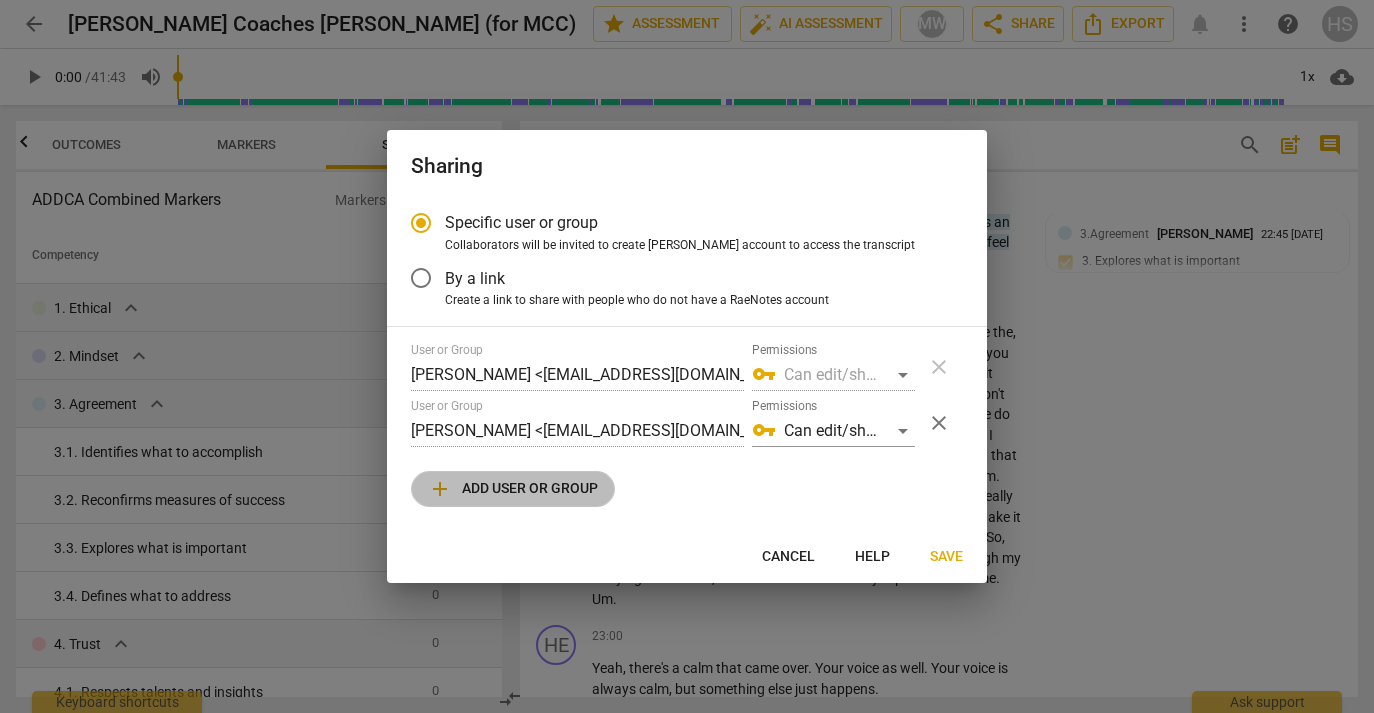click on "add Add user or group" at bounding box center (513, 489) 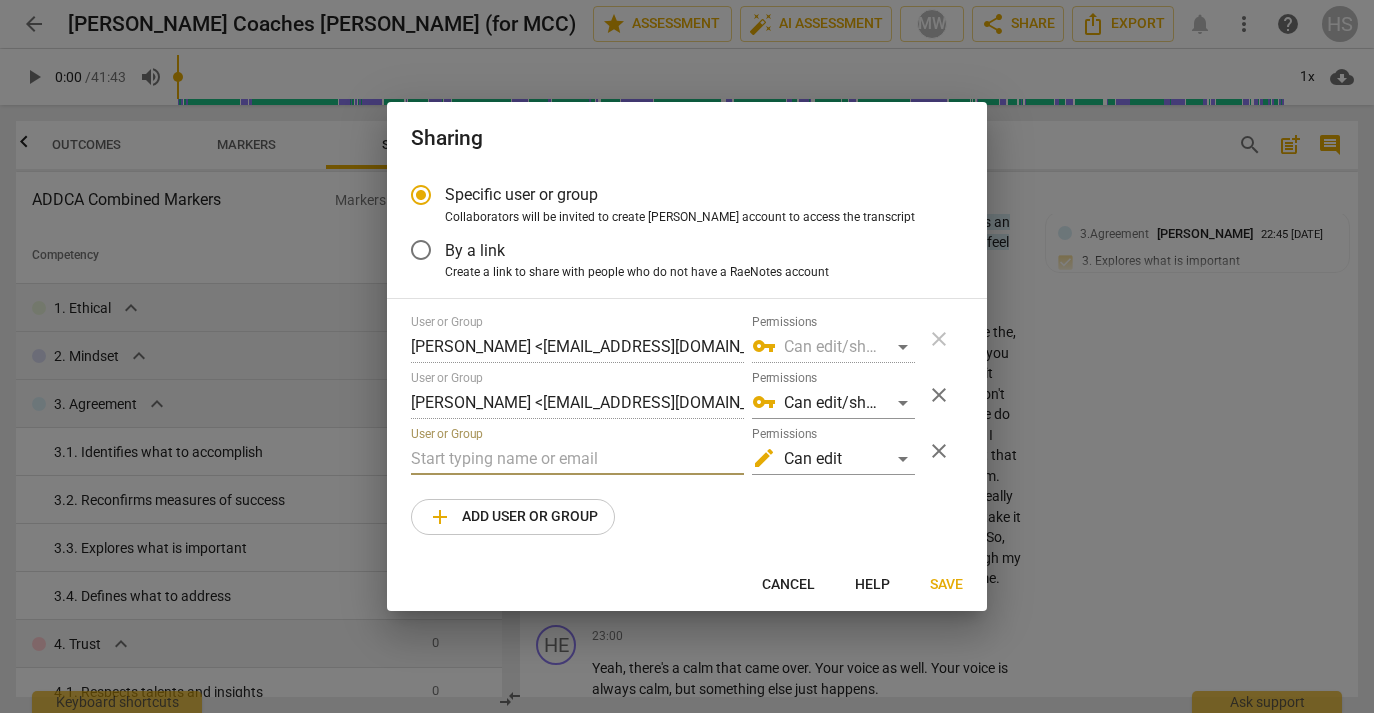 click at bounding box center [577, 459] 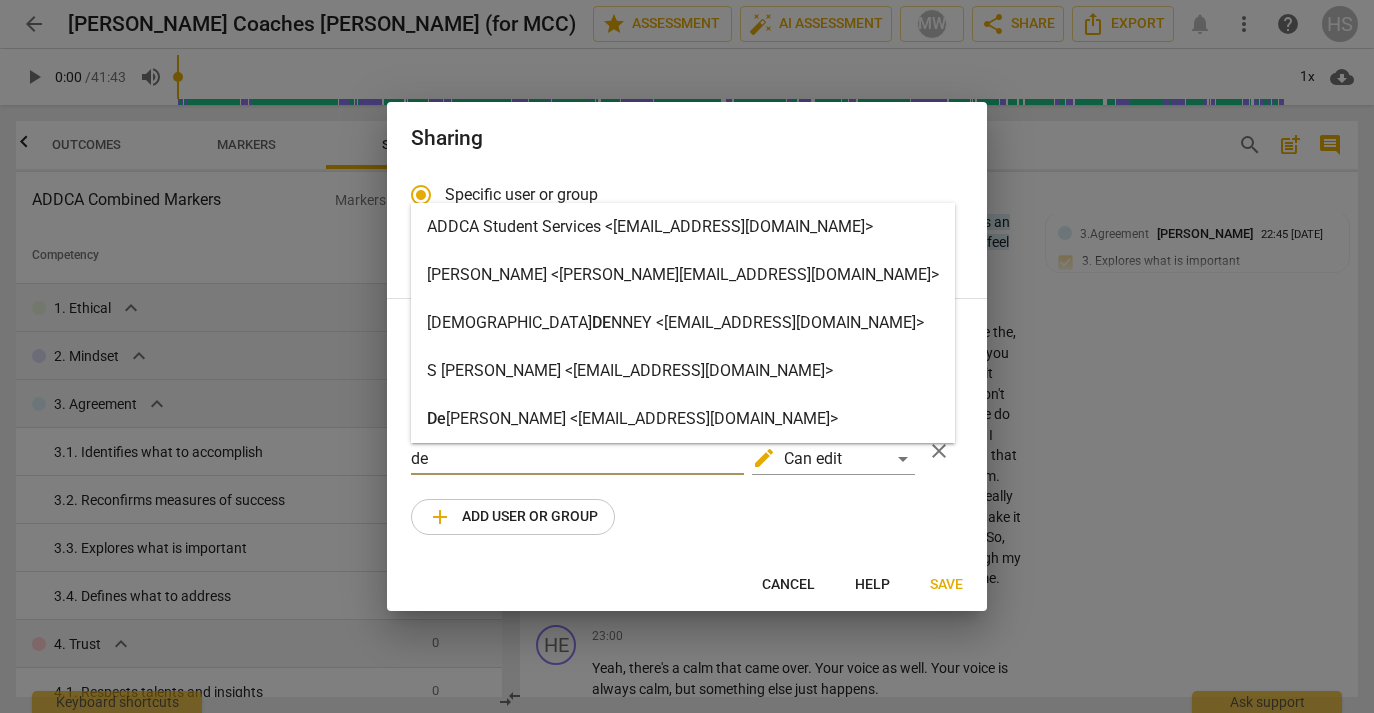 type on "d" 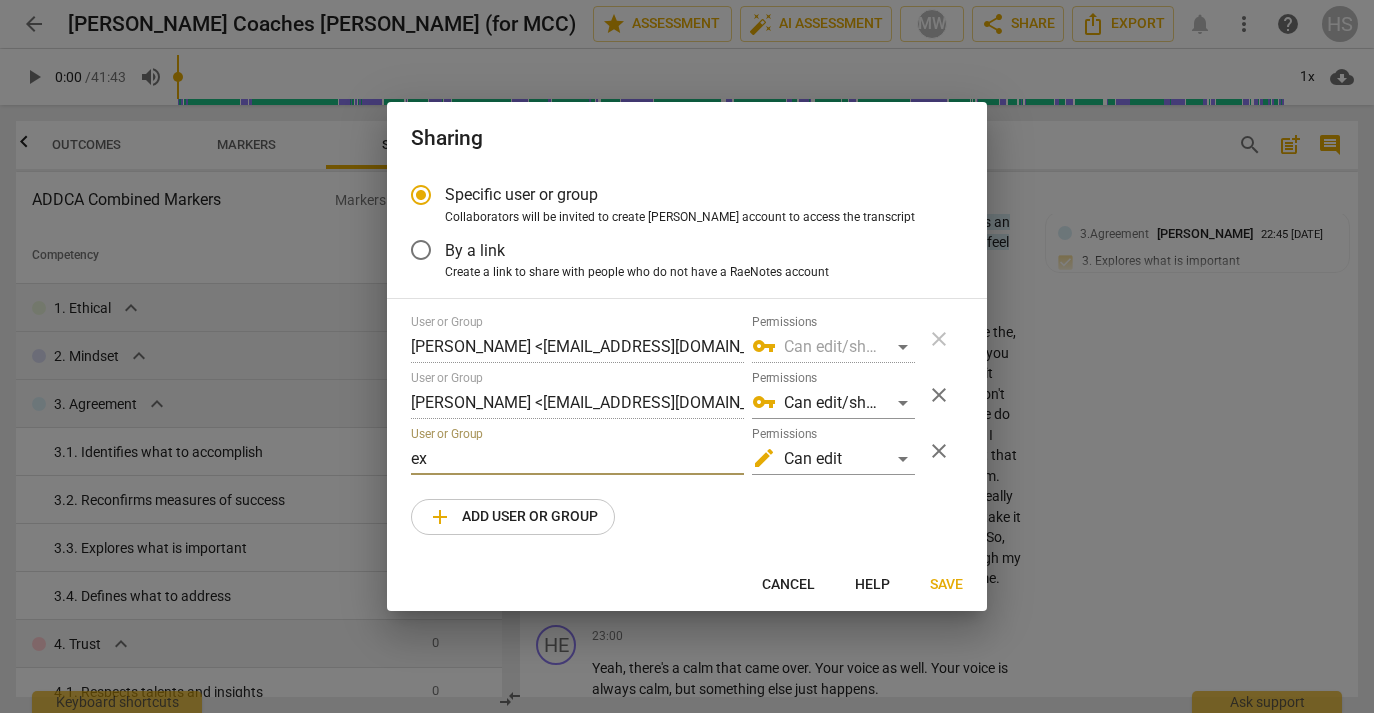 type on "e" 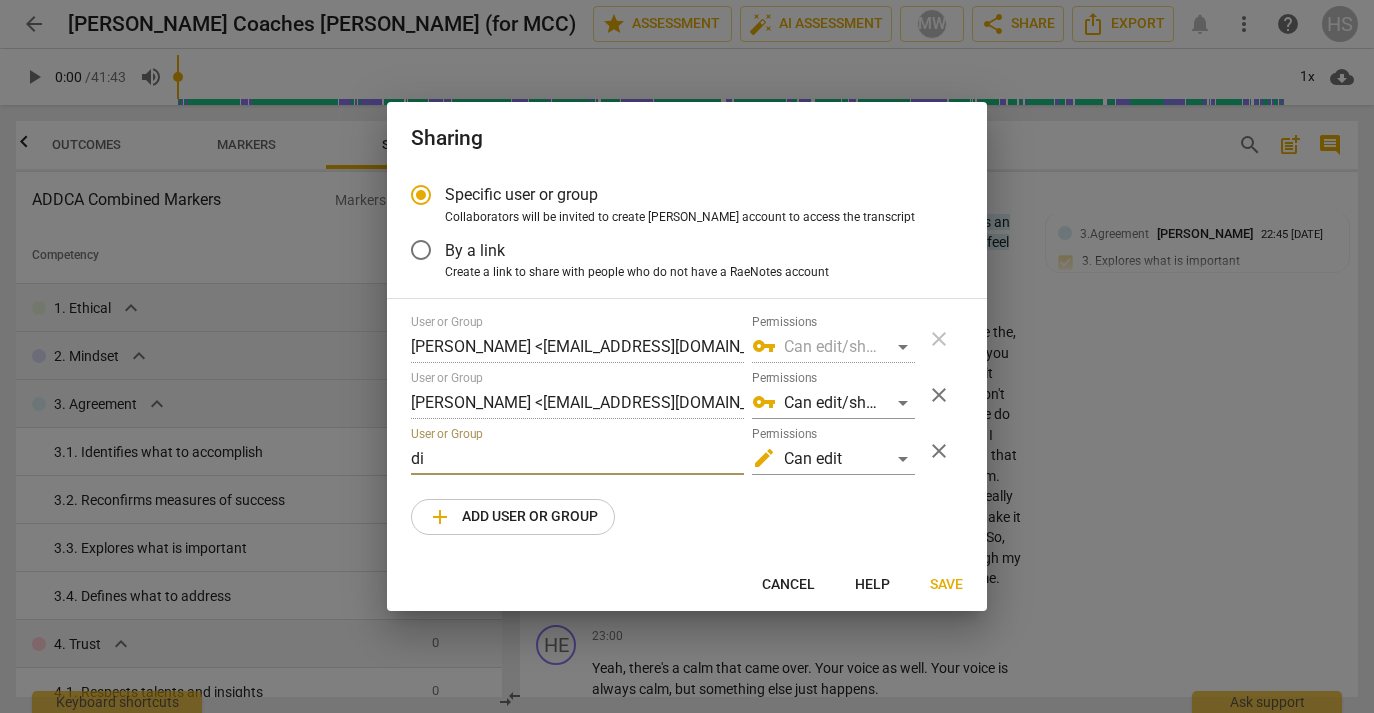 type on "d" 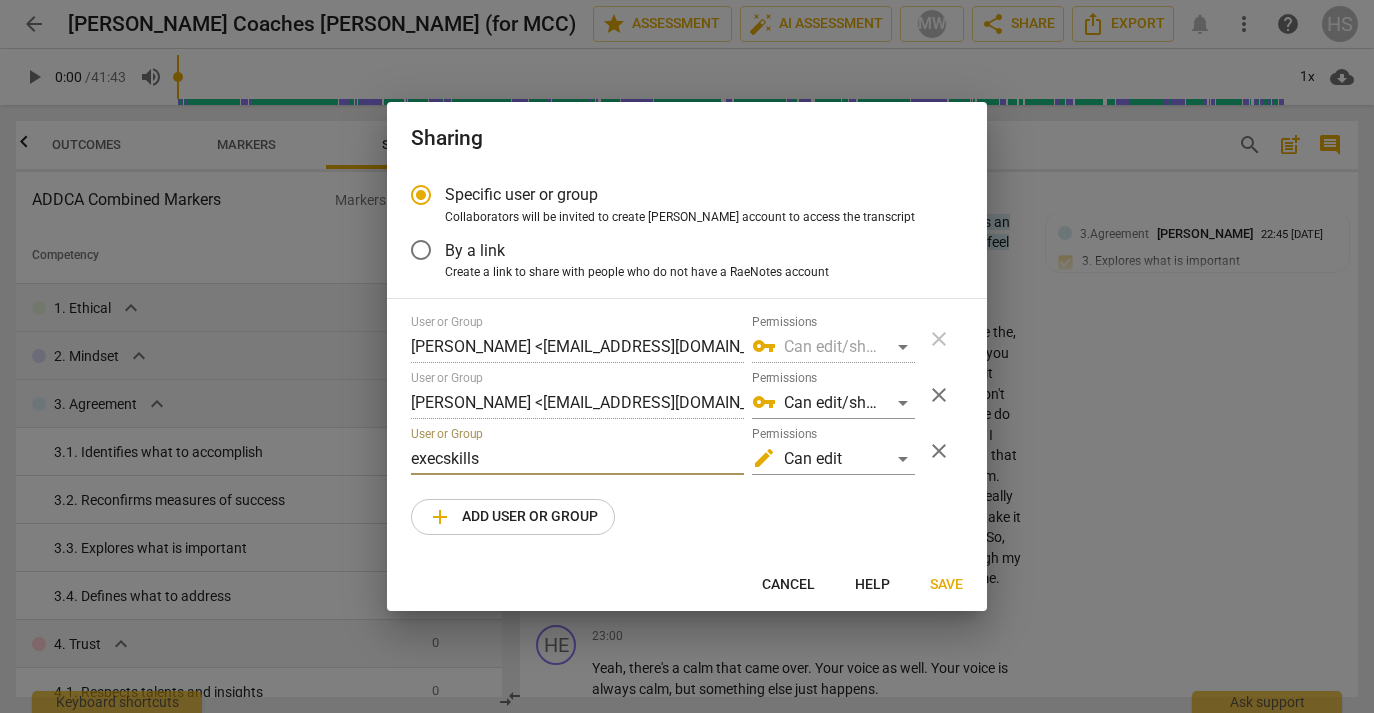 type on "execskill" 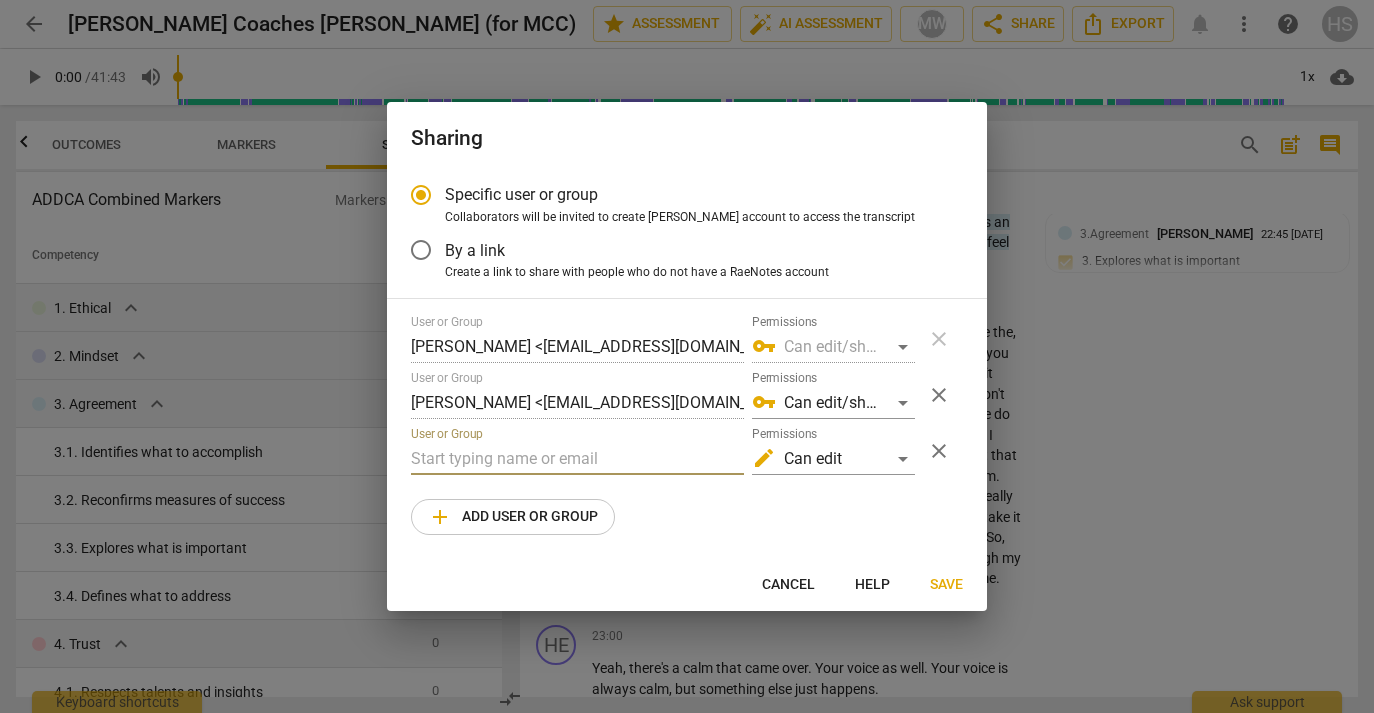 click at bounding box center (577, 459) 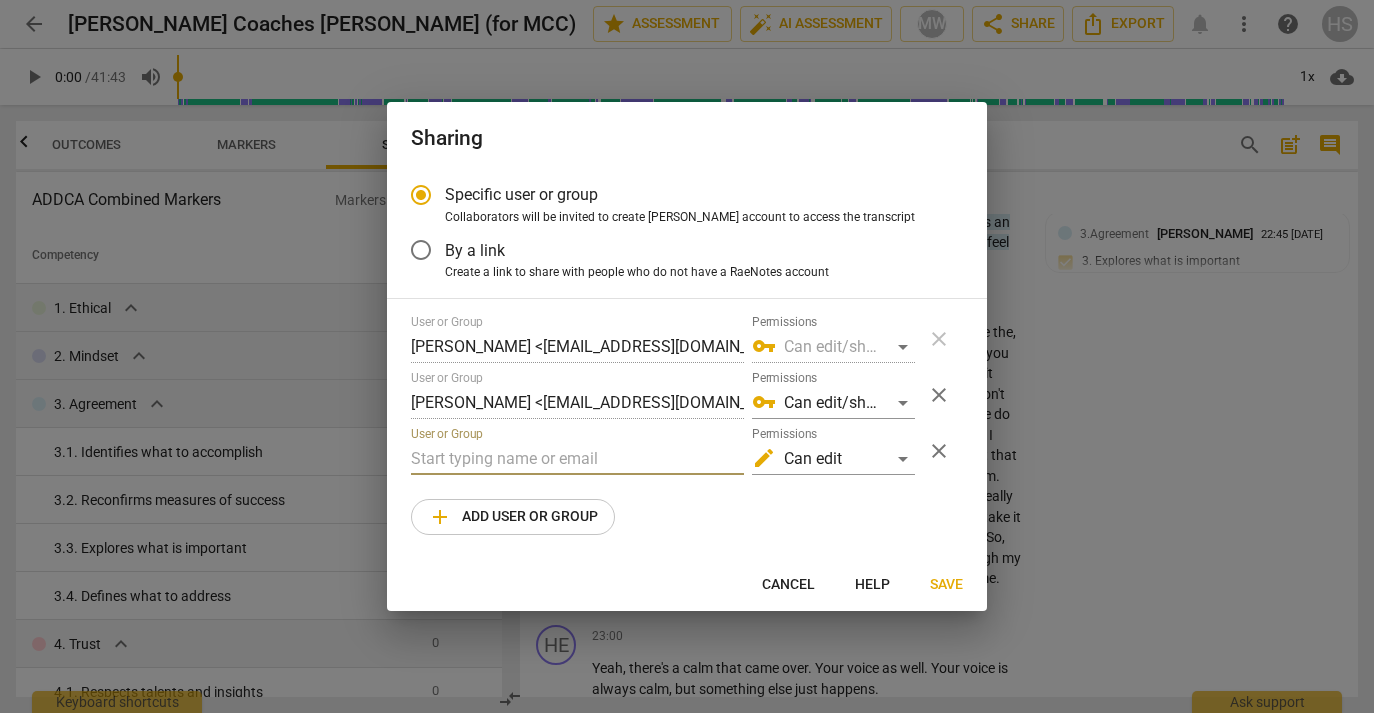 paste on "[EMAIL_ADDRESS][DOMAIN_NAME]" 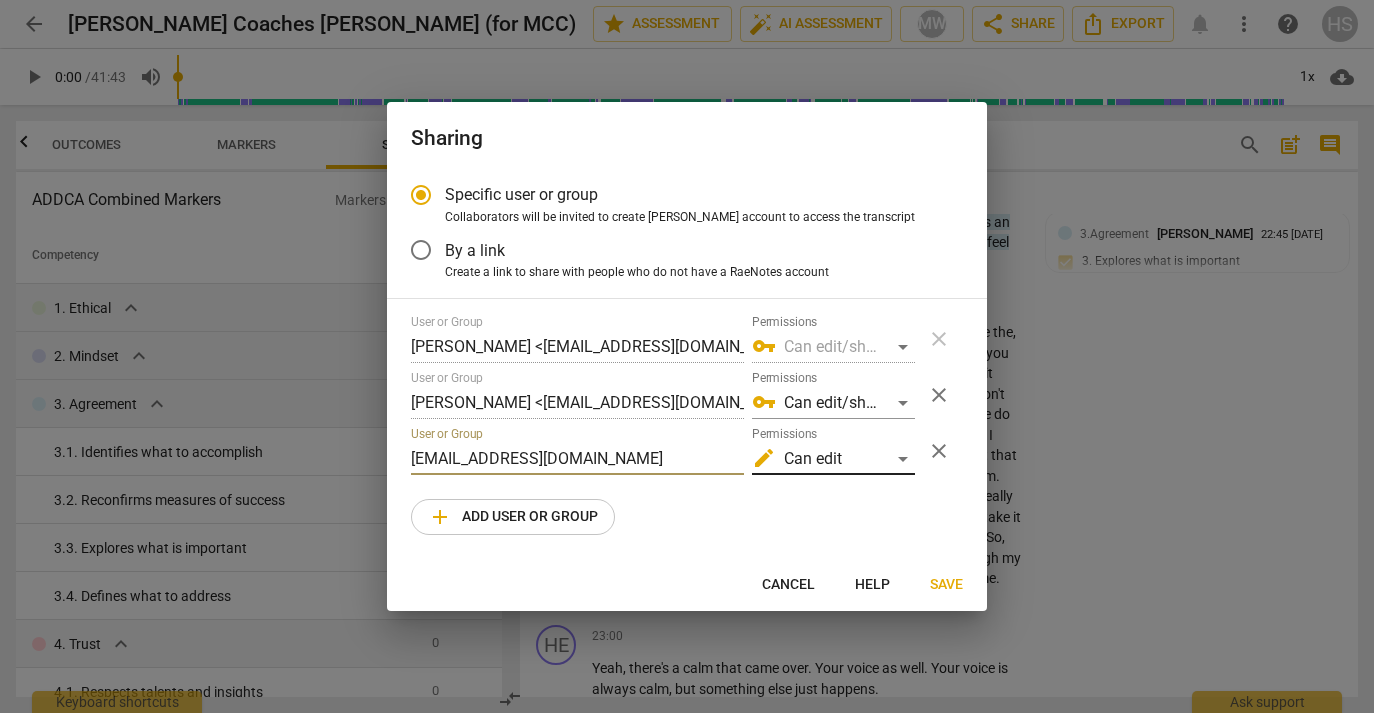 type on "[EMAIL_ADDRESS][DOMAIN_NAME]" 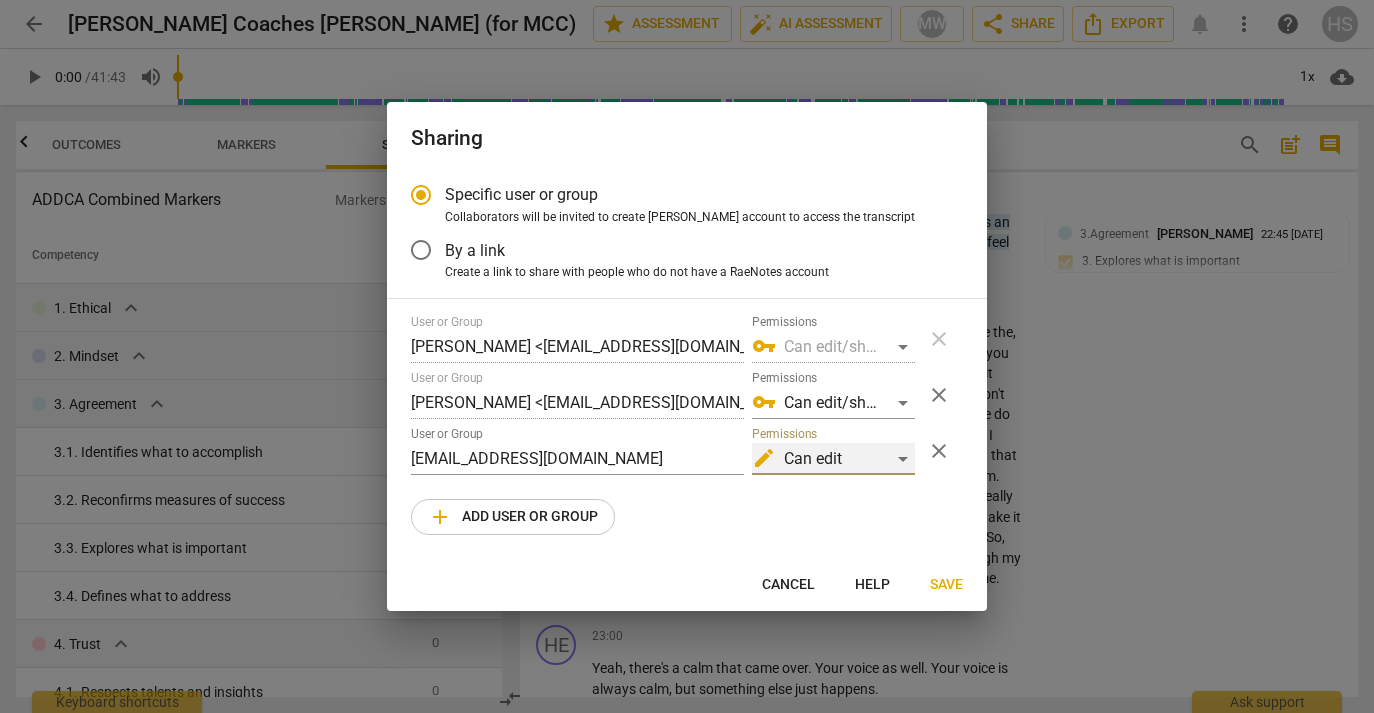 click on "edit Can edit" at bounding box center [833, 459] 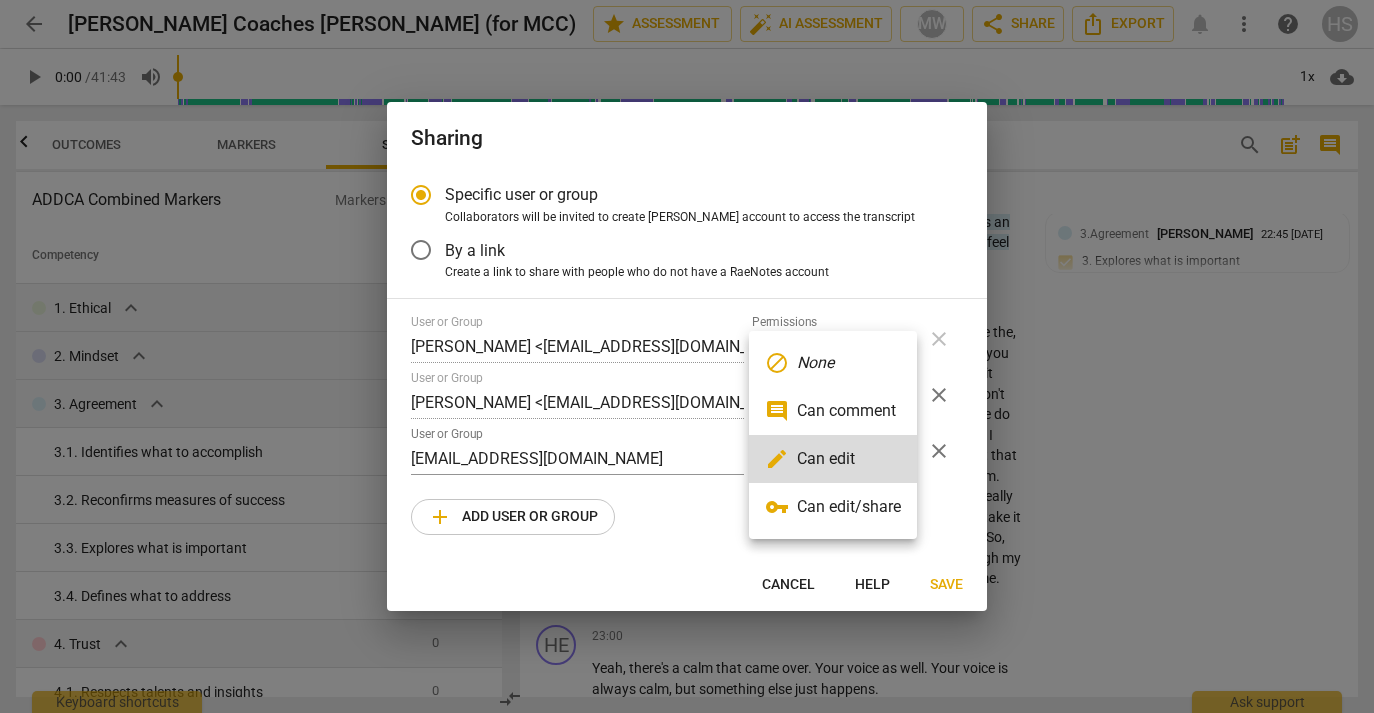 click on "vpn_key Can edit/share" at bounding box center (833, 507) 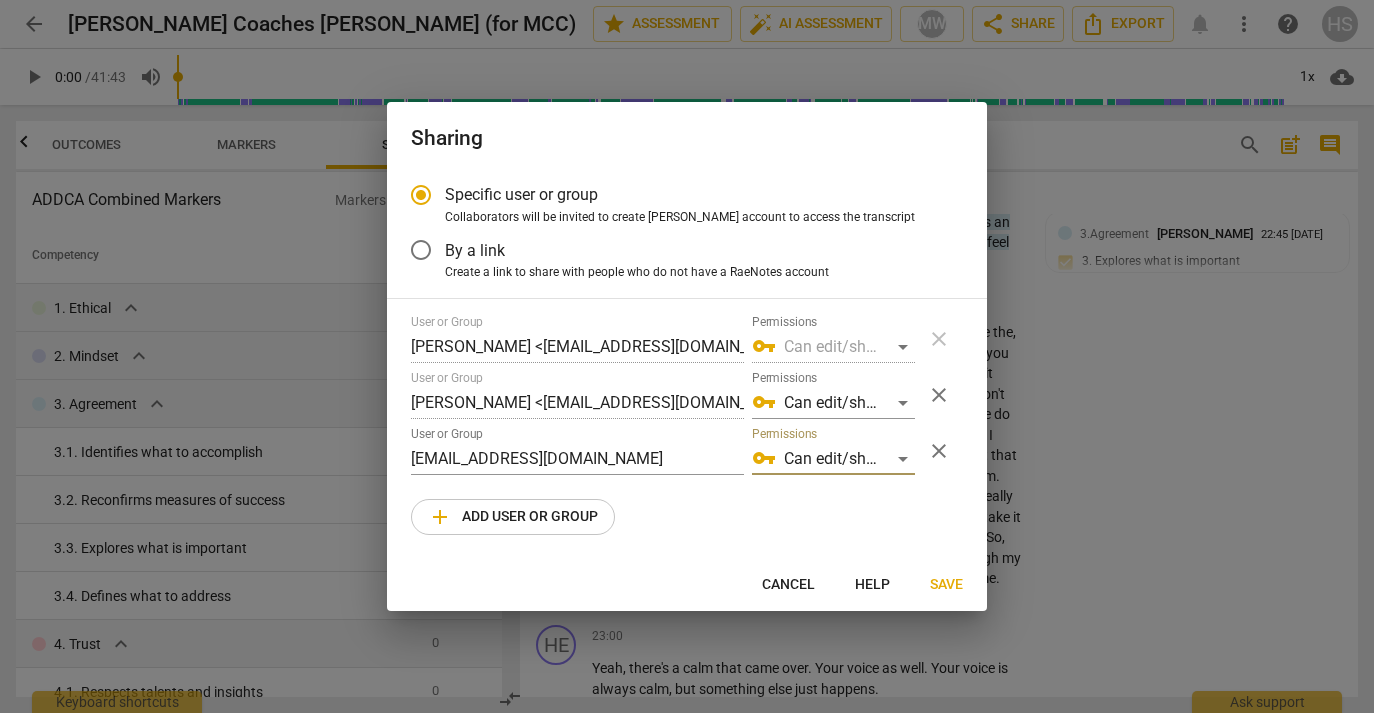 click on "User or Group [PERSON_NAME] <[EMAIL_ADDRESS][DOMAIN_NAME]> Permissions vpn_key Can edit/share close User or Group [PERSON_NAME] <[EMAIL_ADDRESS][DOMAIN_NAME]> Permissions vpn_key Can edit/share close User or Group [EMAIL_ADDRESS][DOMAIN_NAME] Permissions vpn_key Can edit/share close add Add user or group" at bounding box center [687, 425] 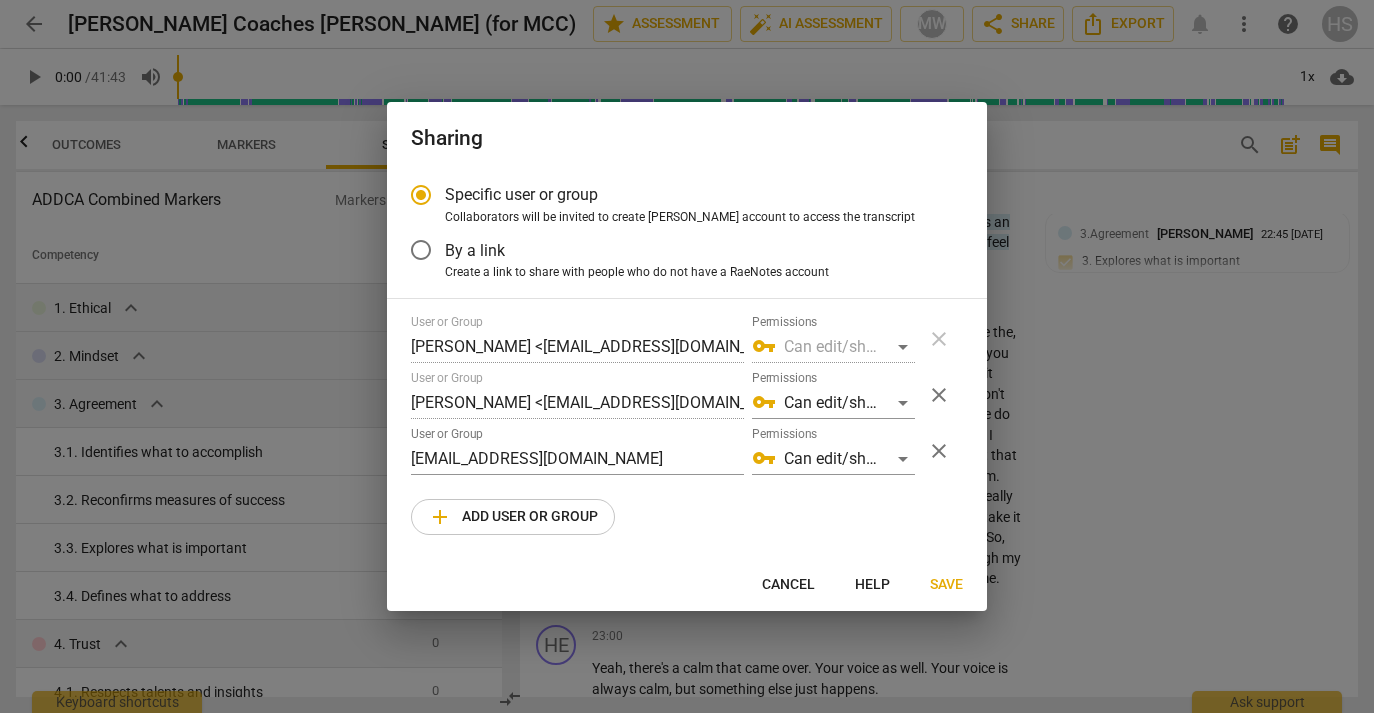 click on "User or Group [PERSON_NAME] <[EMAIL_ADDRESS][DOMAIN_NAME]> Permissions vpn_key Can edit/share close User or Group [PERSON_NAME] <[EMAIL_ADDRESS][DOMAIN_NAME]> Permissions vpn_key Can edit/share close User or Group [EMAIL_ADDRESS][DOMAIN_NAME] Permissions vpn_key Can edit/share close add Add user or group" at bounding box center [687, 425] 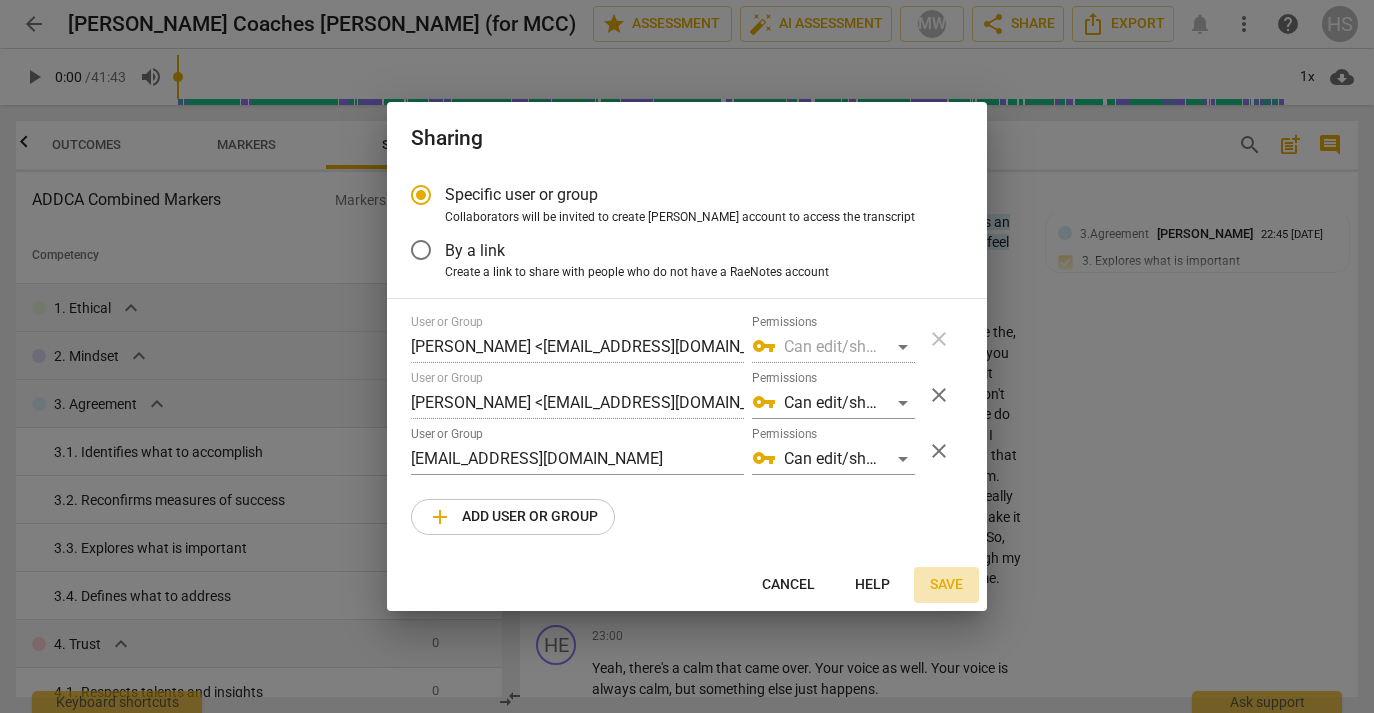 click on "Save" at bounding box center [946, 585] 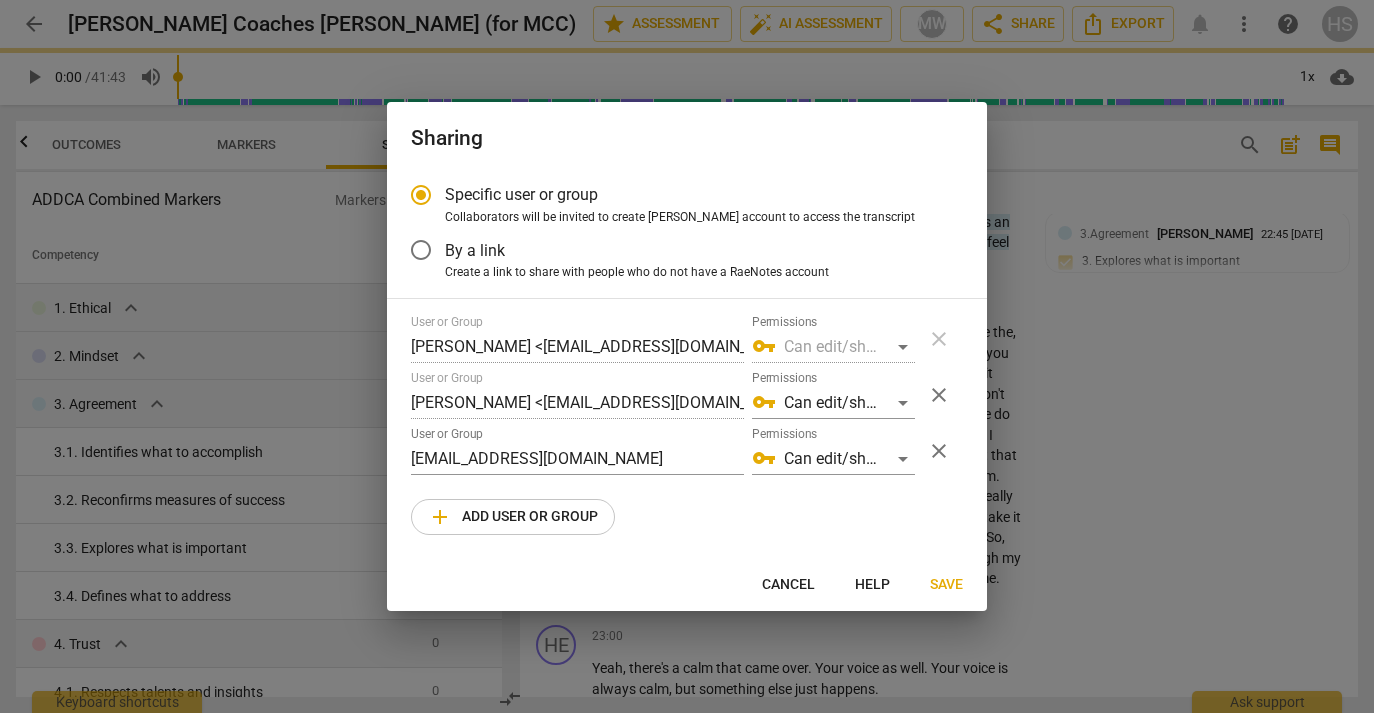 radio on "false" 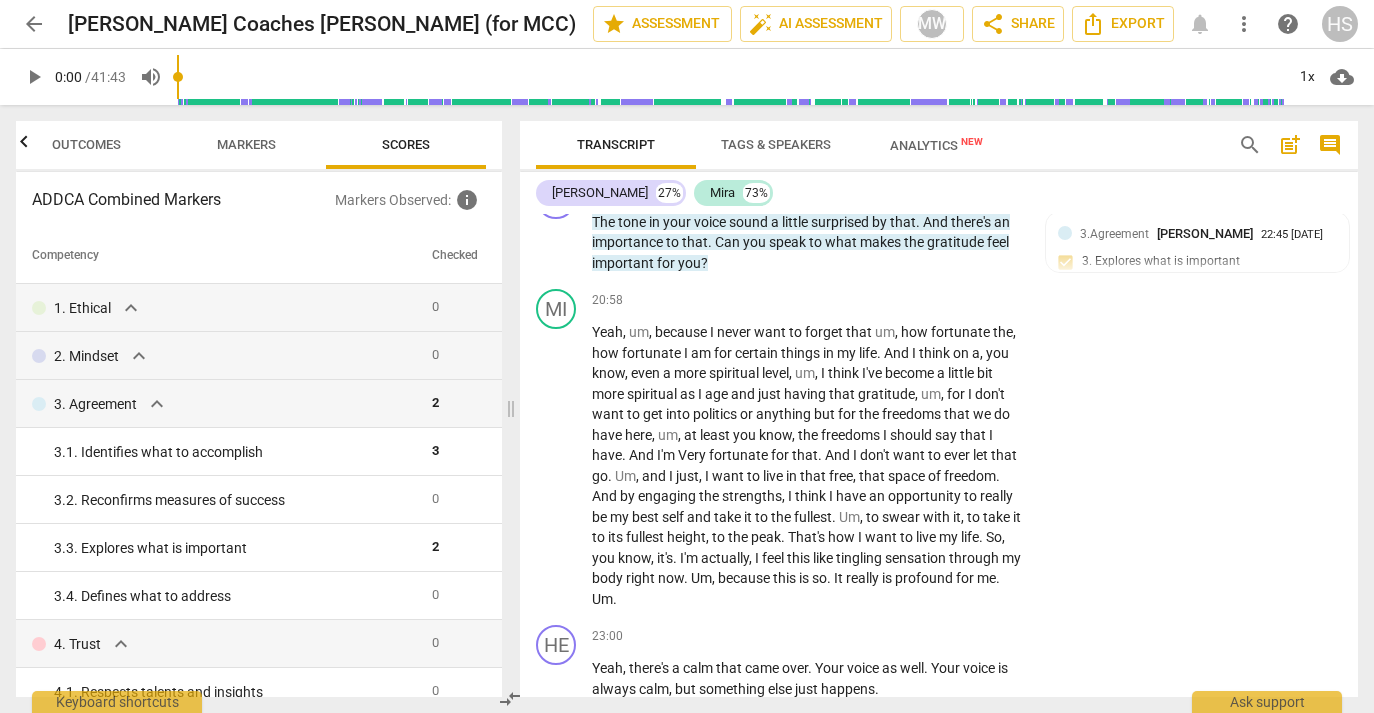 click on "Transcript Tags & Speakers Analytics   New" at bounding box center [871, 145] 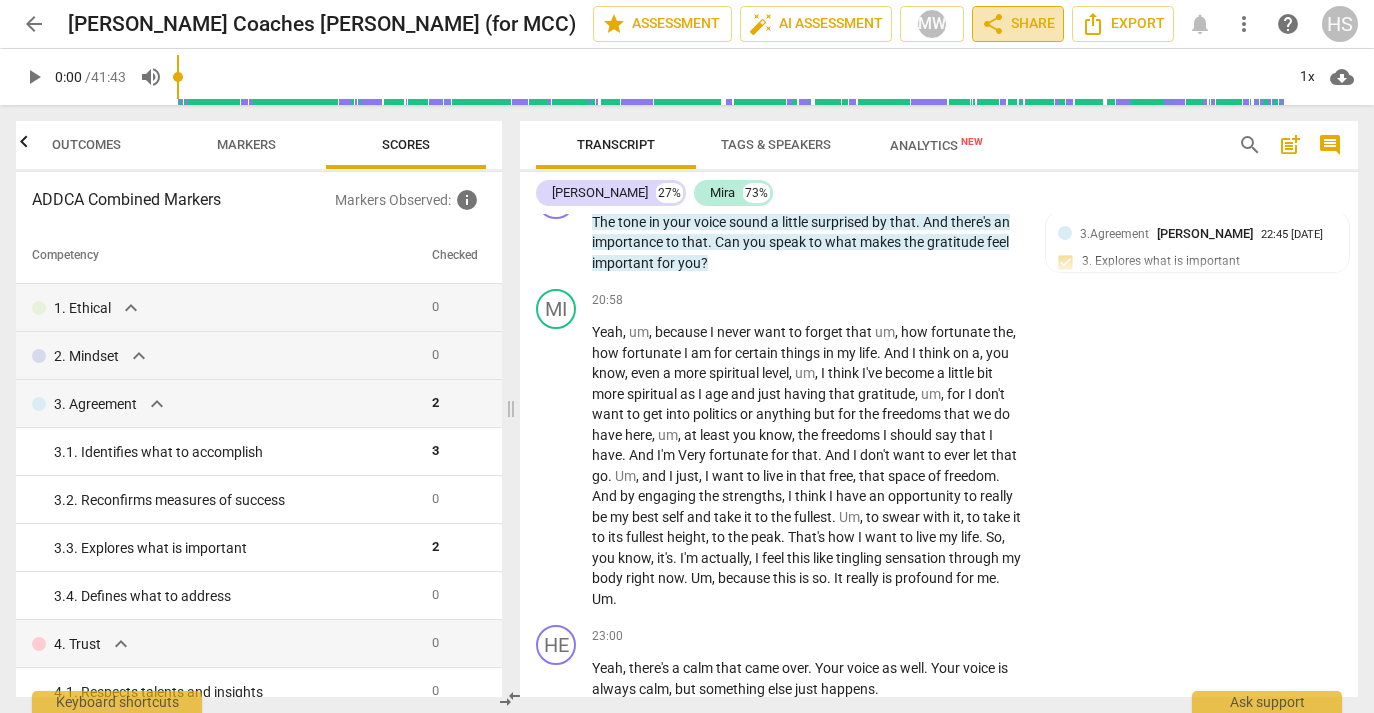click on "share    Share" at bounding box center (1018, 24) 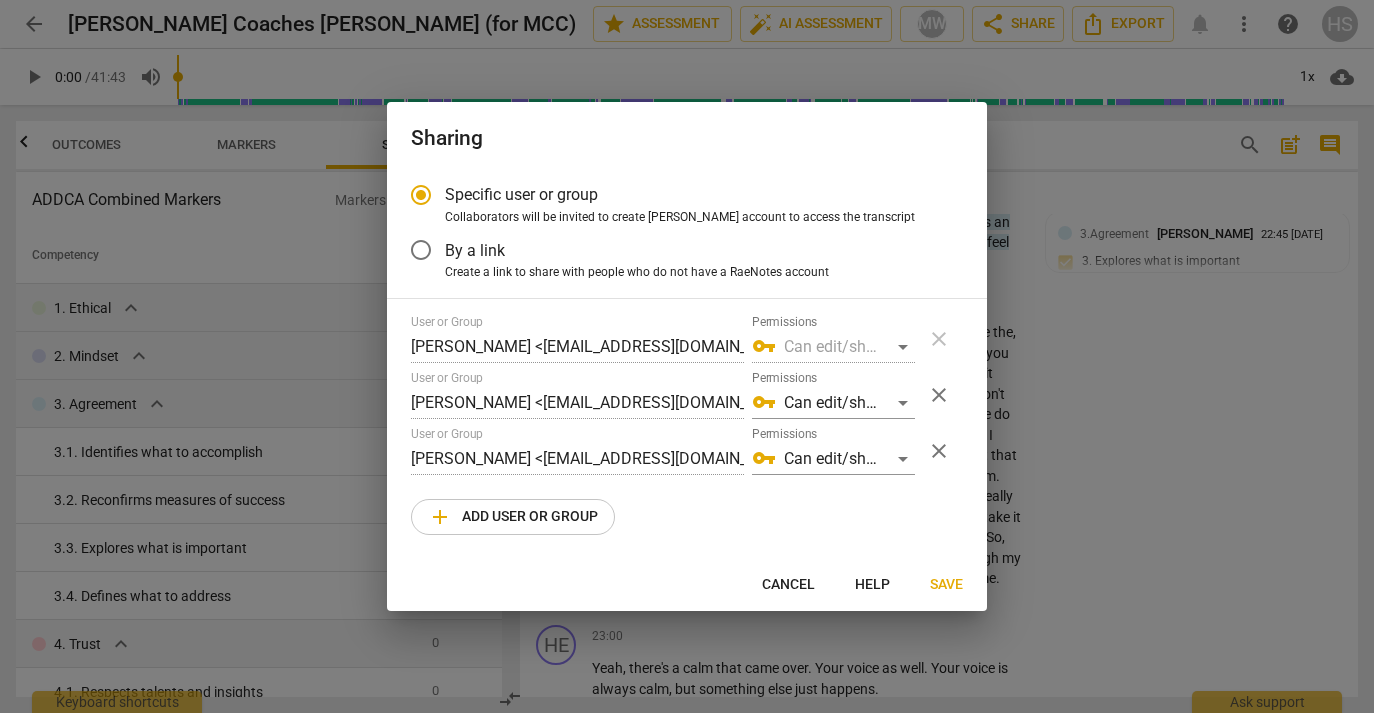 click on "Cancel" at bounding box center (788, 585) 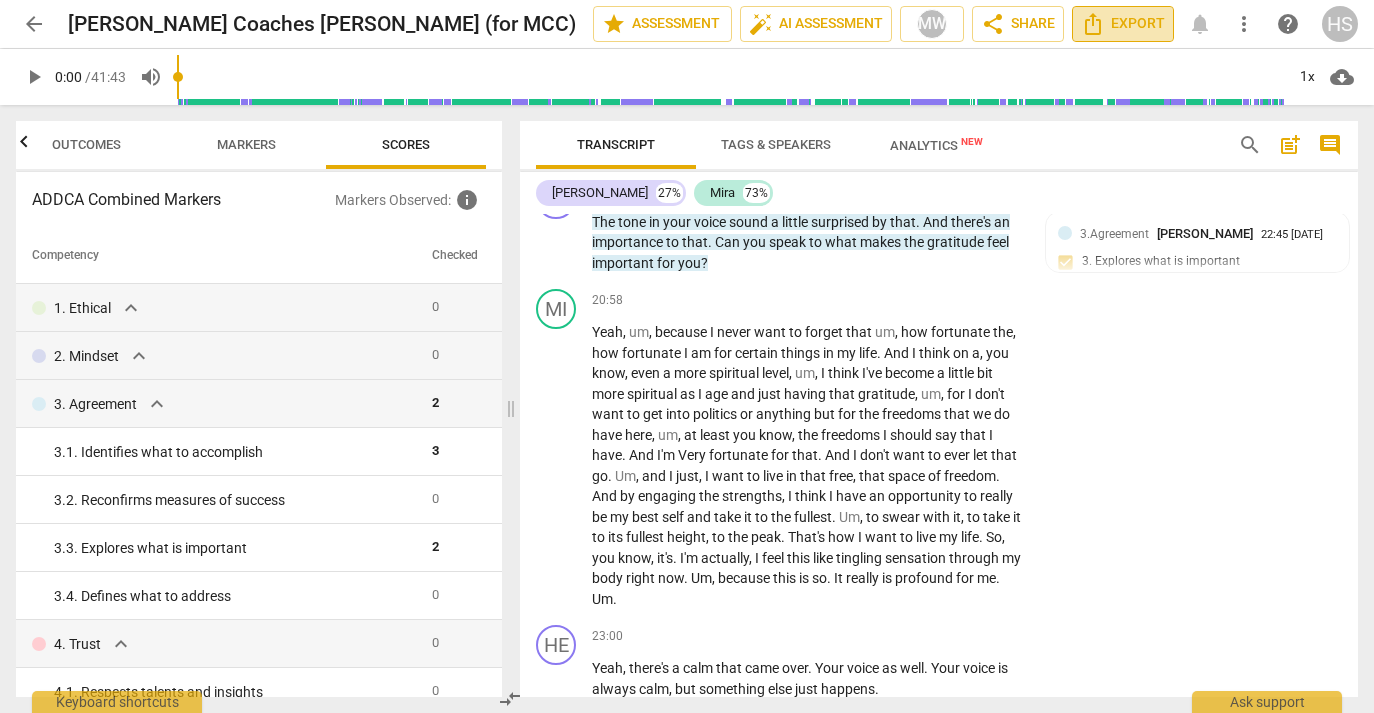 click 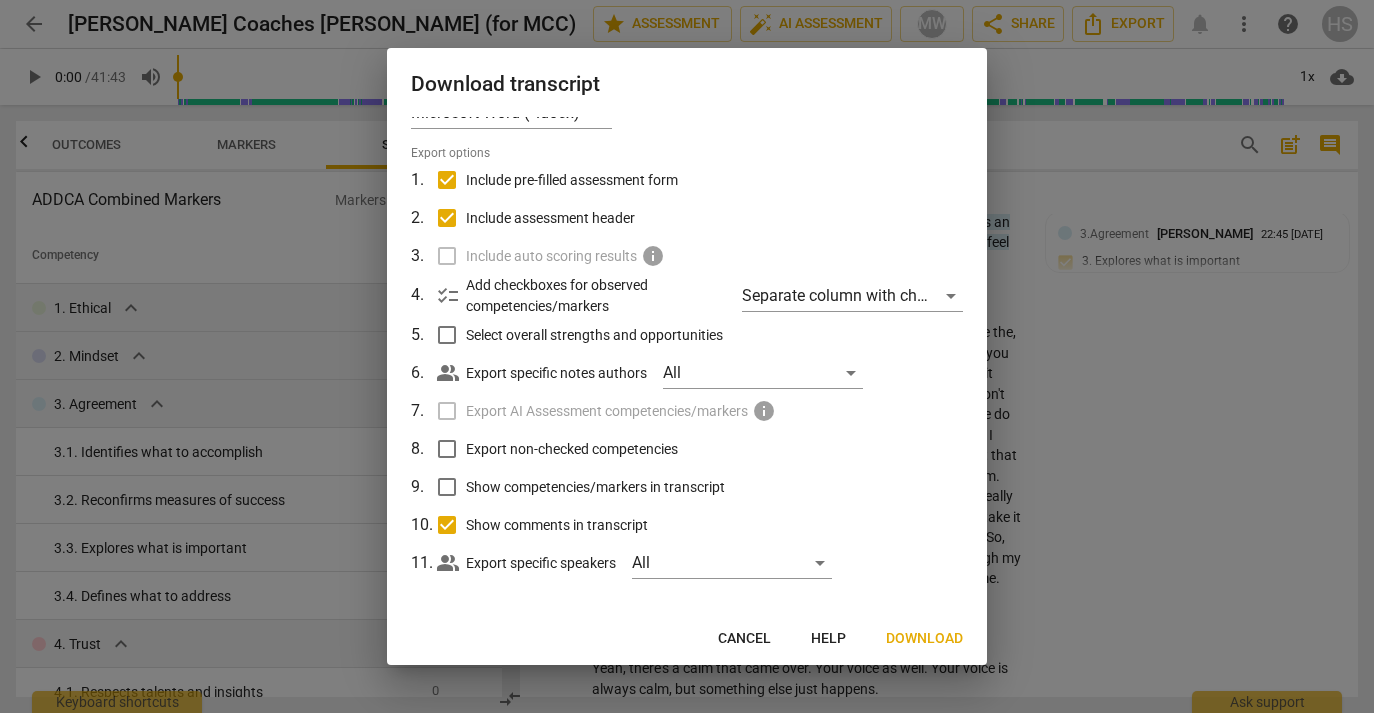 scroll, scrollTop: 45, scrollLeft: 0, axis: vertical 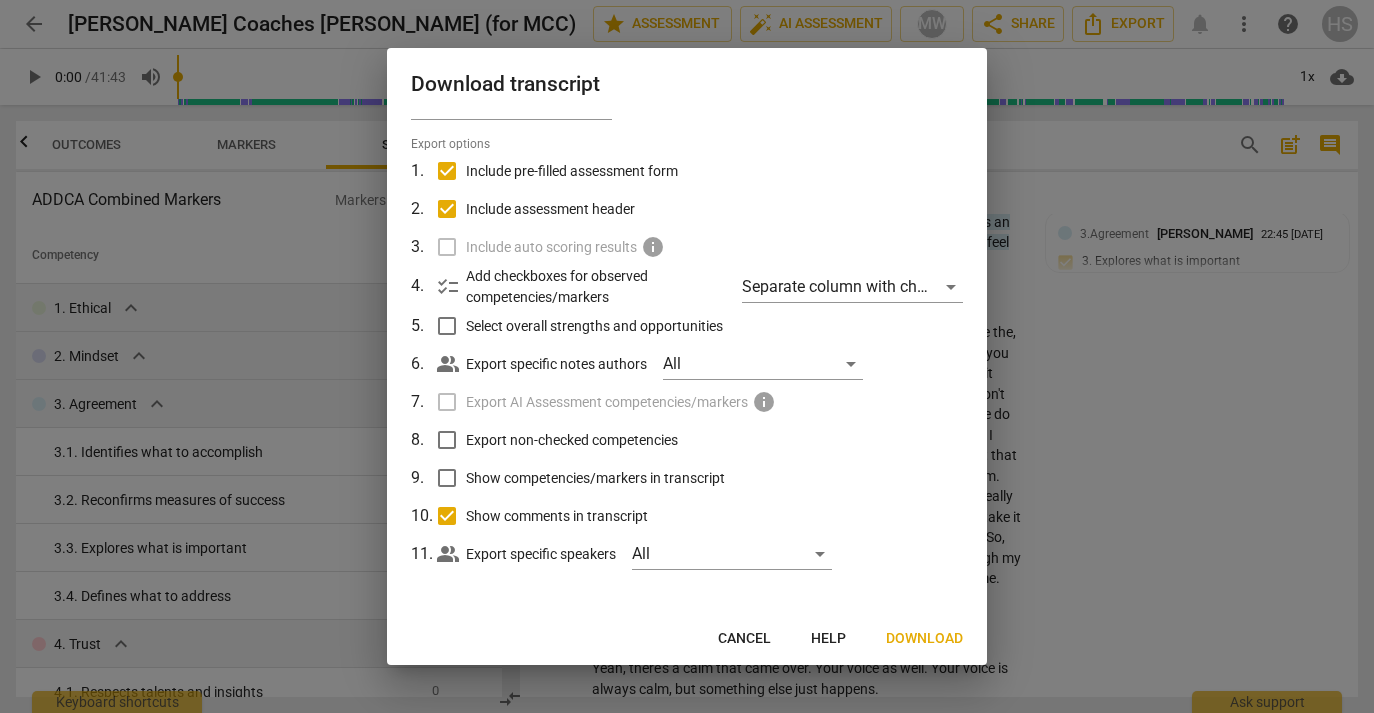 click on "Cancel" at bounding box center (744, 639) 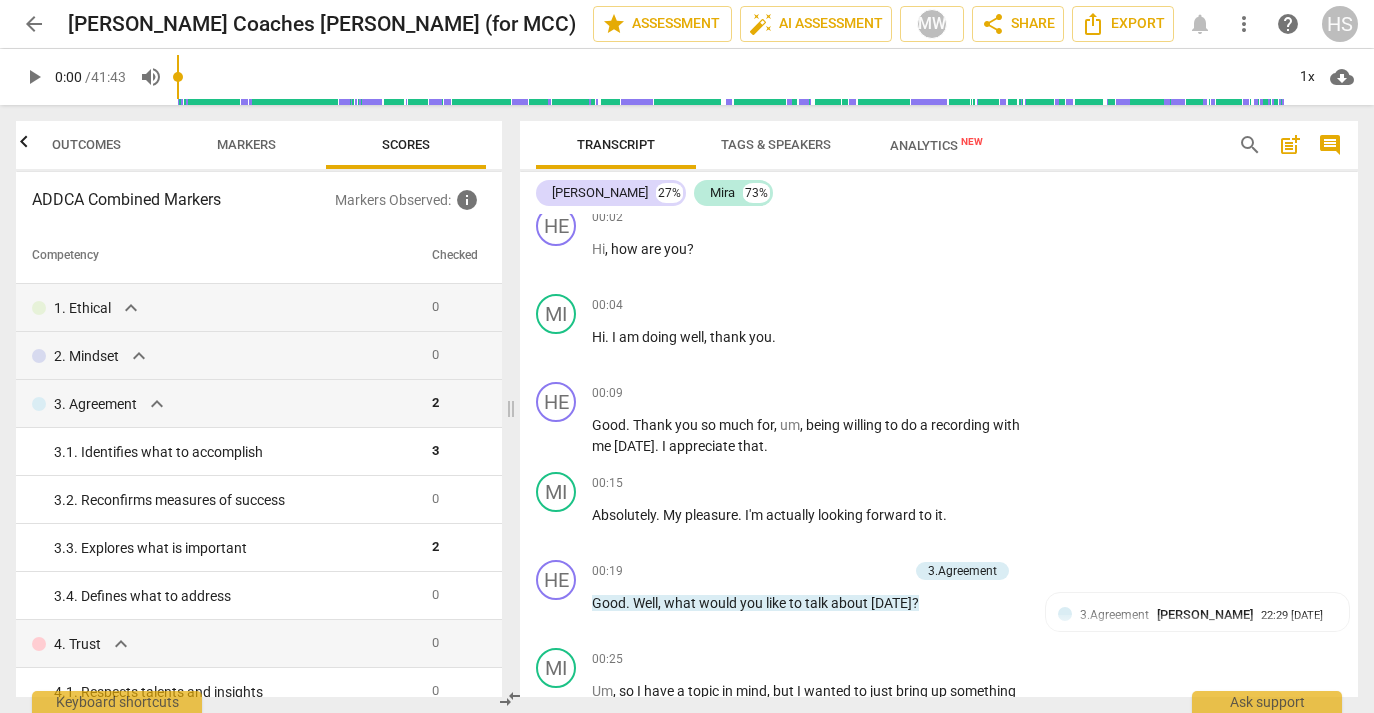 scroll, scrollTop: 0, scrollLeft: 0, axis: both 